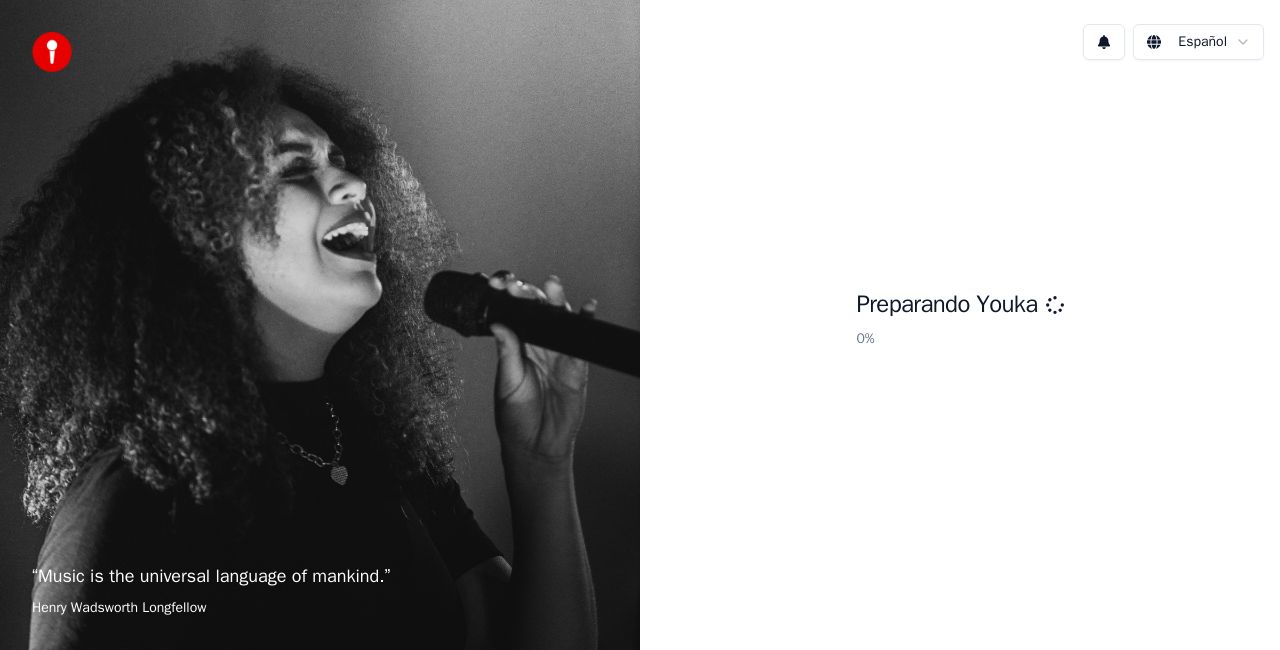 scroll, scrollTop: 0, scrollLeft: 0, axis: both 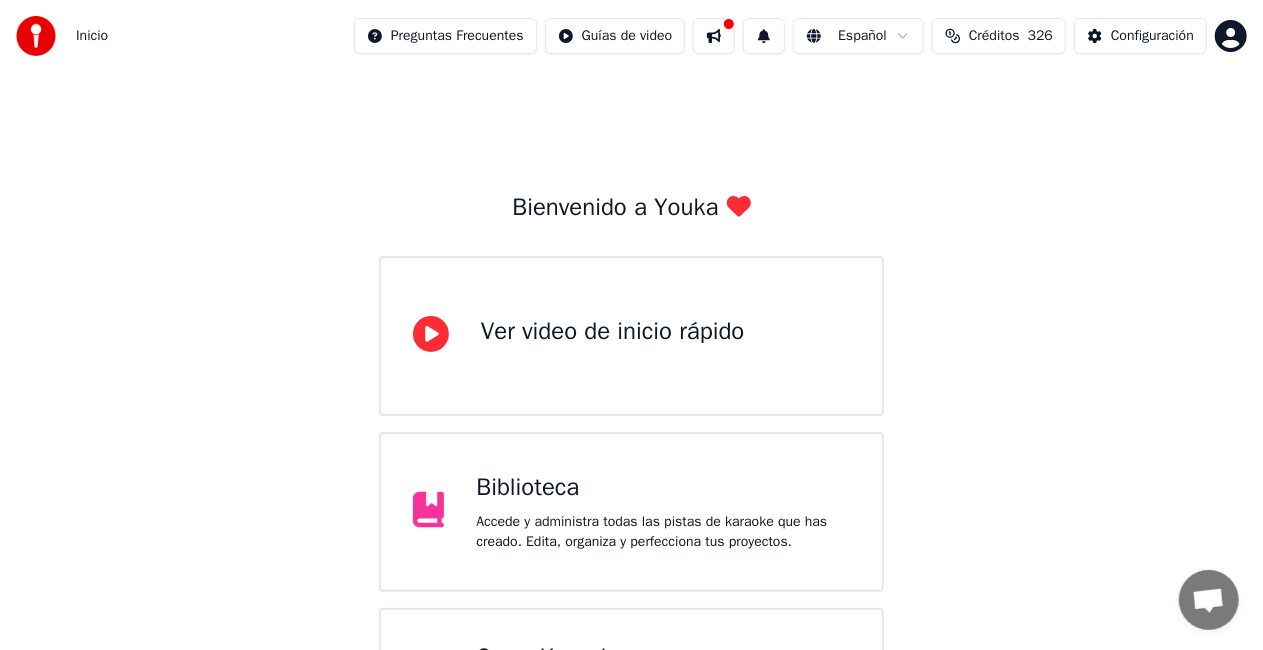 click on "Biblioteca" at bounding box center [663, 488] 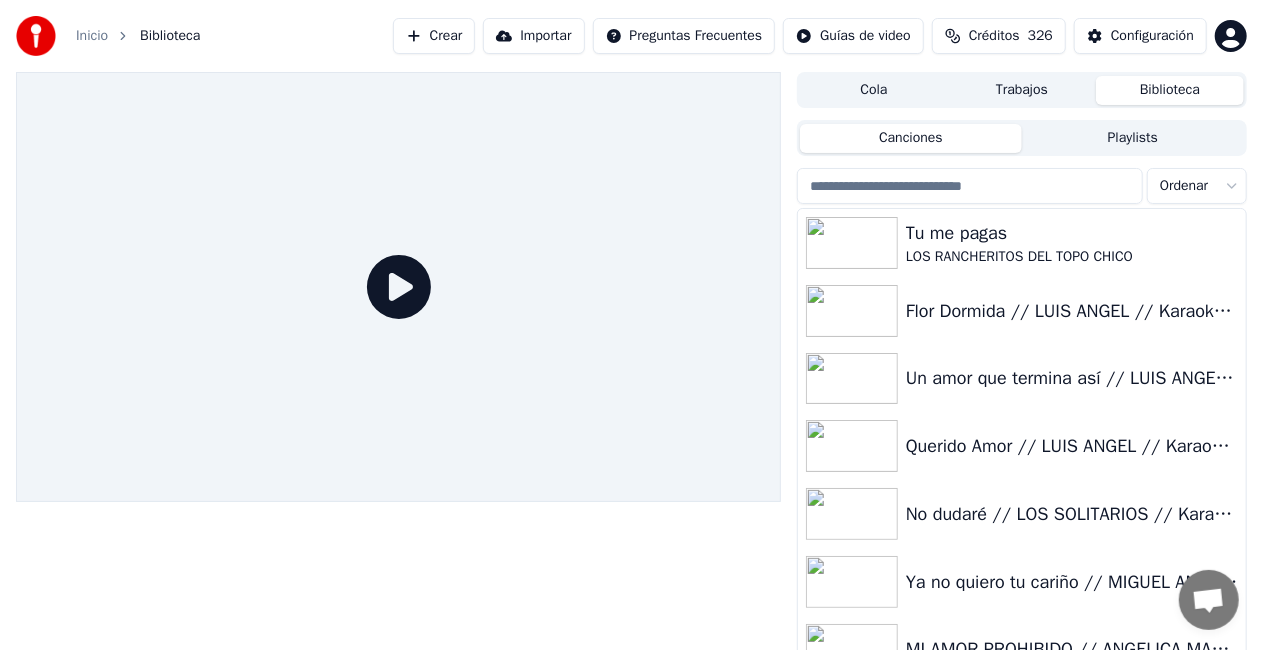 click on "Crear" at bounding box center (434, 36) 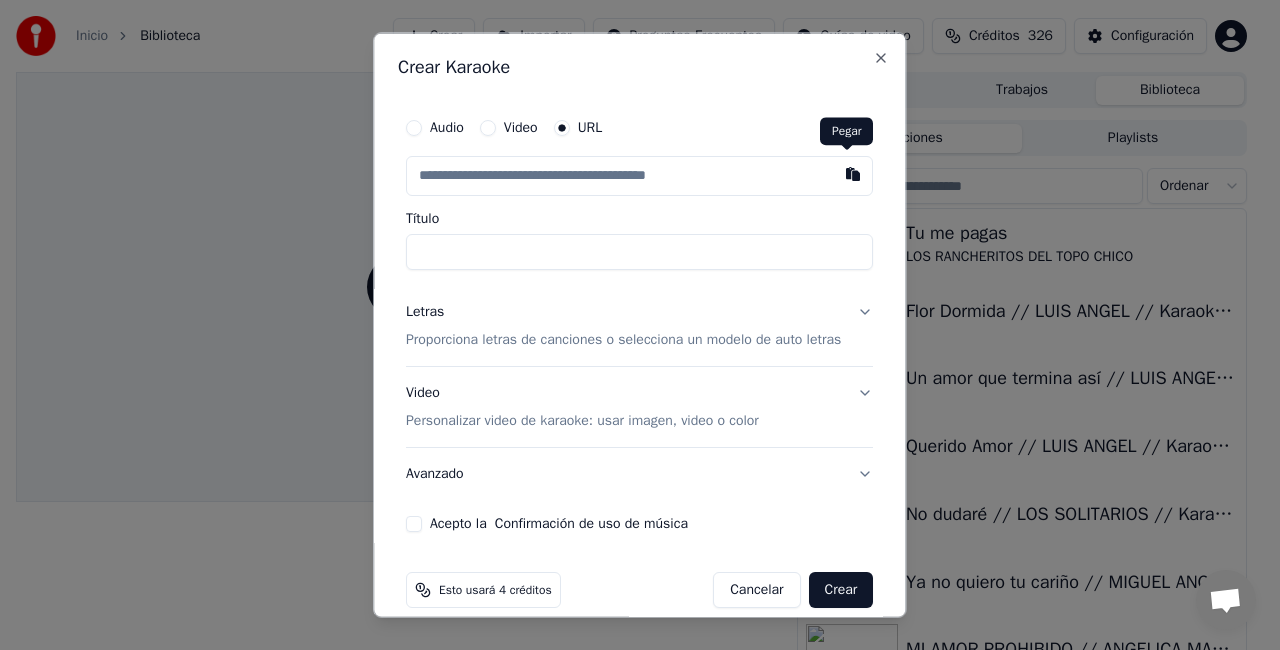 click at bounding box center (854, 174) 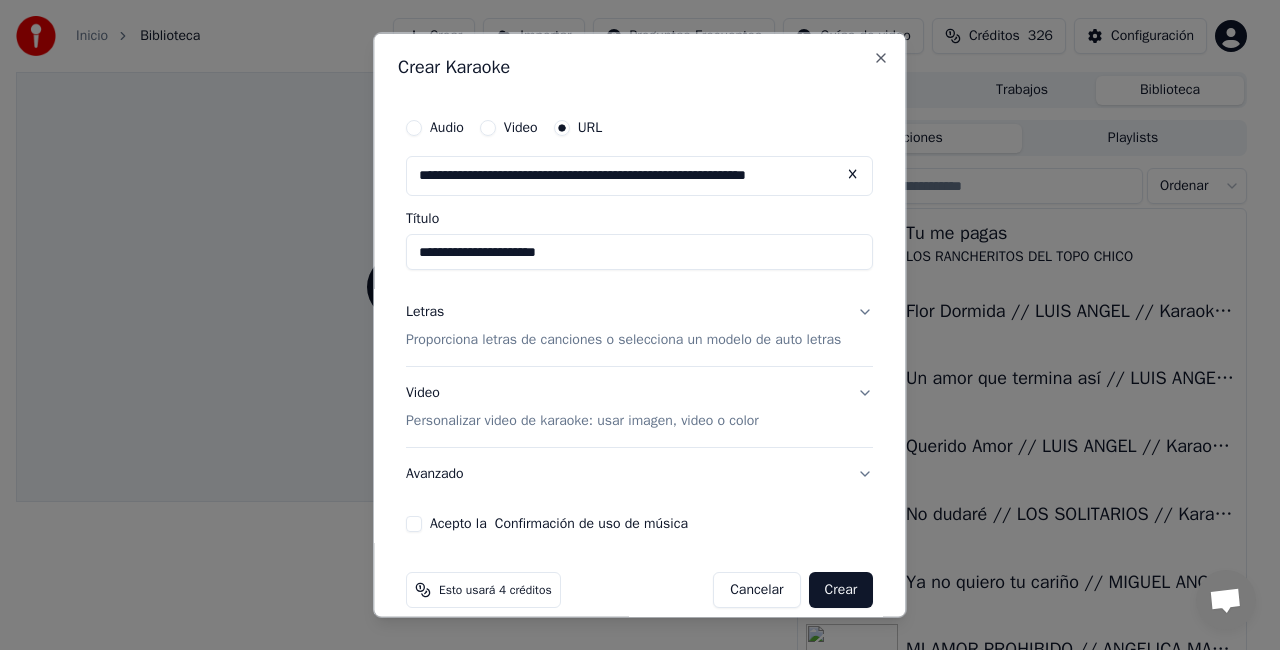 click on "**********" at bounding box center (639, 252) 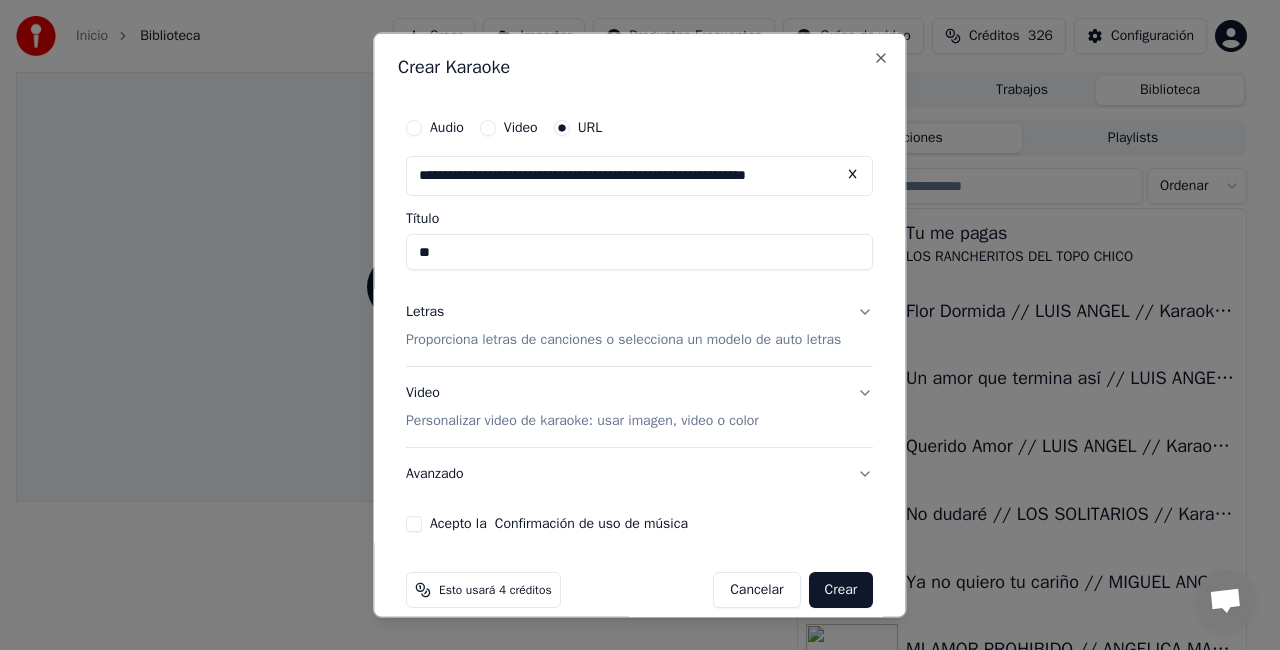 type on "*" 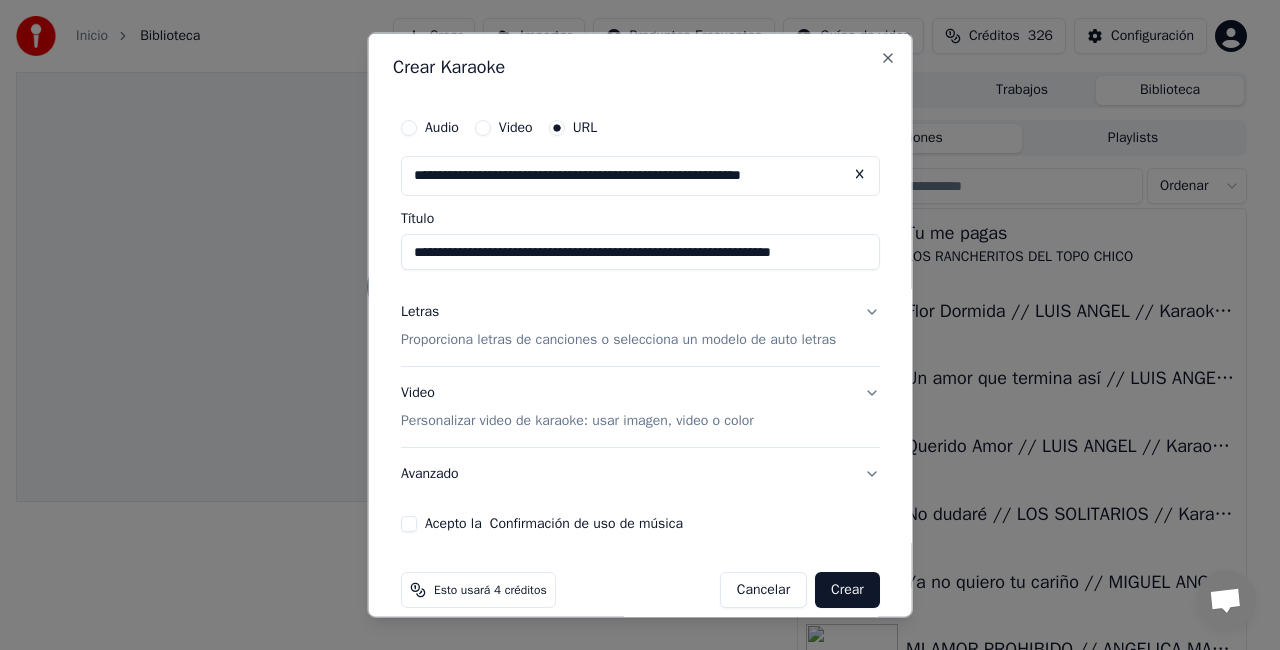 scroll, scrollTop: 0, scrollLeft: 44, axis: horizontal 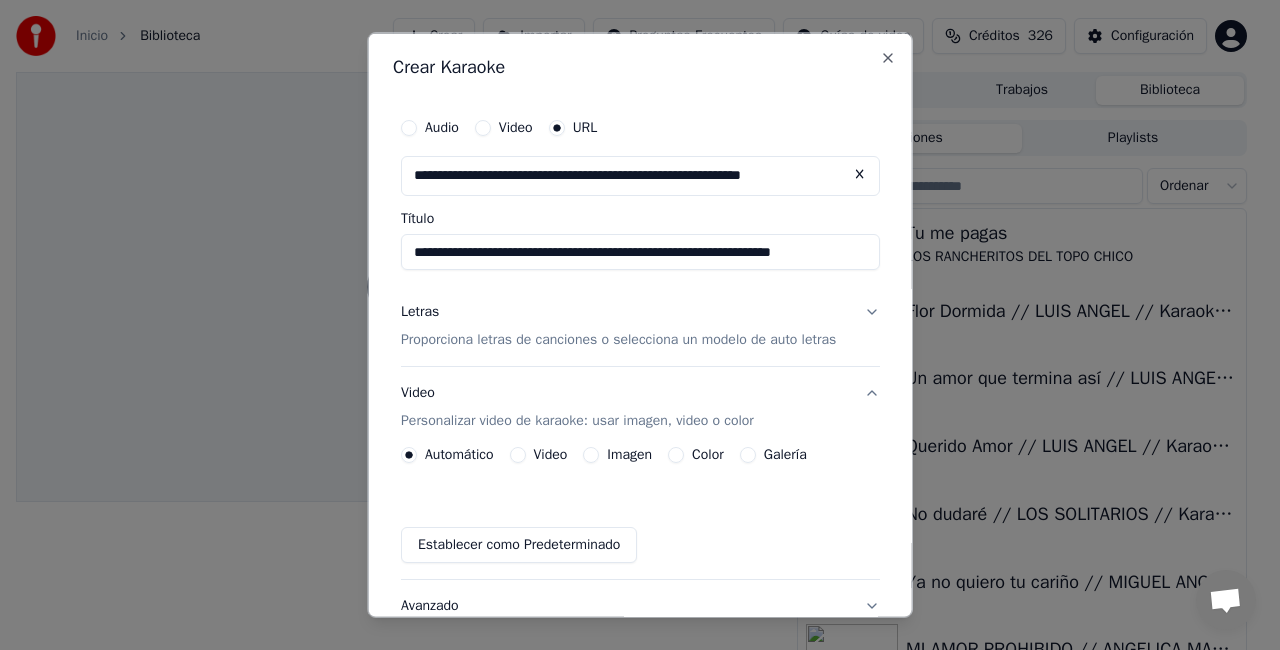 click on "Video" at bounding box center (550, 454) 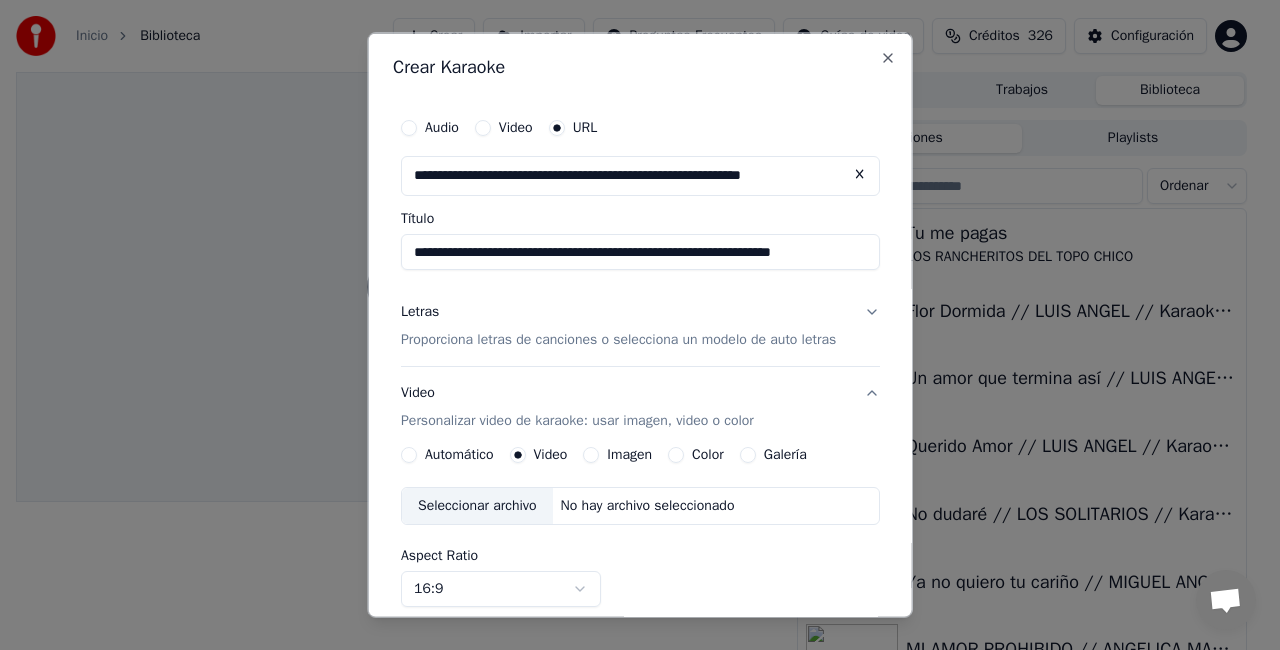 click on "Seleccionar archivo" at bounding box center (477, 505) 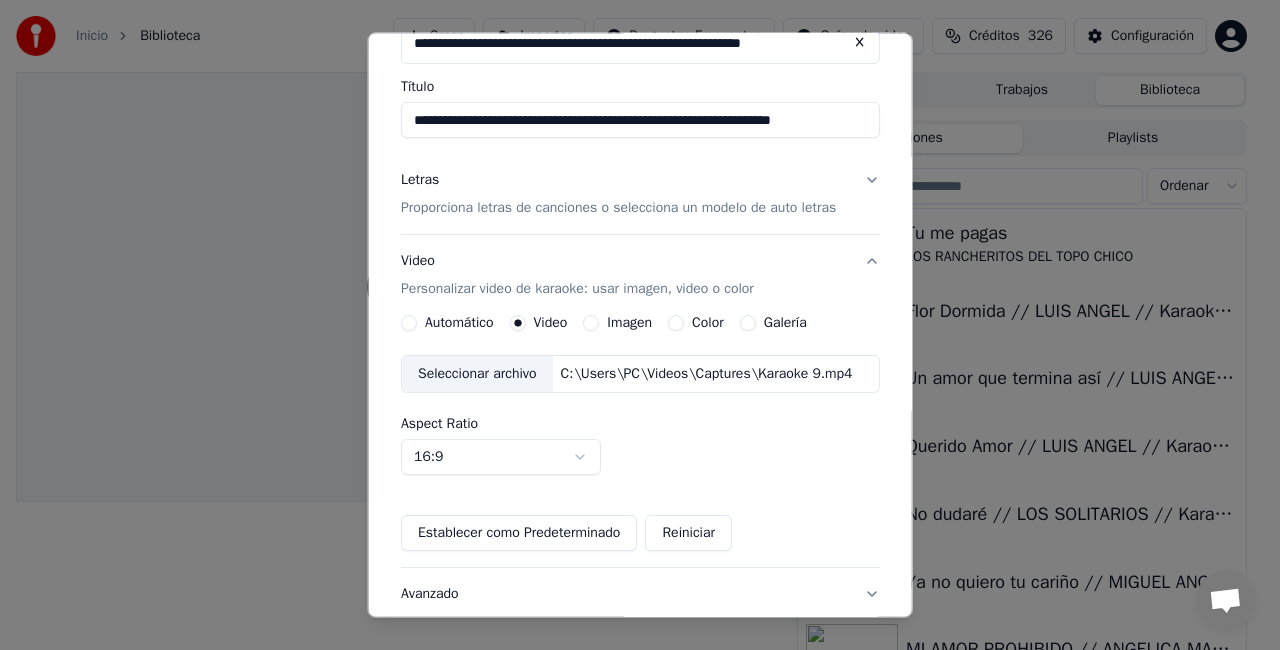 scroll, scrollTop: 181, scrollLeft: 0, axis: vertical 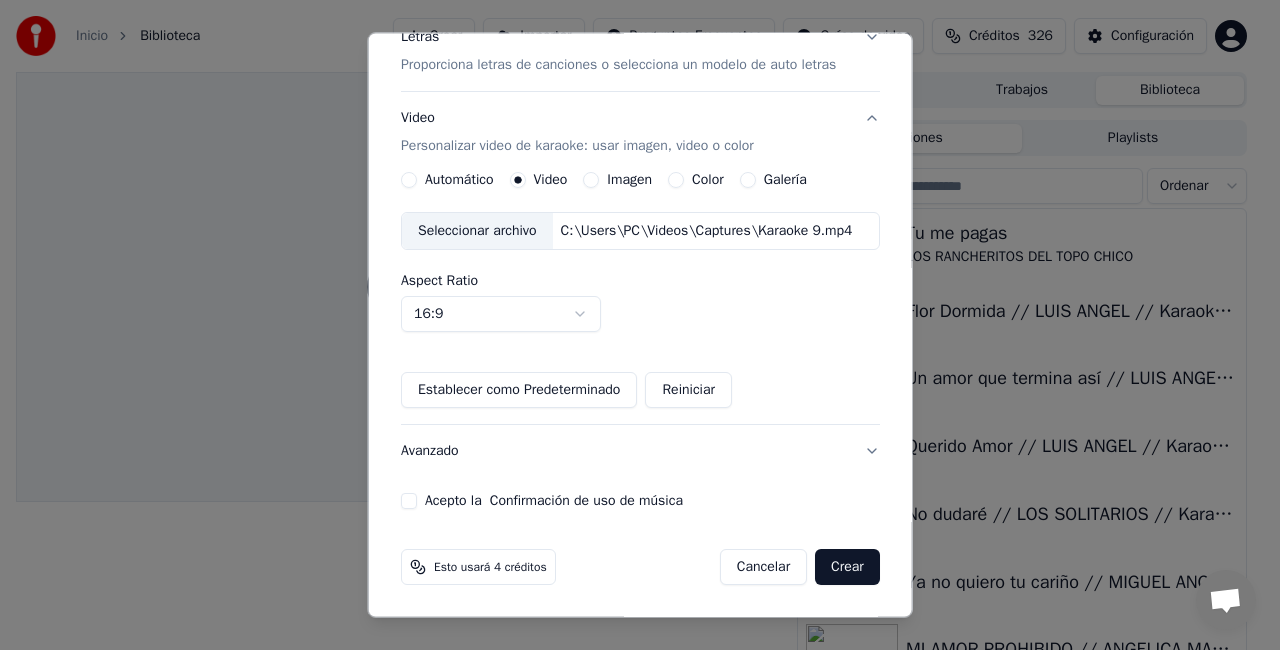 click on "Acepto la   Confirmación de uso de música" at bounding box center [409, 501] 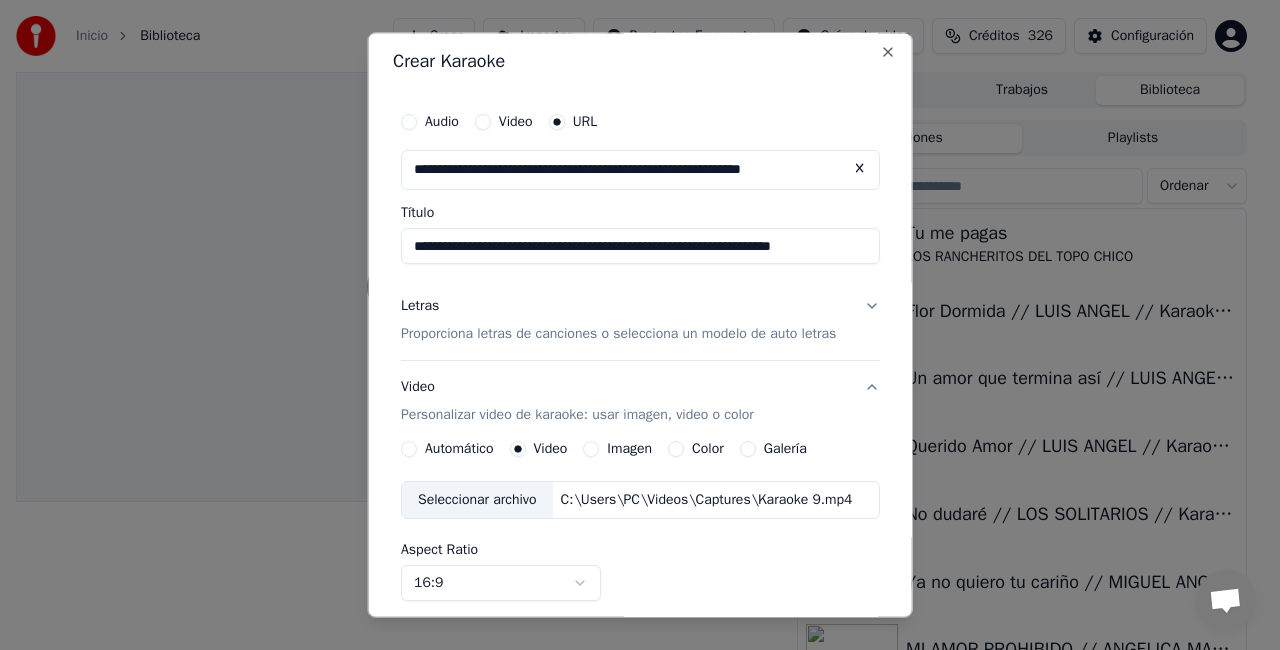 scroll, scrollTop: 0, scrollLeft: 0, axis: both 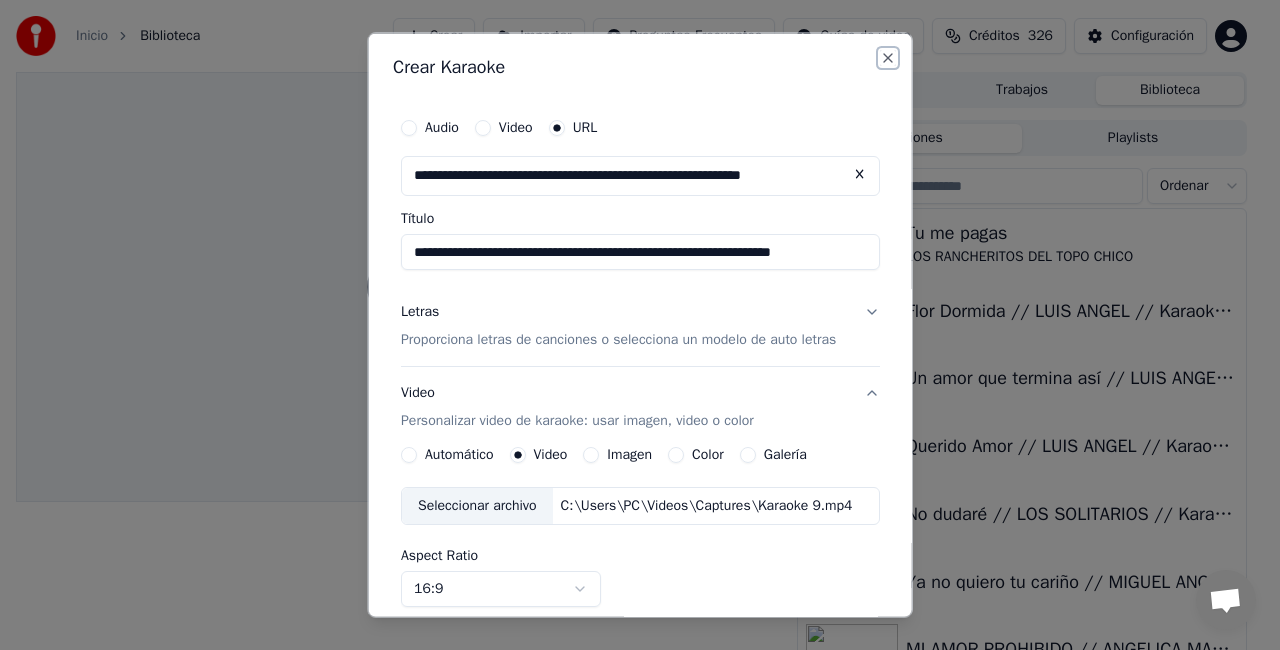 click on "Close" at bounding box center (887, 58) 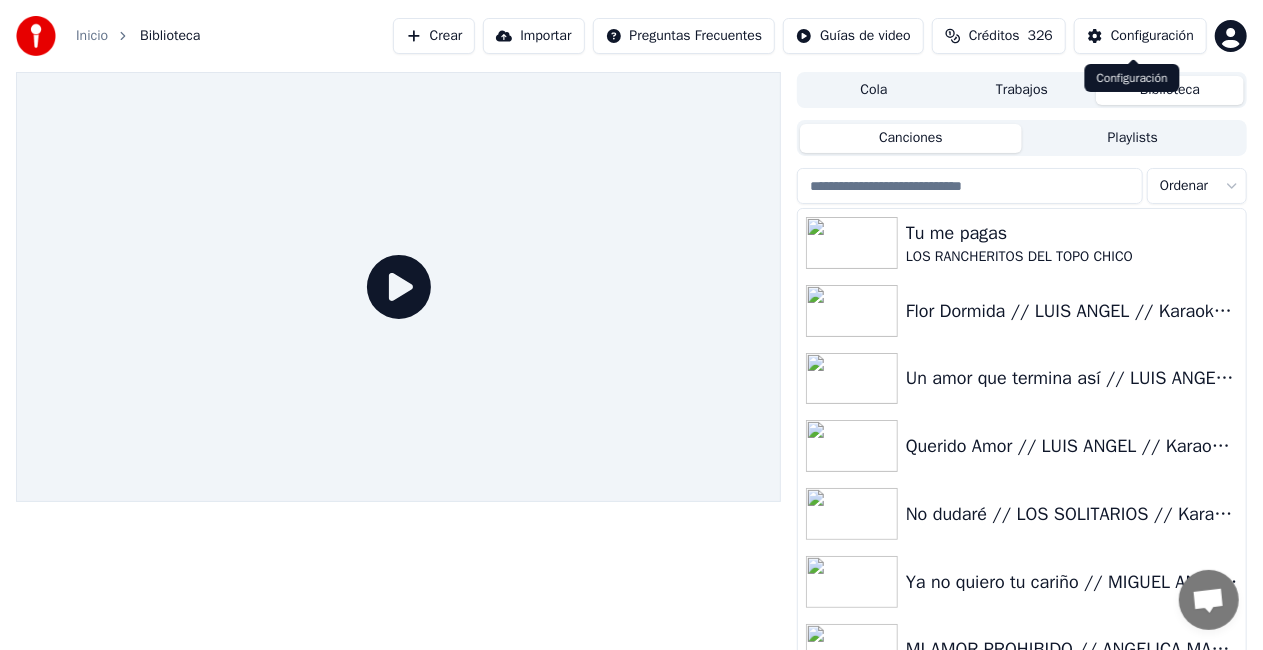 click on "Configuración" at bounding box center (1152, 36) 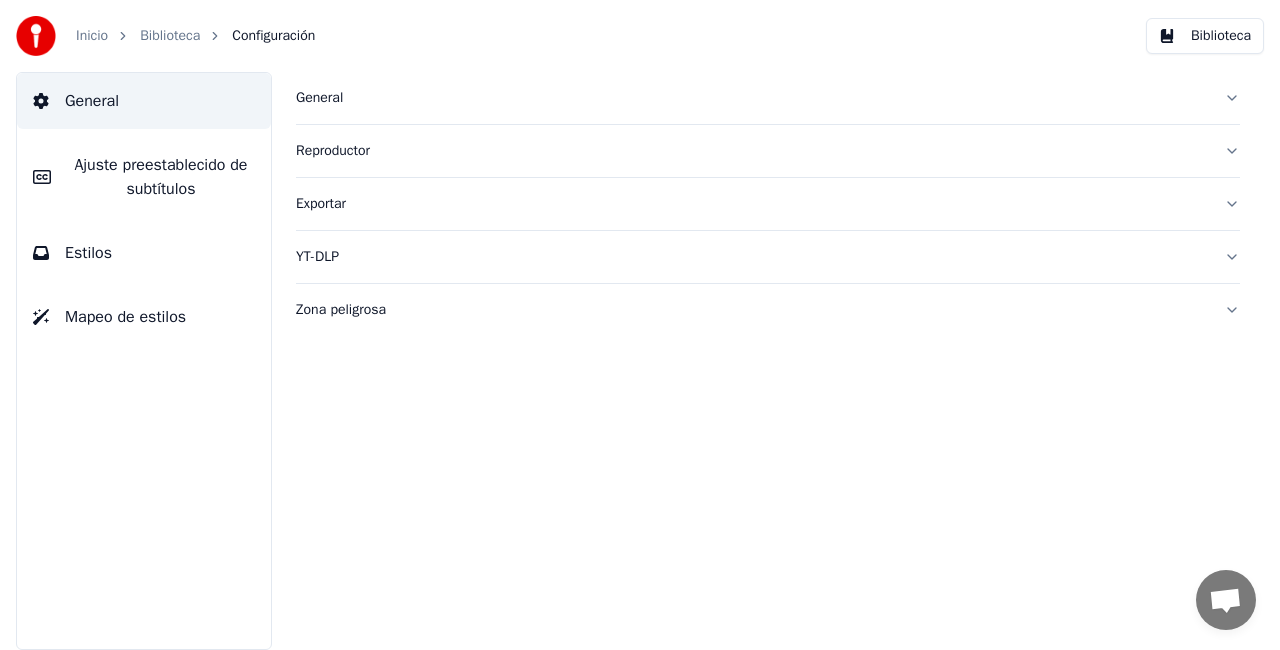 click on "General" at bounding box center [752, 98] 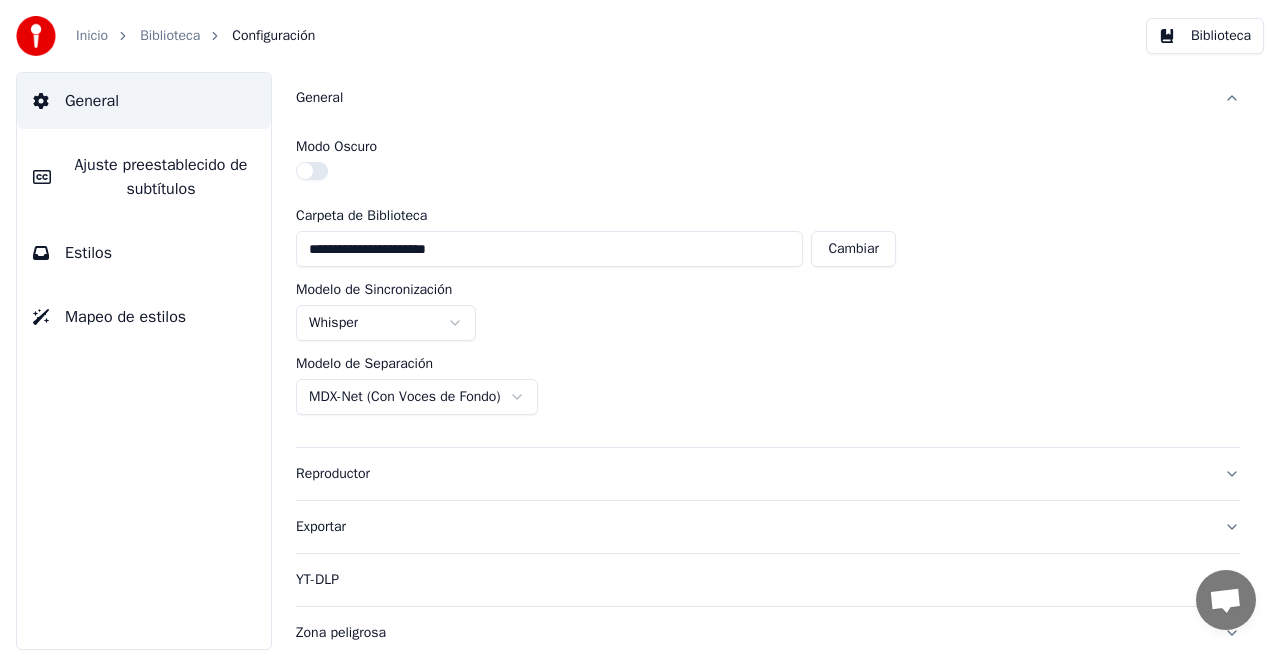click on "**********" at bounding box center [640, 325] 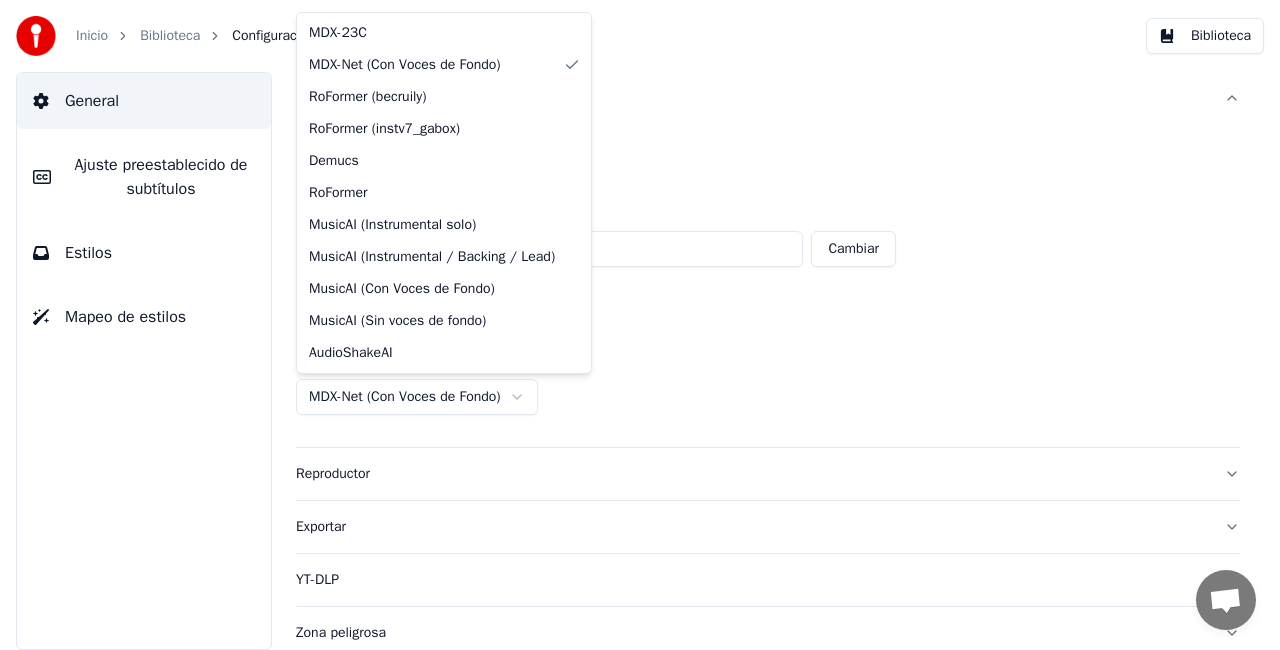 click on "**********" at bounding box center [640, 325] 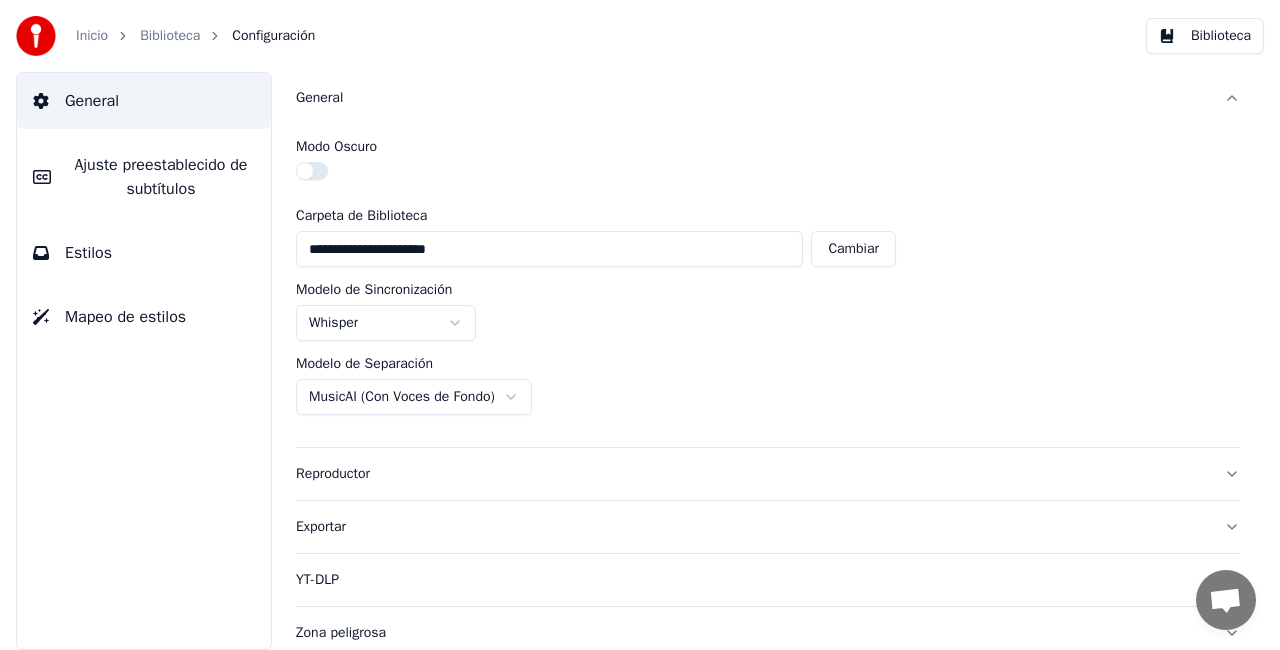 scroll, scrollTop: 8, scrollLeft: 0, axis: vertical 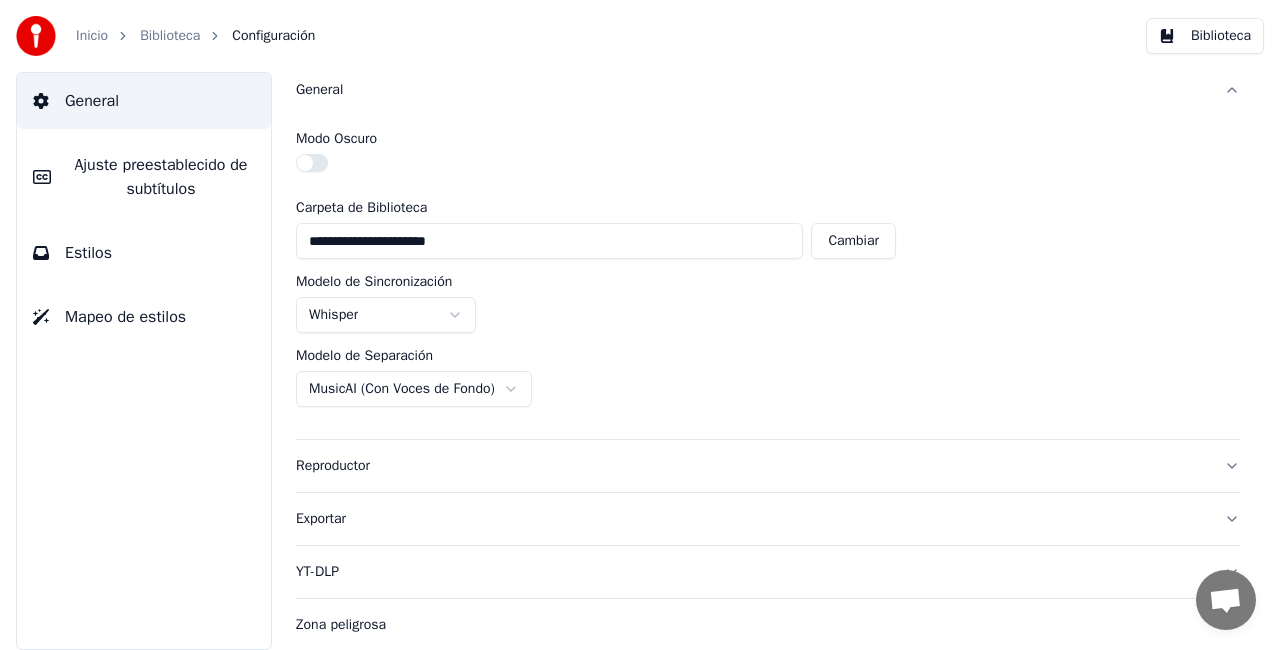 click on "**********" at bounding box center [640, 325] 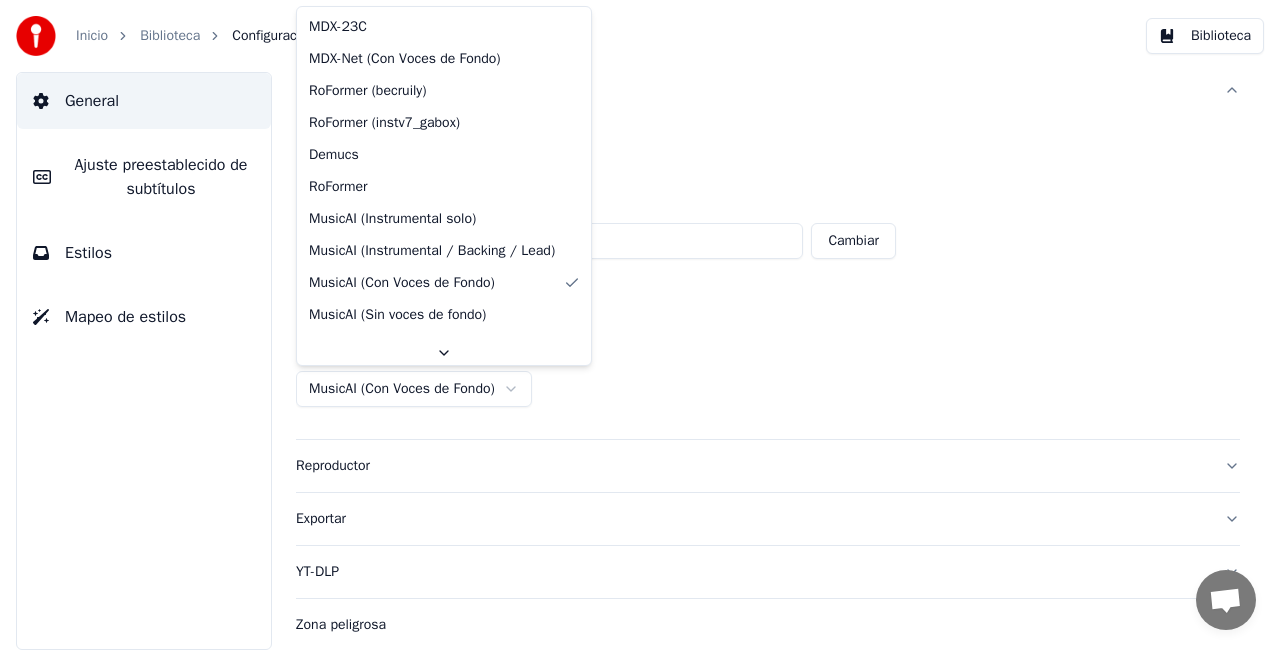 click on "**********" at bounding box center [640, 325] 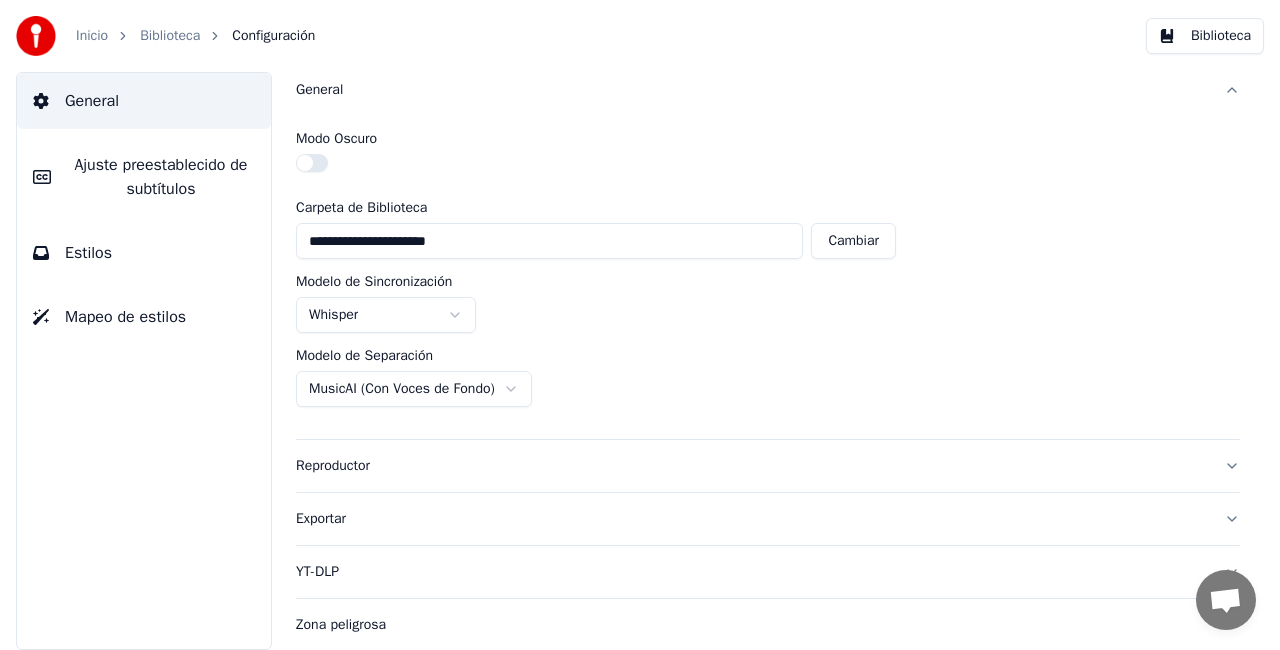 click on "Biblioteca" at bounding box center [170, 36] 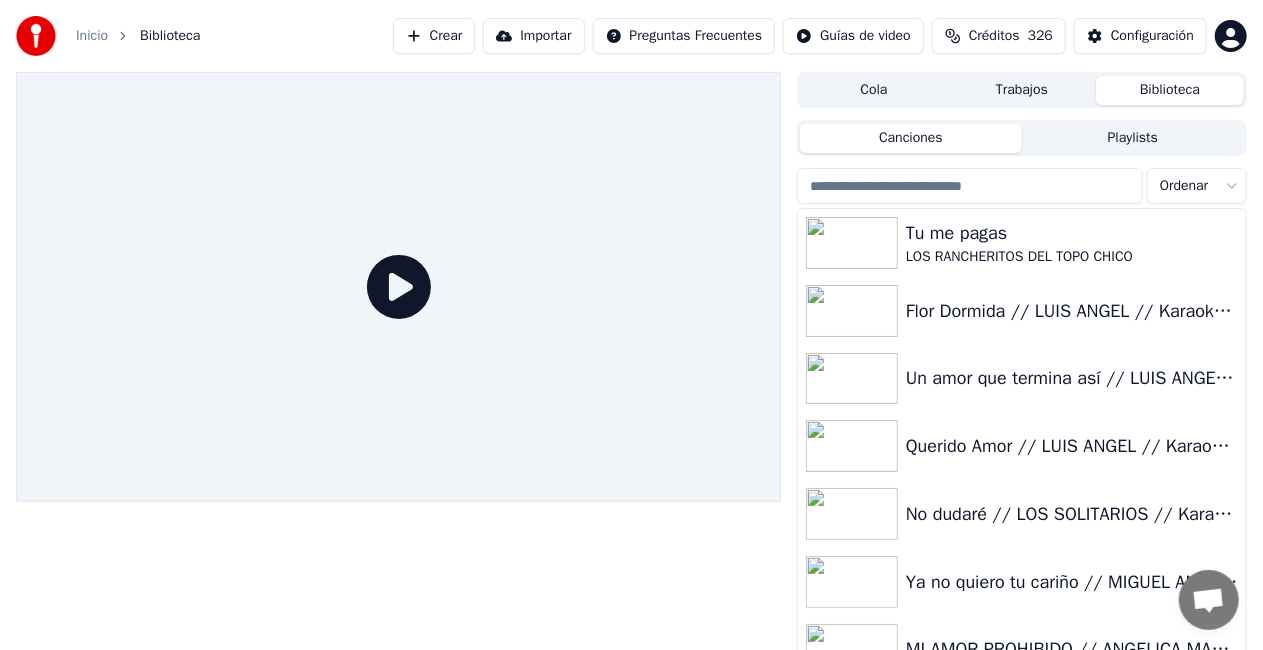 click on "Crear" at bounding box center (434, 36) 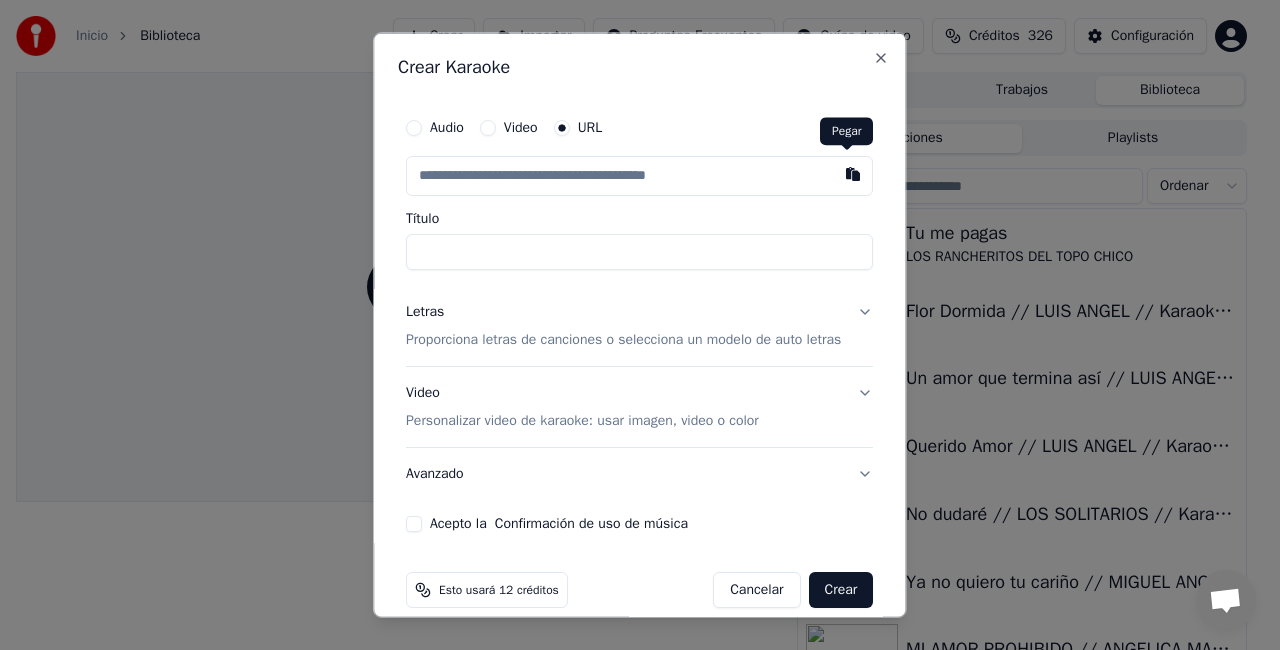 click at bounding box center [854, 174] 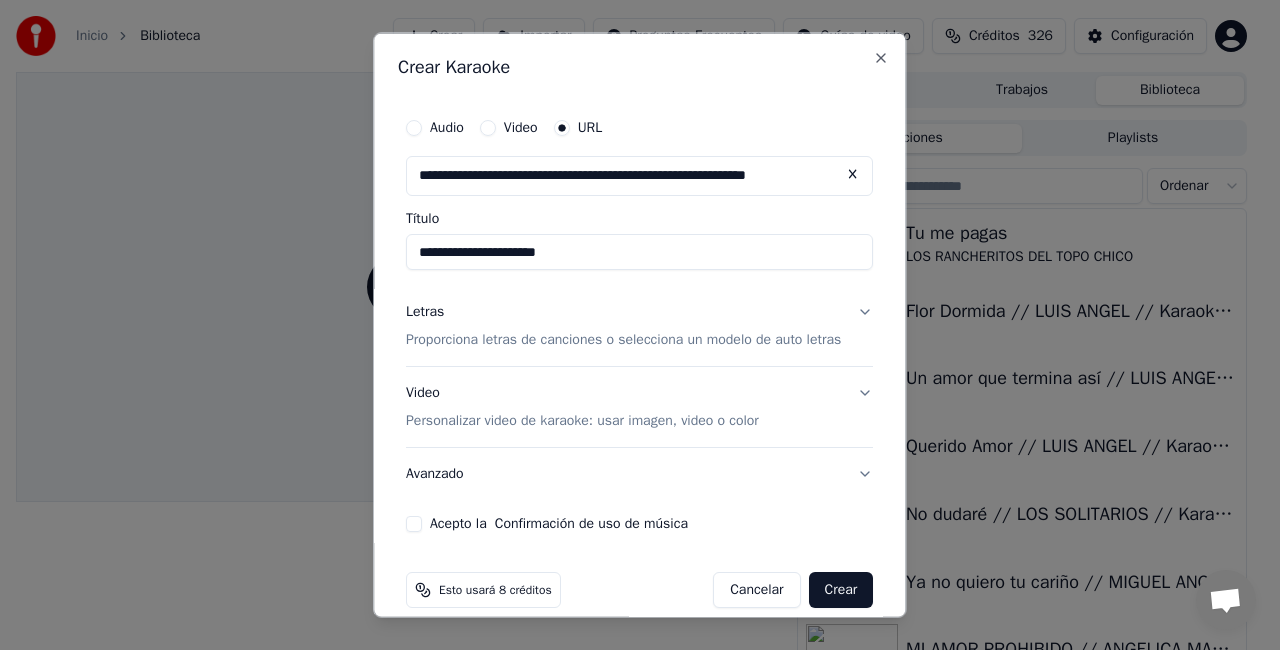 drag, startPoint x: 568, startPoint y: 252, endPoint x: 317, endPoint y: 252, distance: 251 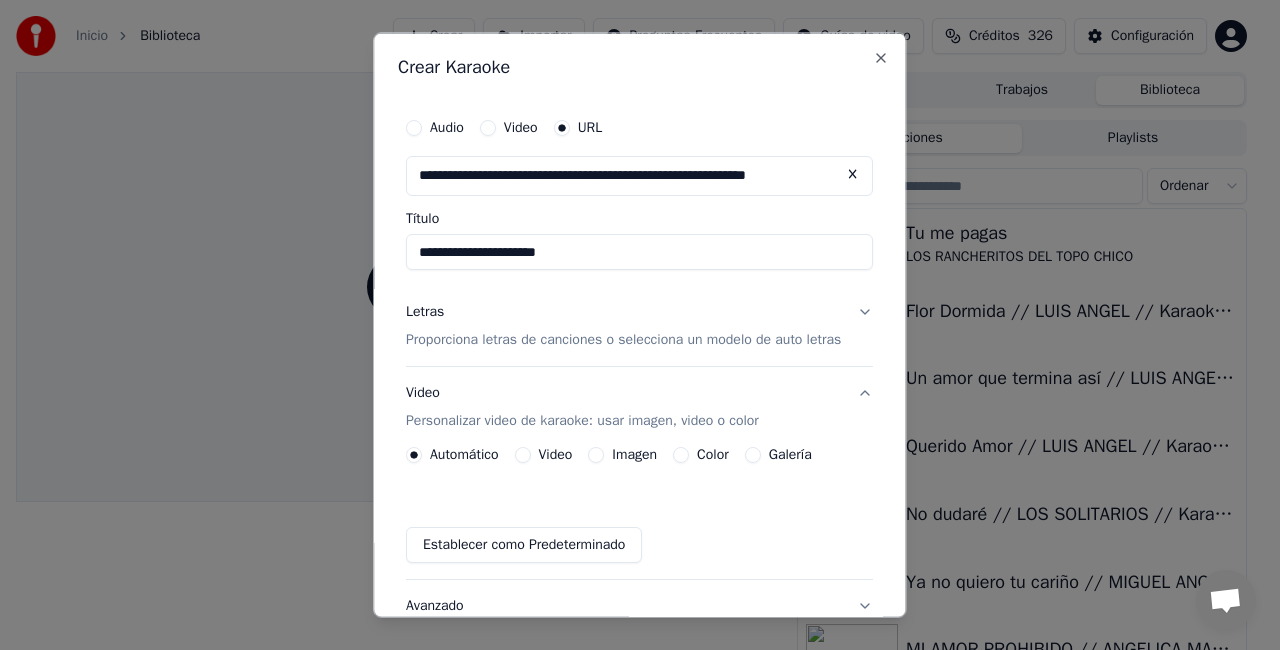 click on "Video" at bounding box center (523, 454) 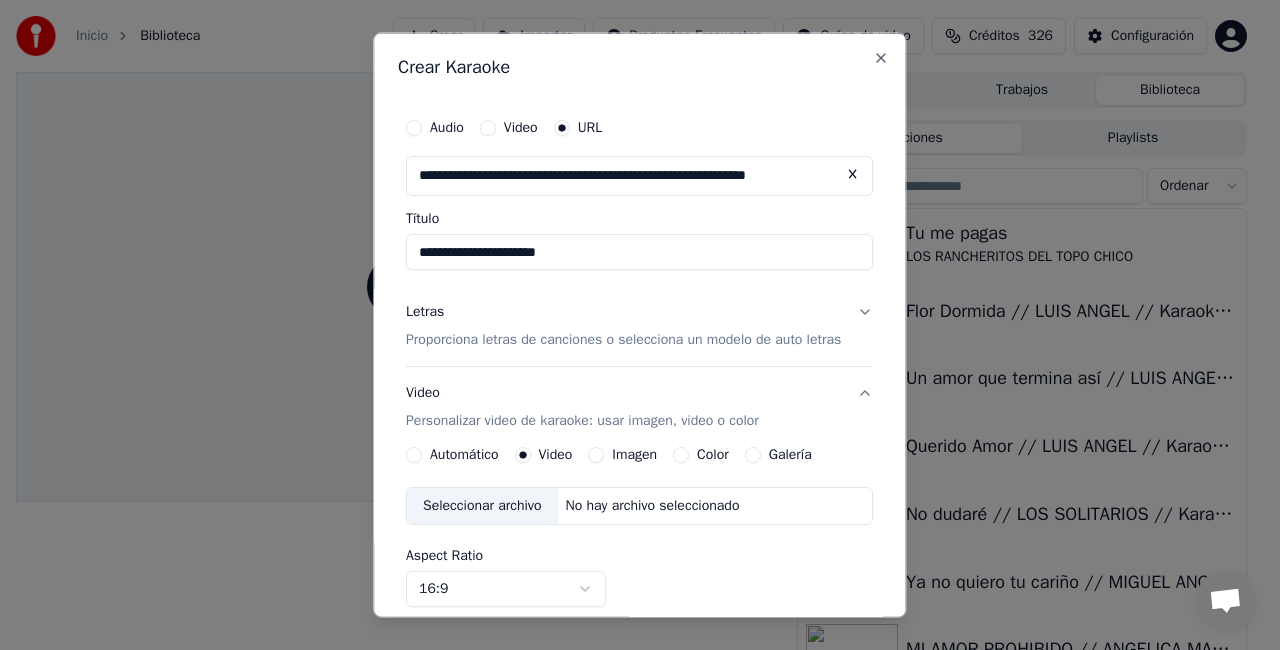 click on "Seleccionar archivo" at bounding box center (482, 505) 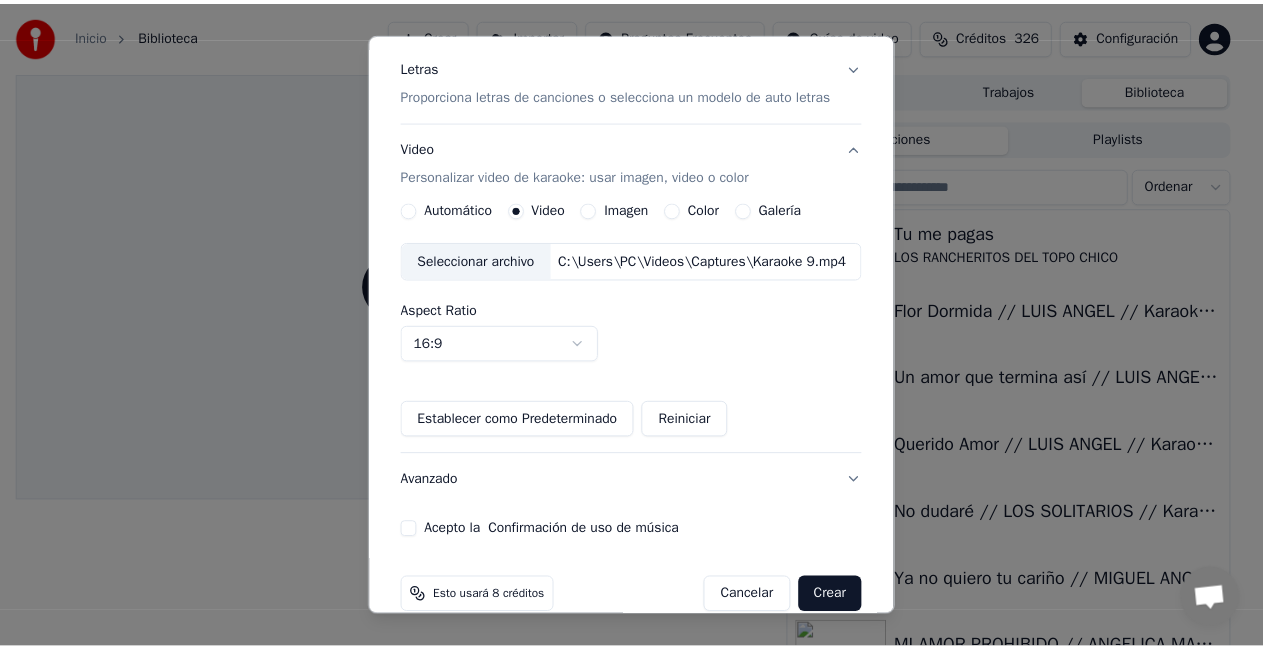 scroll, scrollTop: 274, scrollLeft: 0, axis: vertical 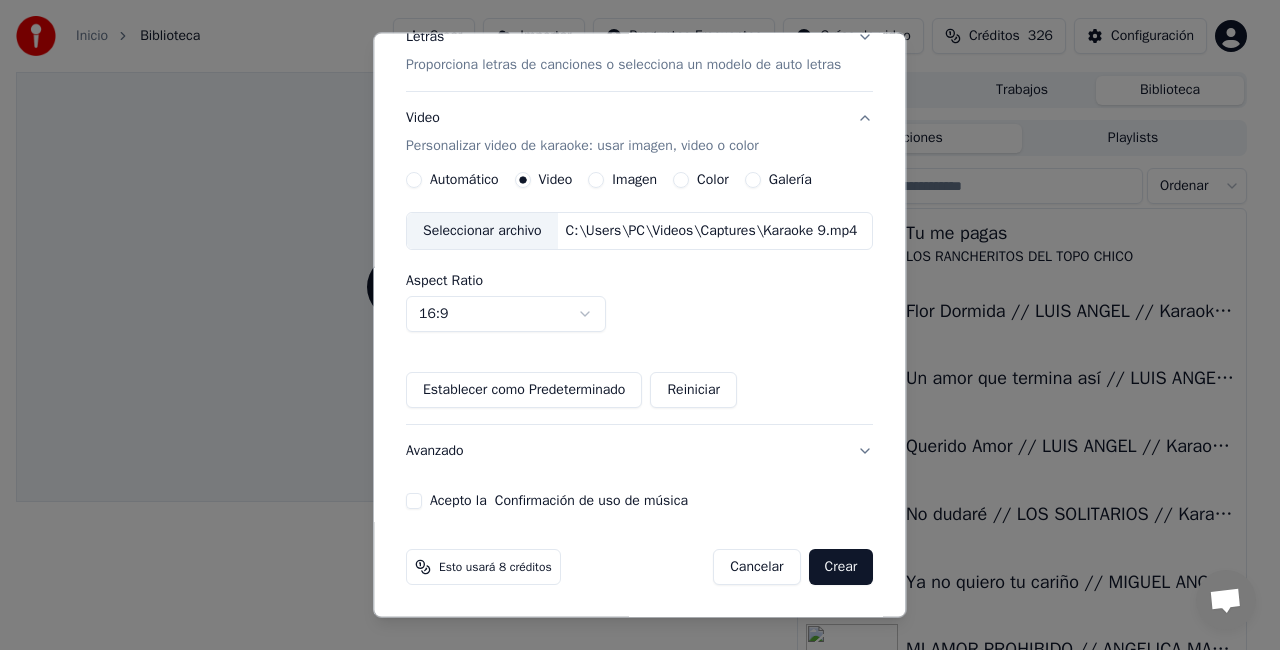 click on "Crear" at bounding box center [841, 567] 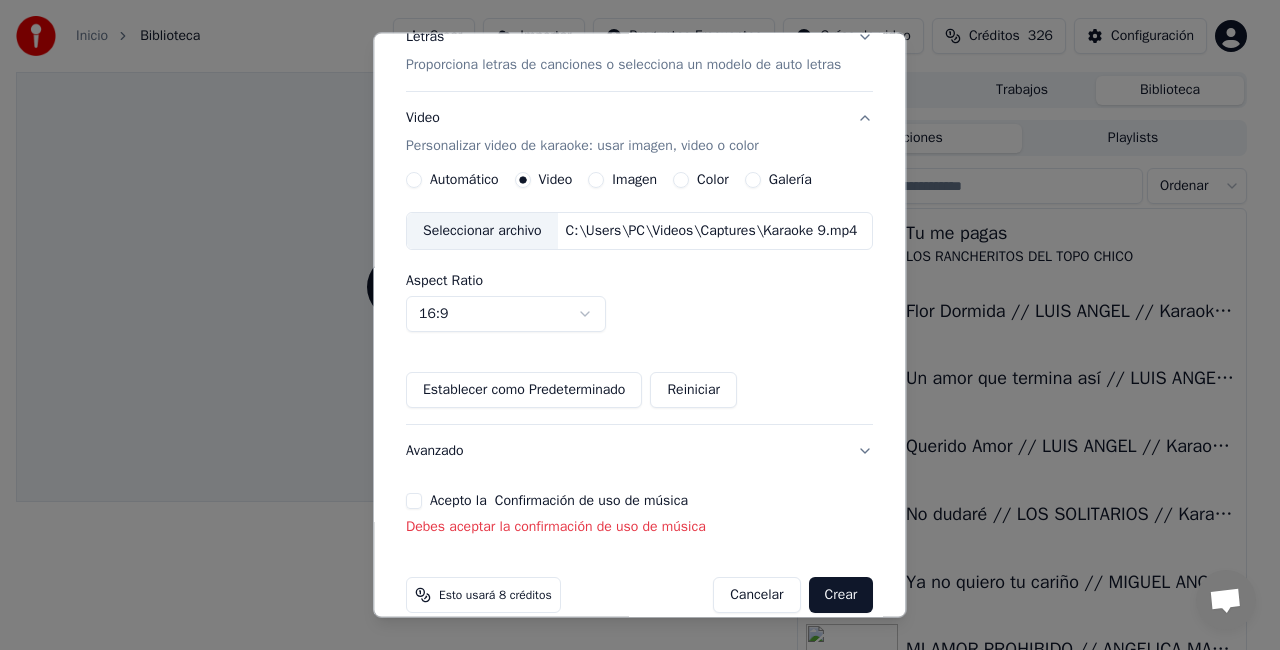 click on "Acepto la   Confirmación de uso de música" at bounding box center (414, 501) 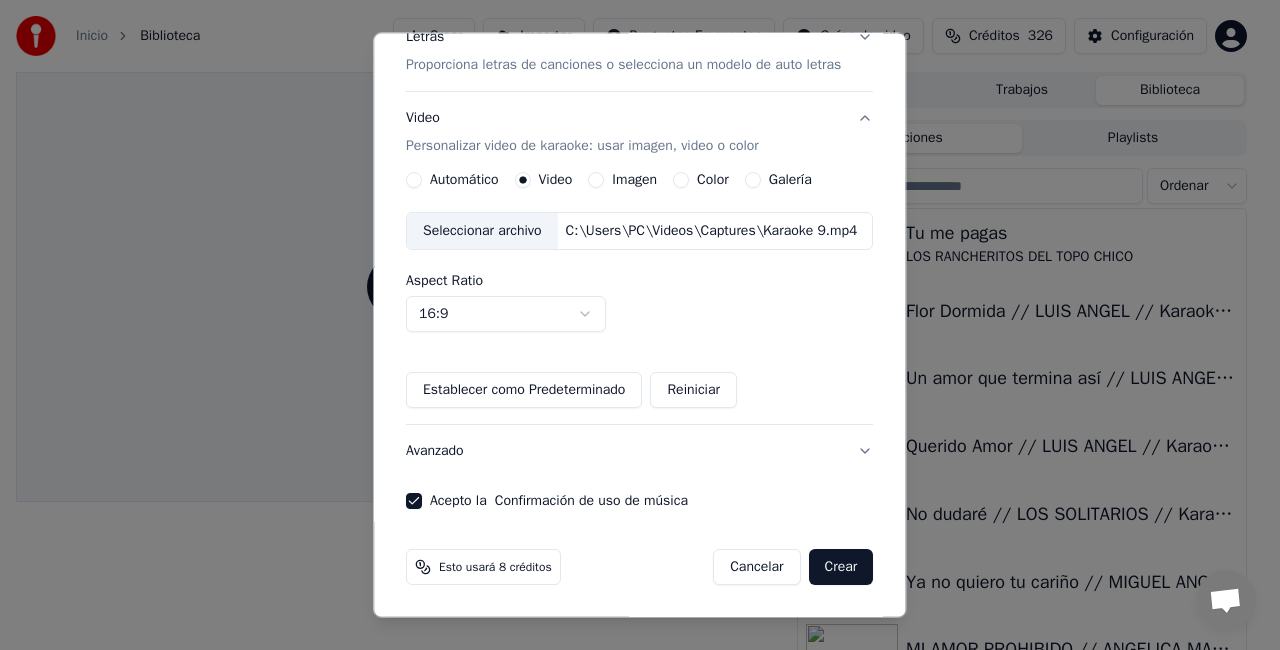 click on "Crear" at bounding box center (841, 567) 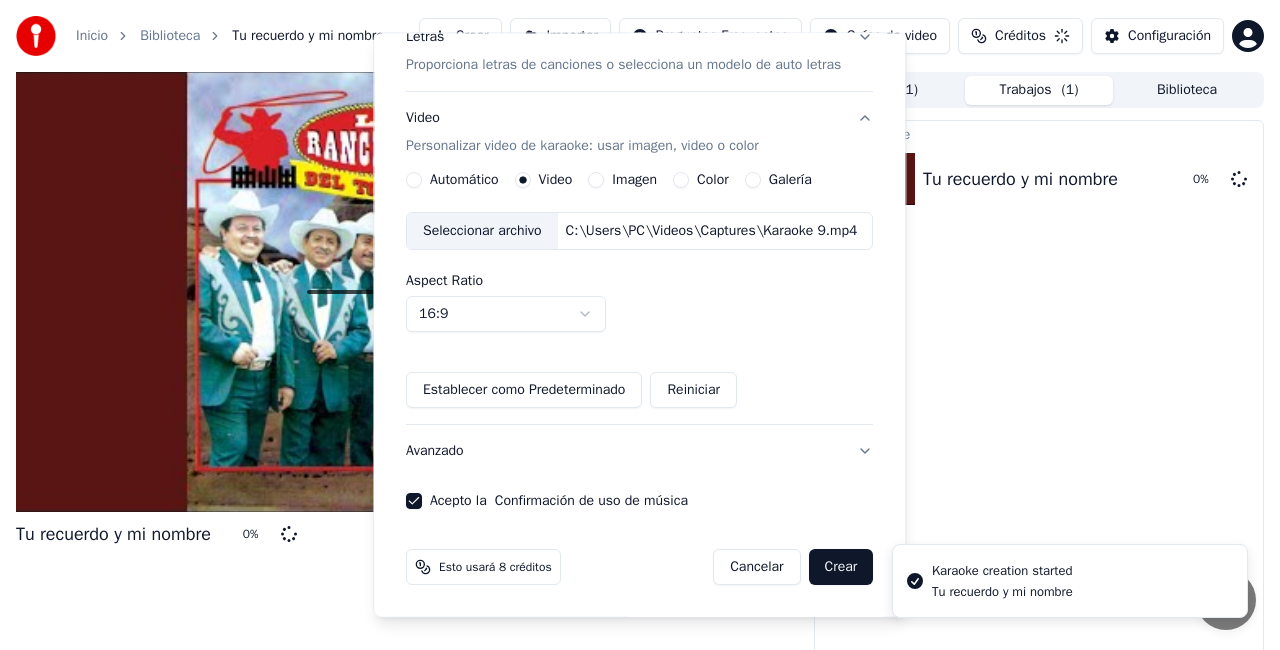 type 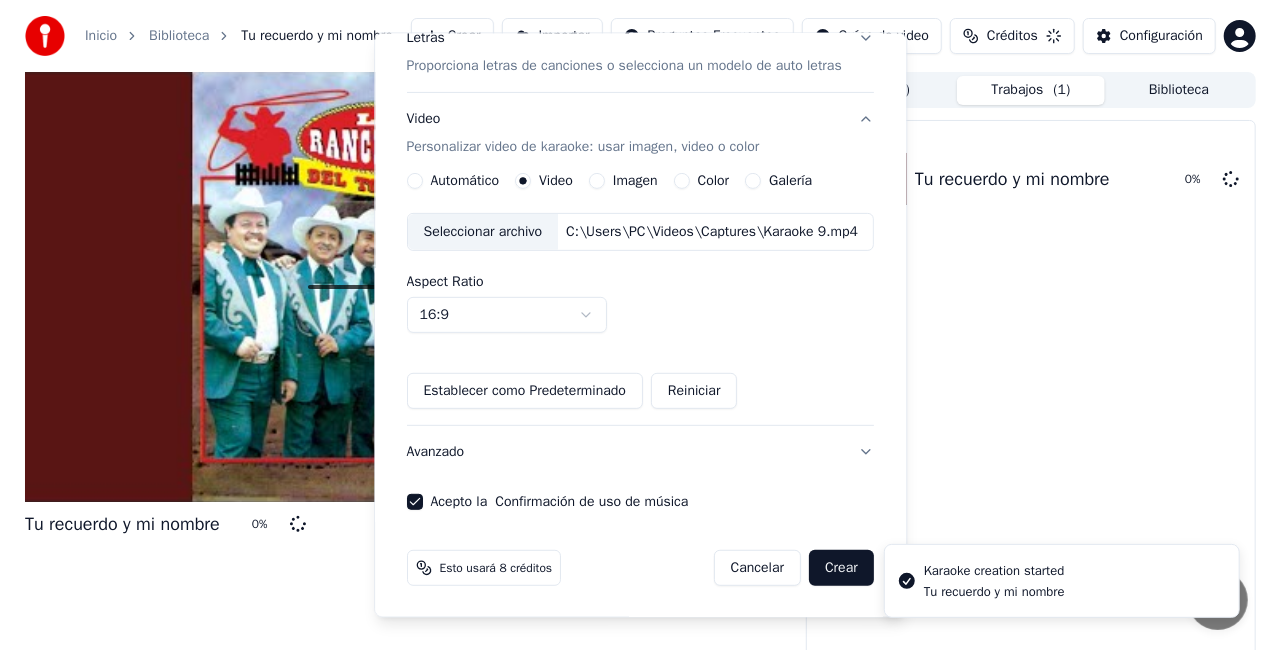 scroll, scrollTop: 154, scrollLeft: 0, axis: vertical 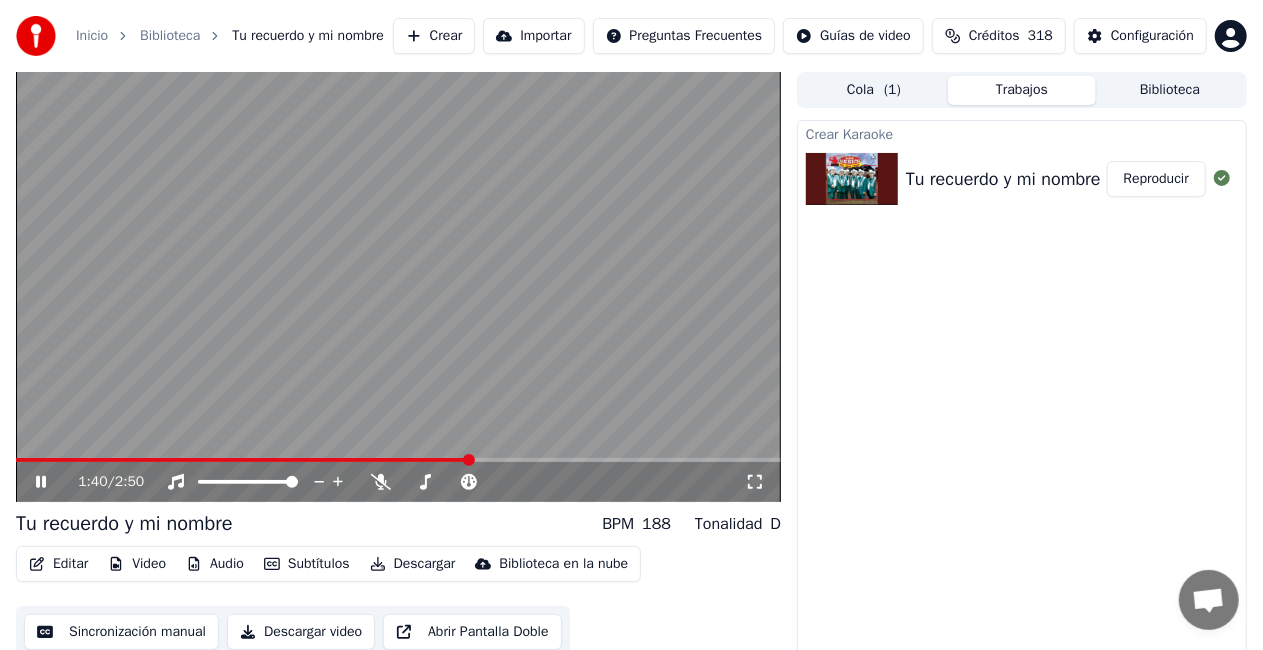 click 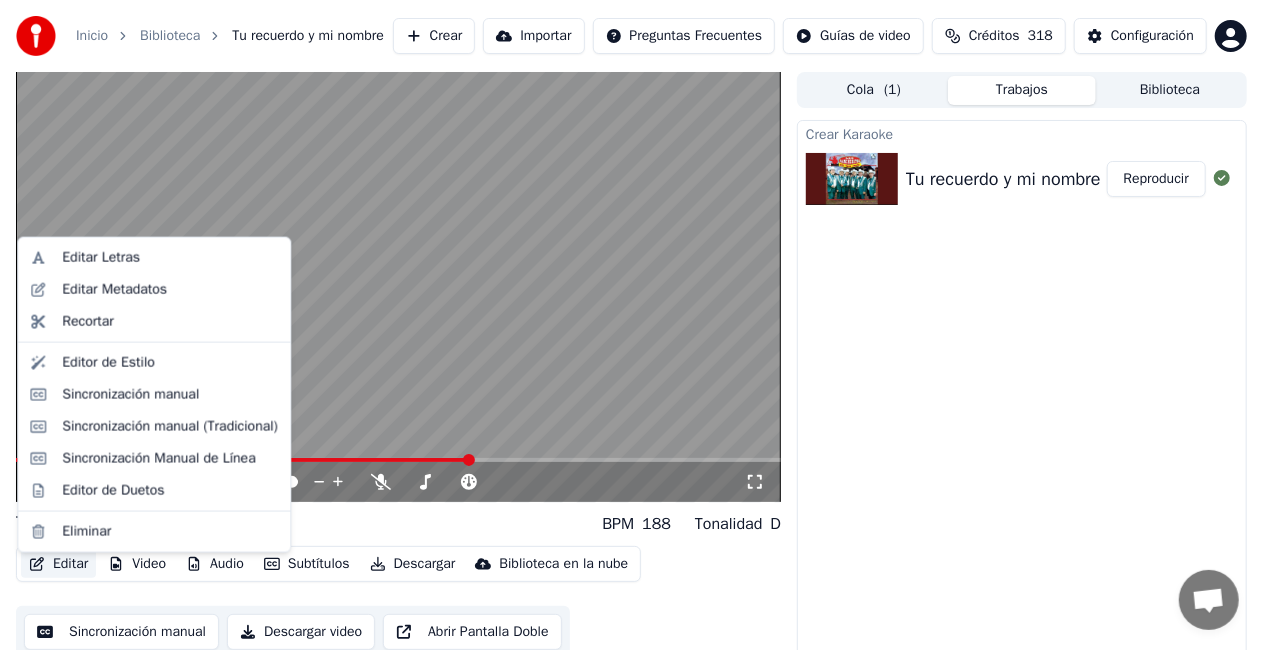 click on "Editar" at bounding box center (58, 564) 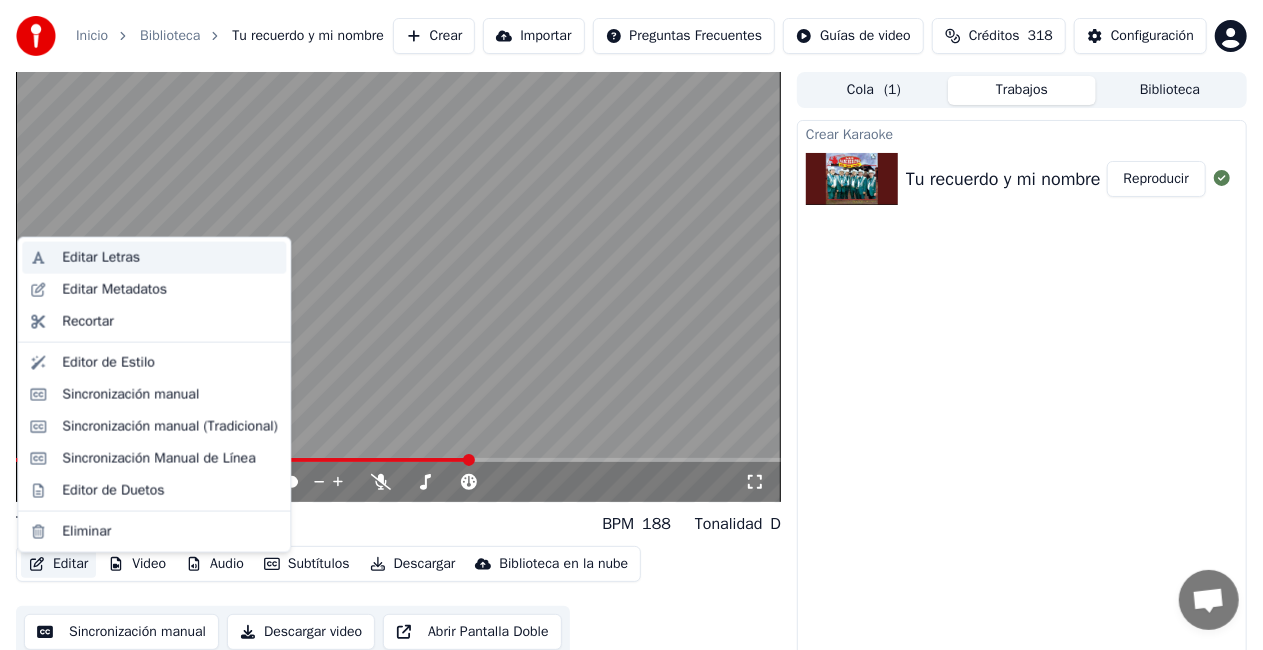 click on "Editar Letras" at bounding box center [101, 258] 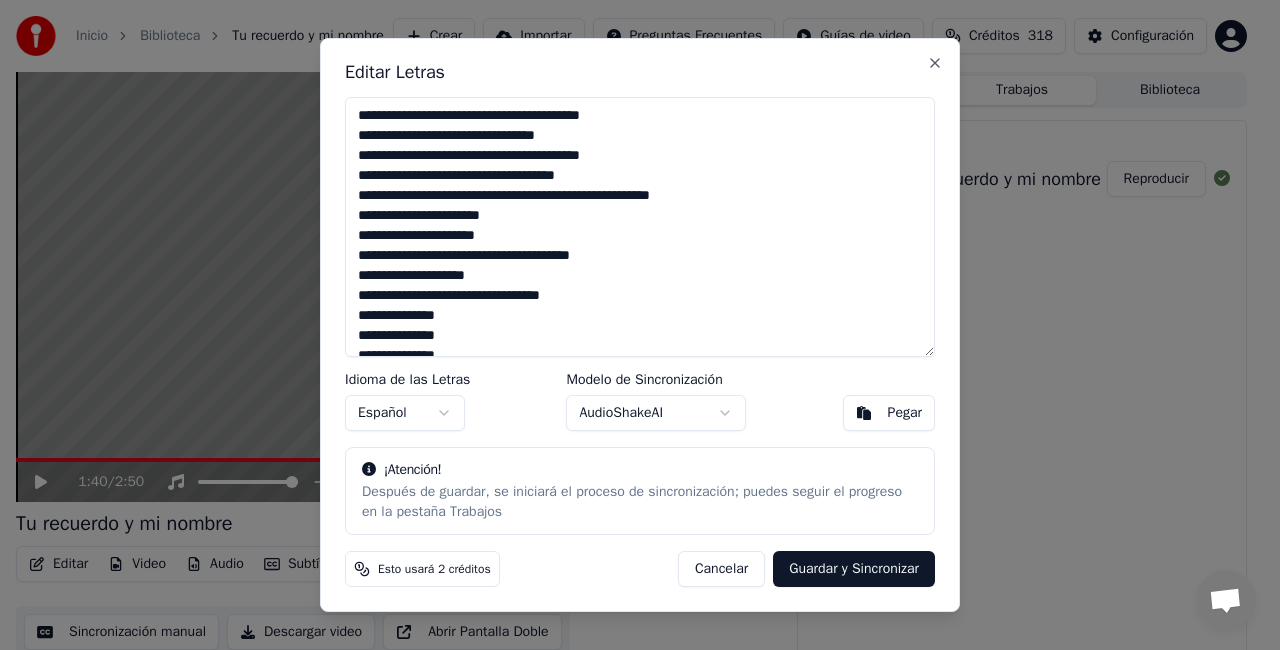 click on "**********" at bounding box center [640, 227] 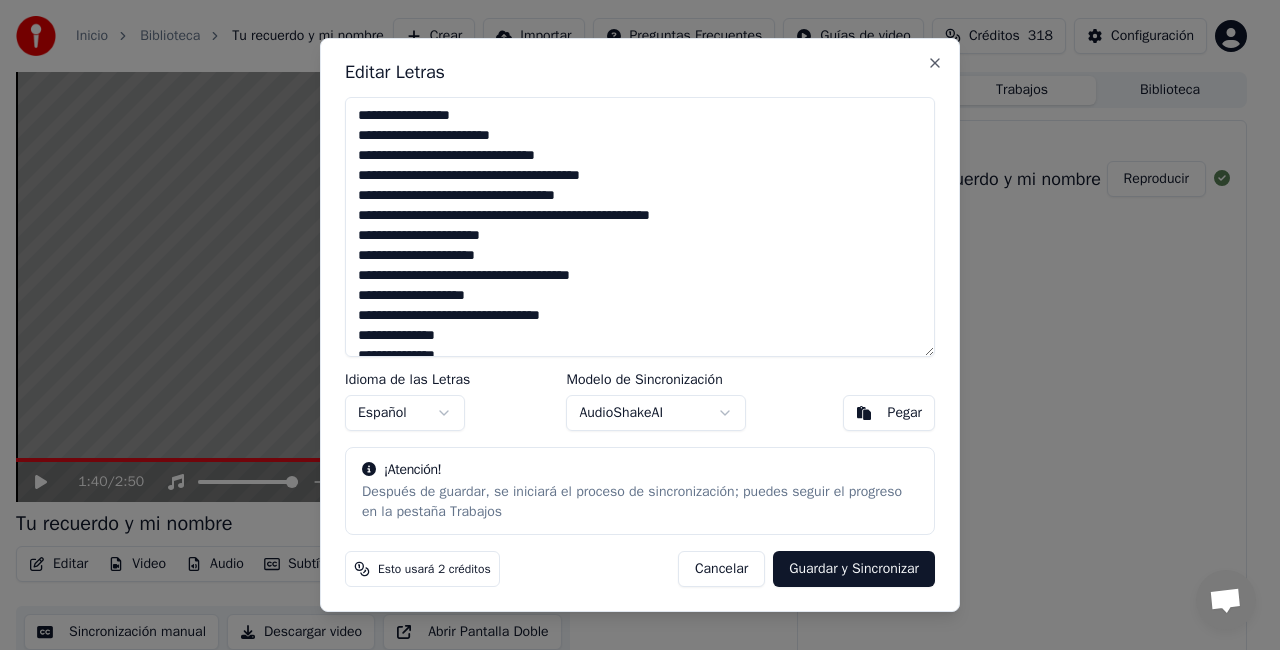 click on "**********" at bounding box center [640, 227] 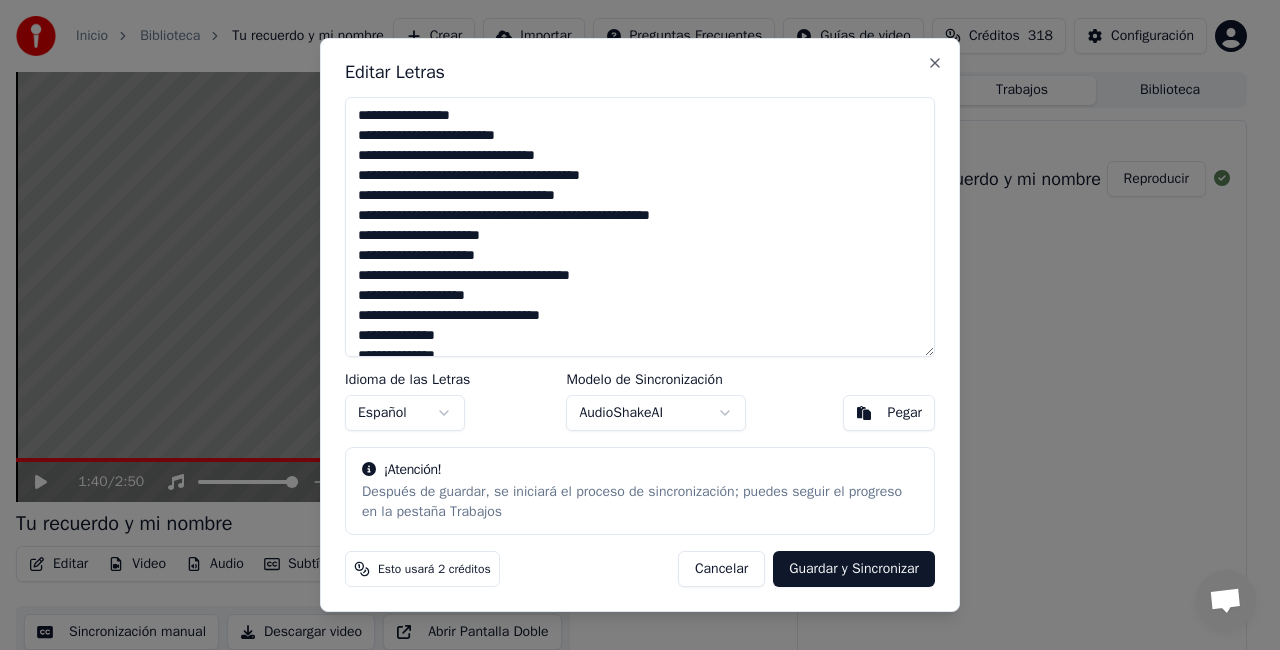 click on "**********" at bounding box center (640, 227) 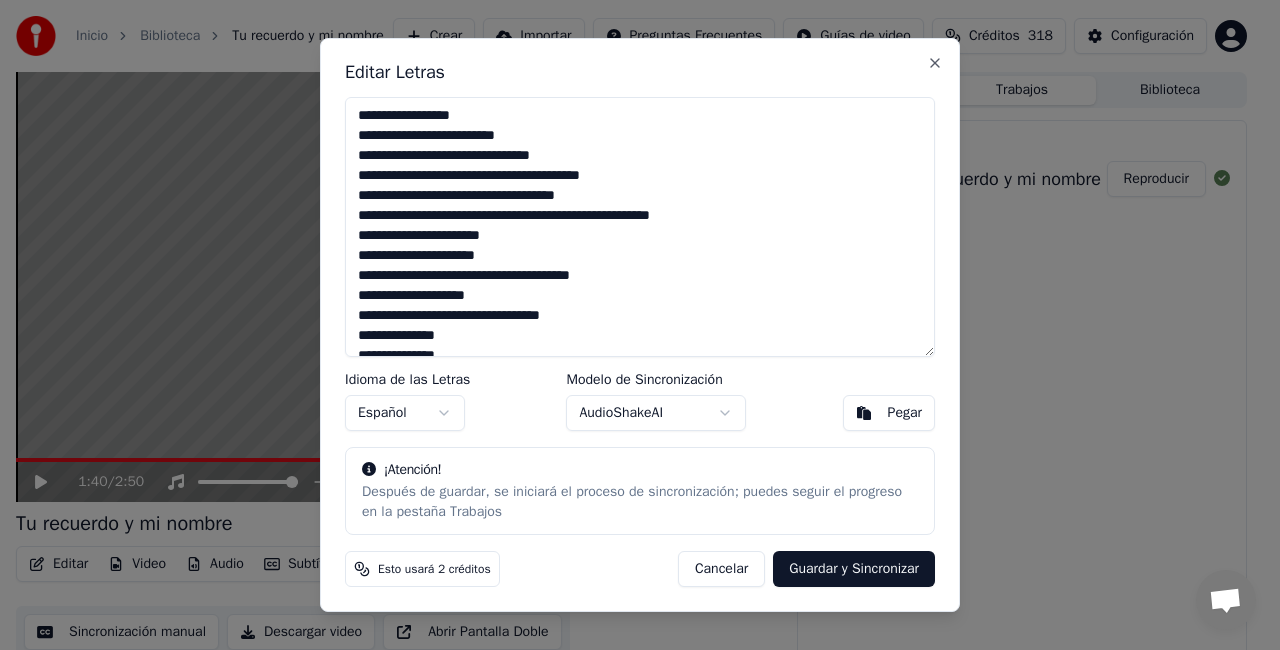 click on "**********" at bounding box center [640, 227] 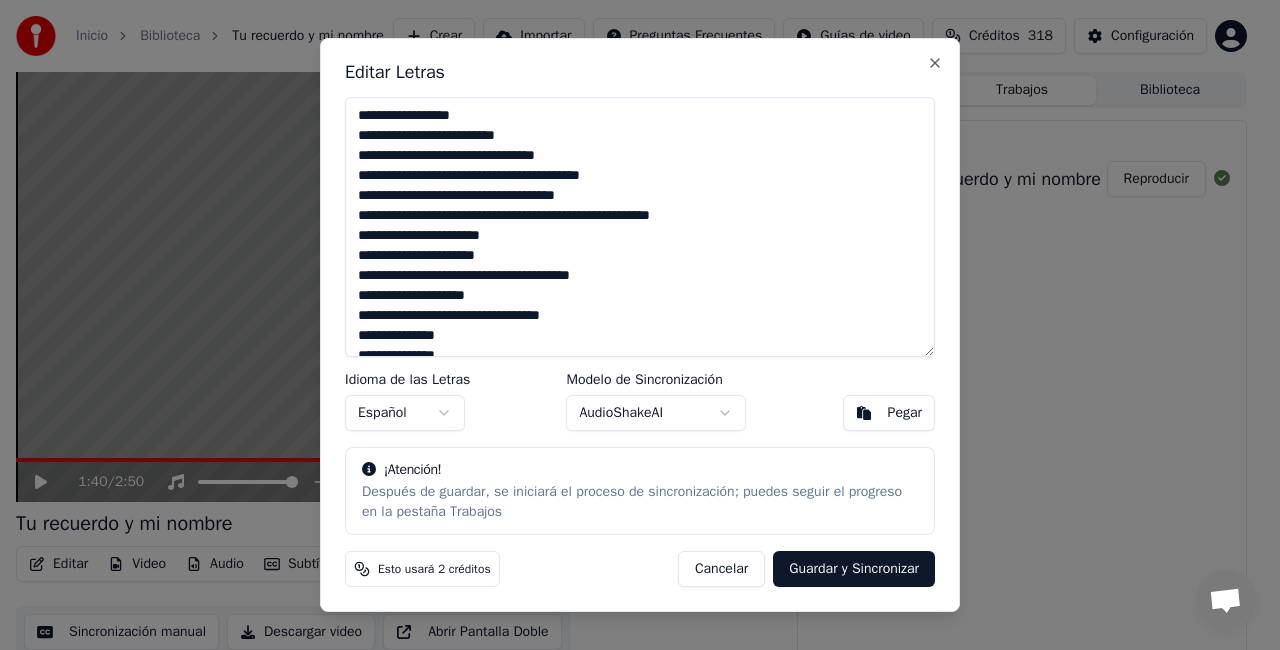 click on "**********" at bounding box center [640, 227] 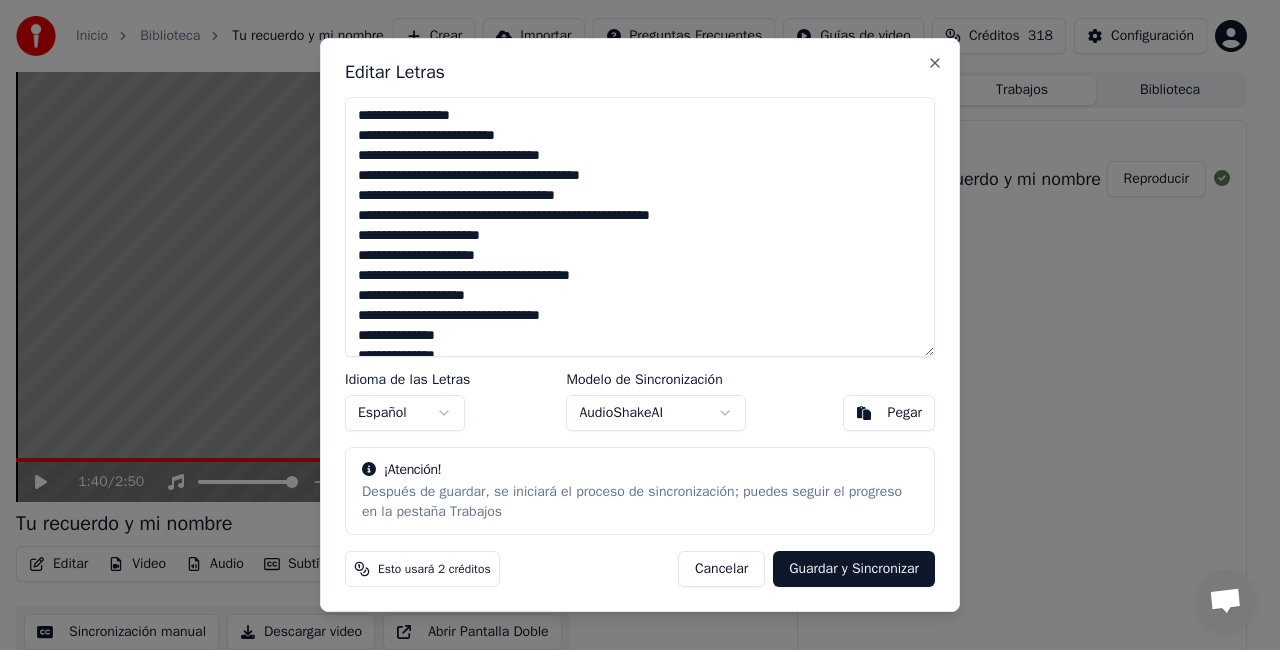 click on "**********" at bounding box center [640, 227] 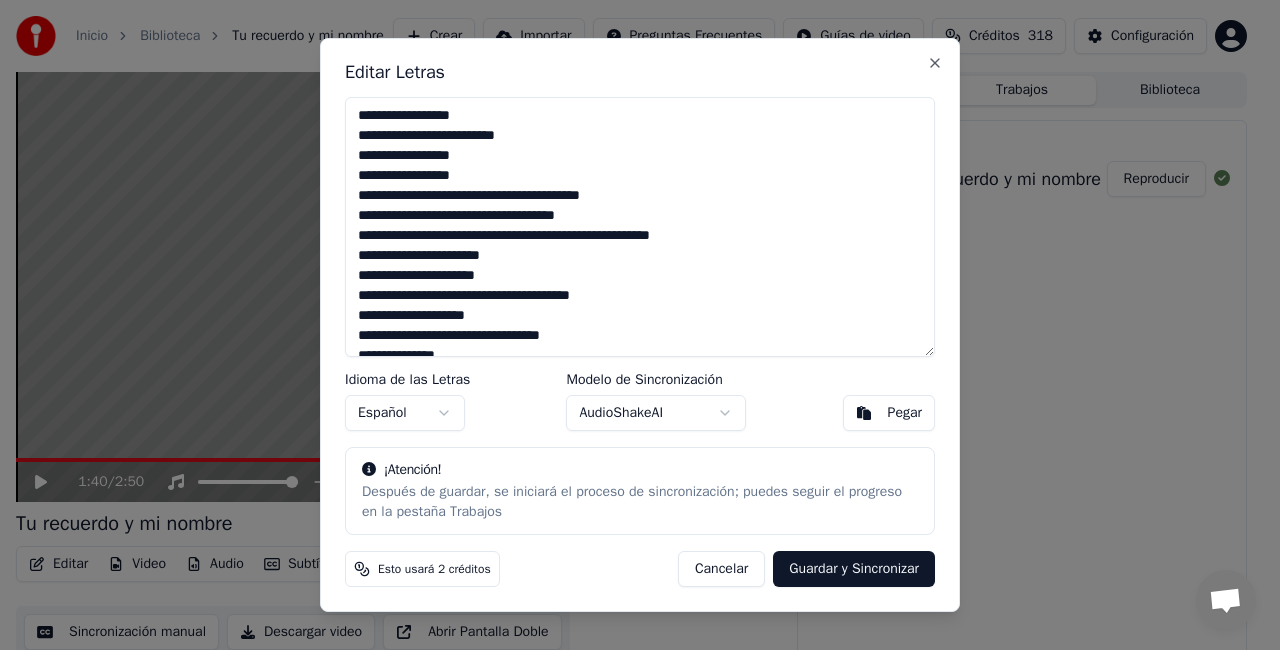 click on "**********" at bounding box center [640, 227] 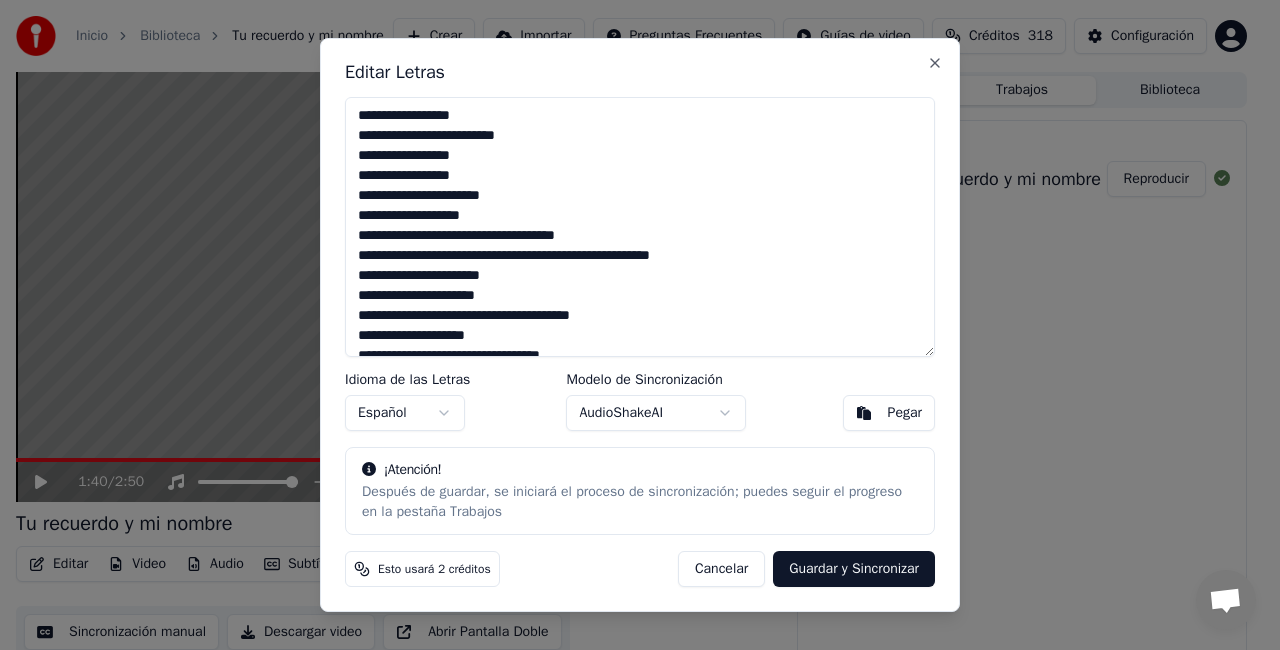 click on "**********" at bounding box center [640, 227] 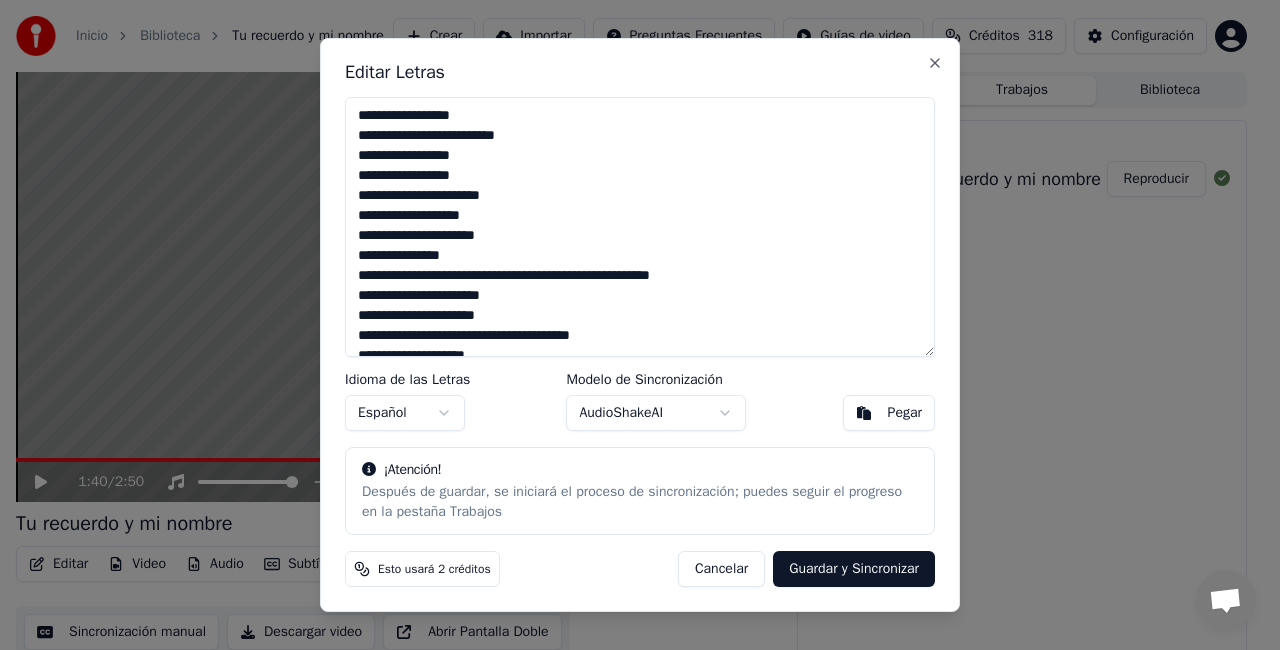 click on "**********" at bounding box center (640, 227) 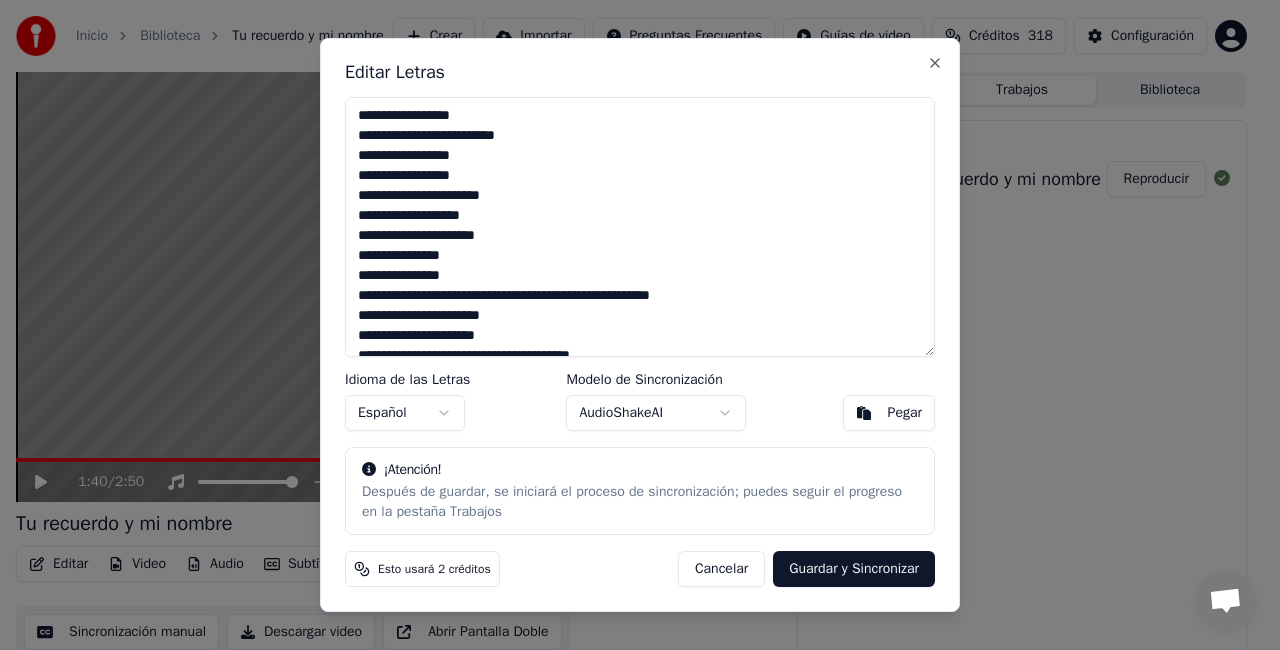 click on "**********" at bounding box center [640, 227] 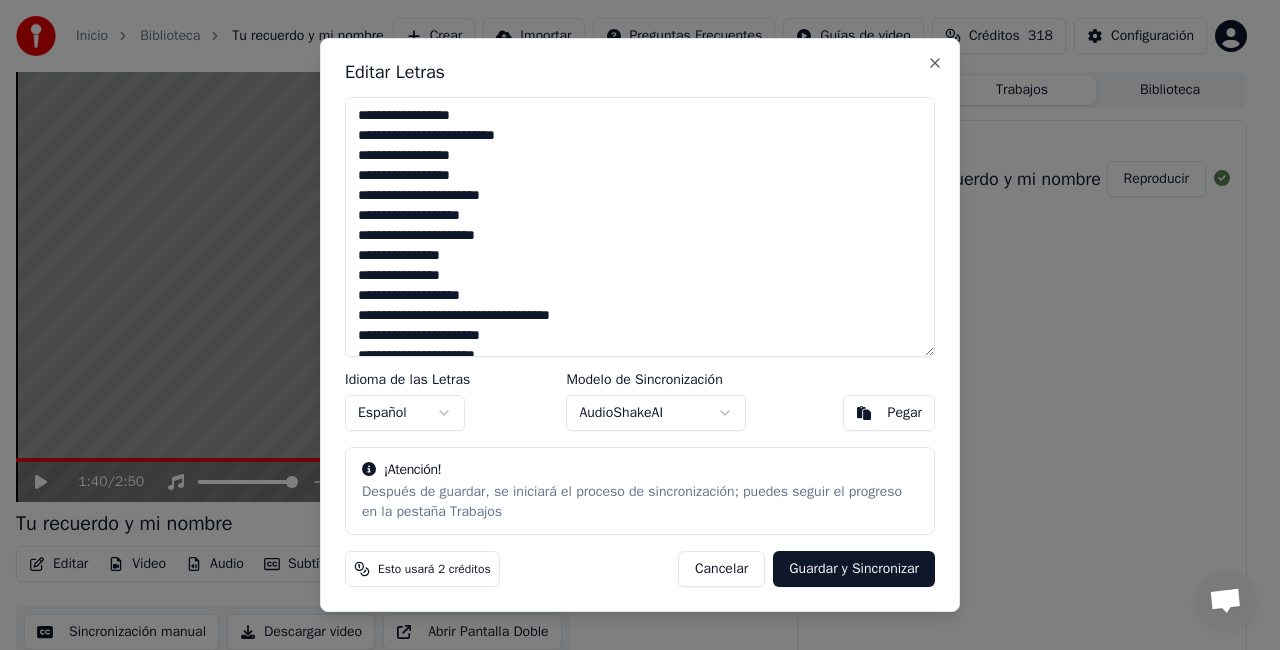 click on "**********" at bounding box center (640, 227) 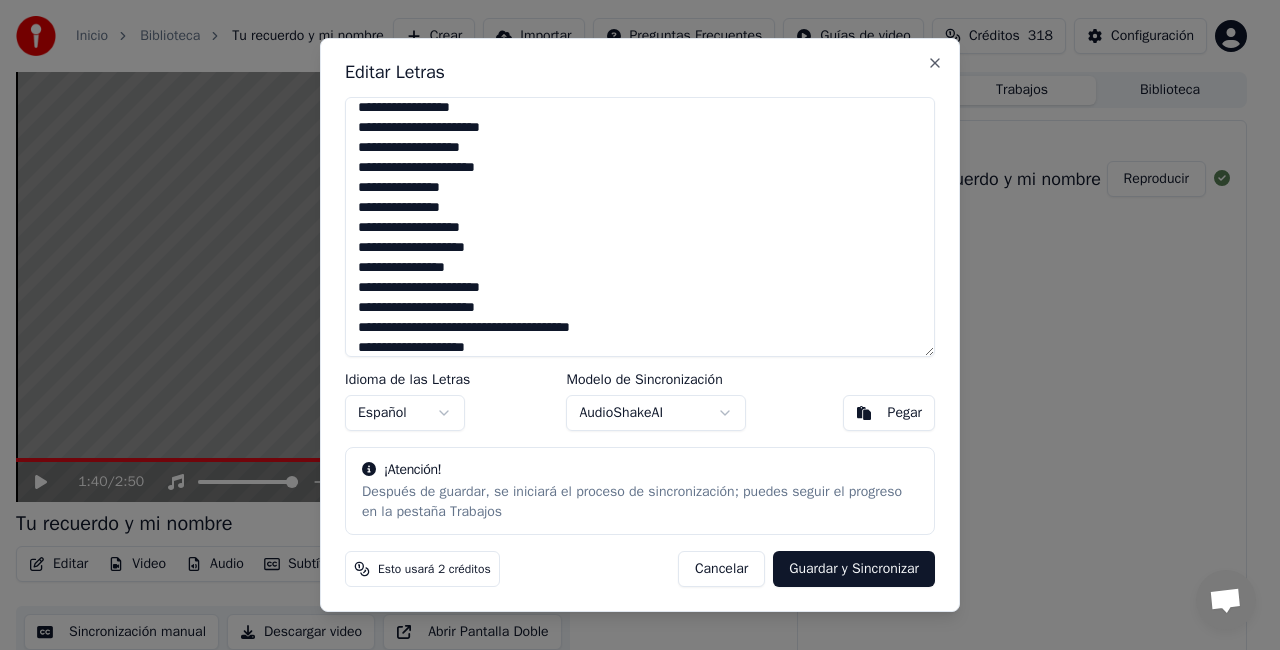 scroll, scrollTop: 88, scrollLeft: 0, axis: vertical 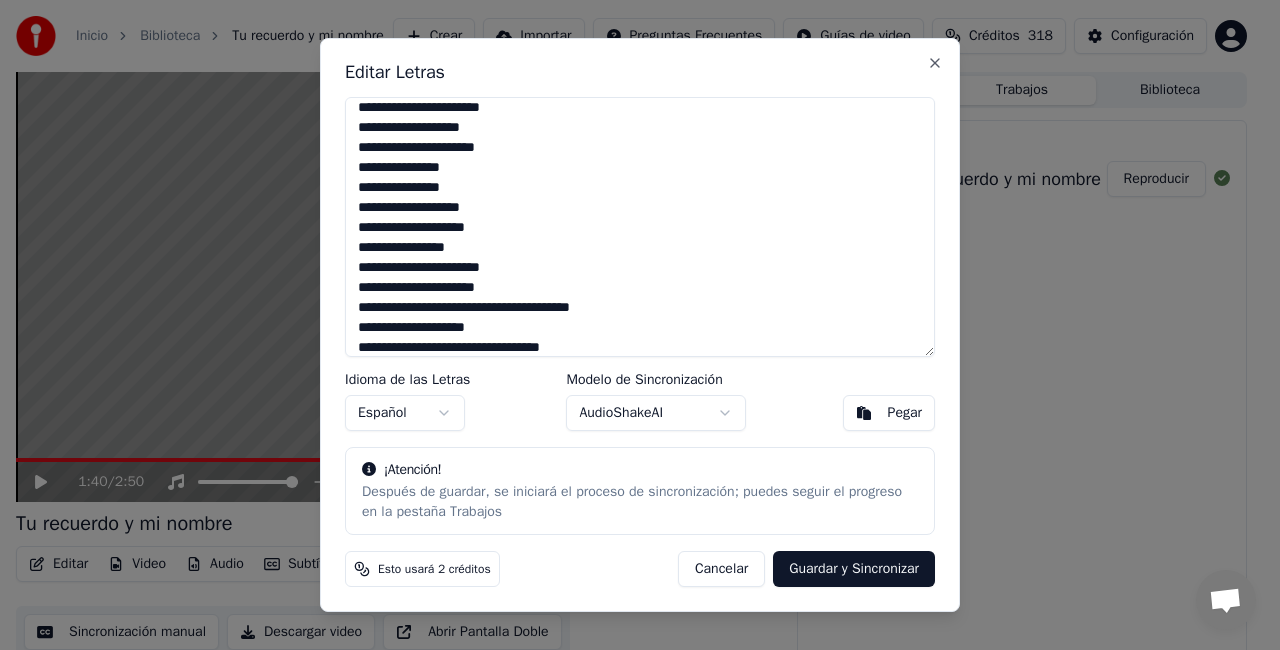 click on "**********" at bounding box center [640, 227] 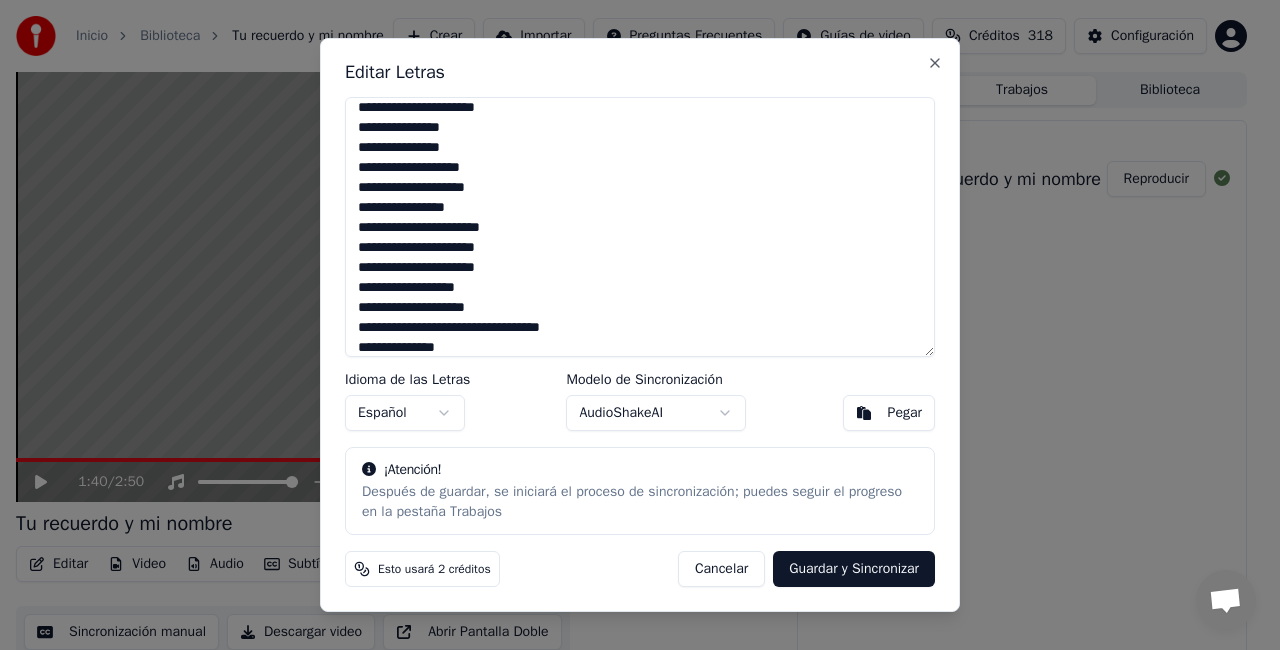 scroll, scrollTop: 148, scrollLeft: 0, axis: vertical 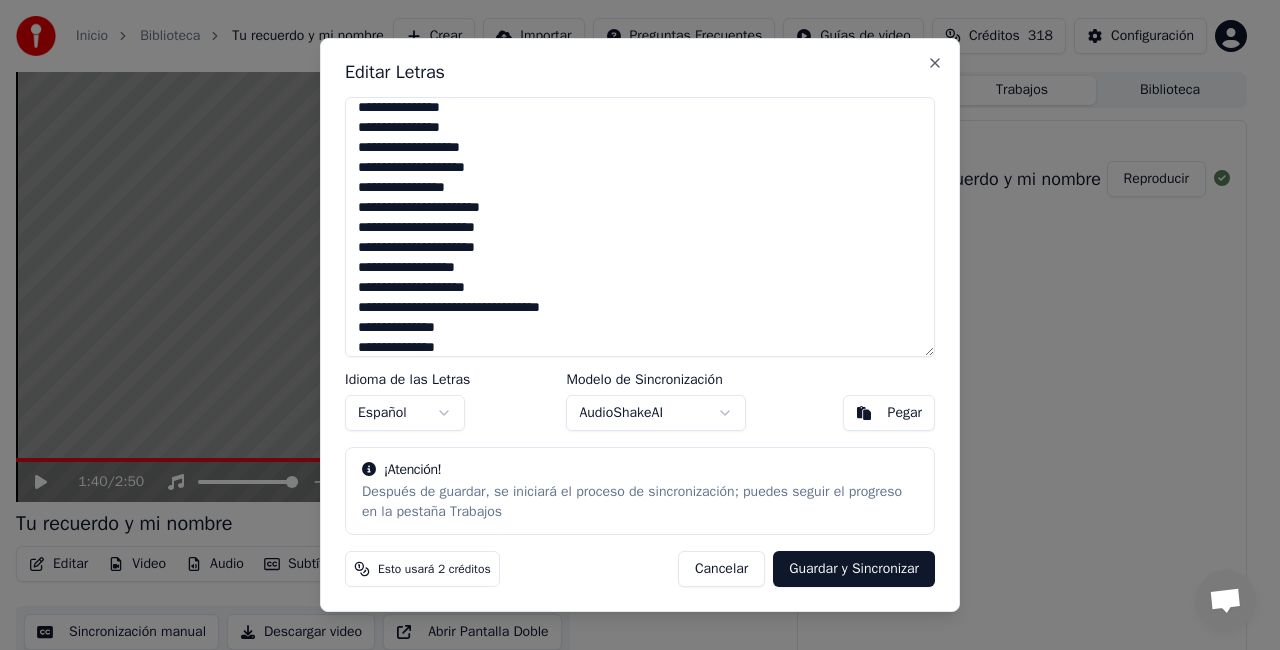 click on "**********" at bounding box center (640, 227) 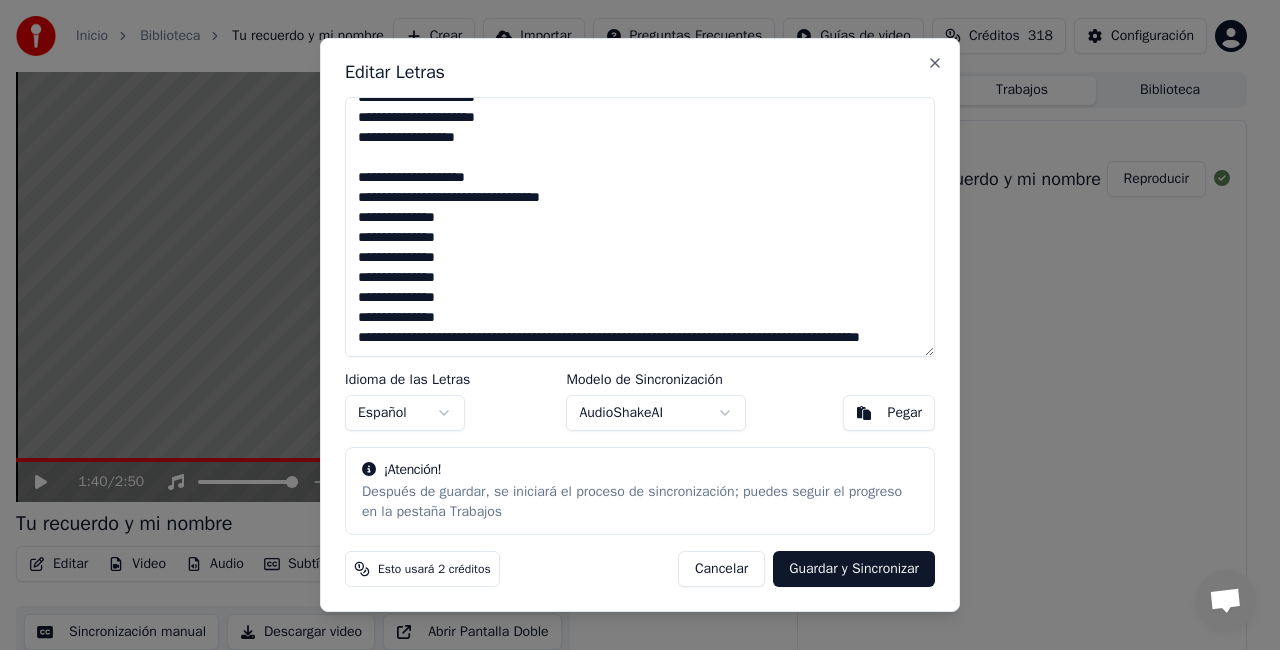 scroll, scrollTop: 297, scrollLeft: 0, axis: vertical 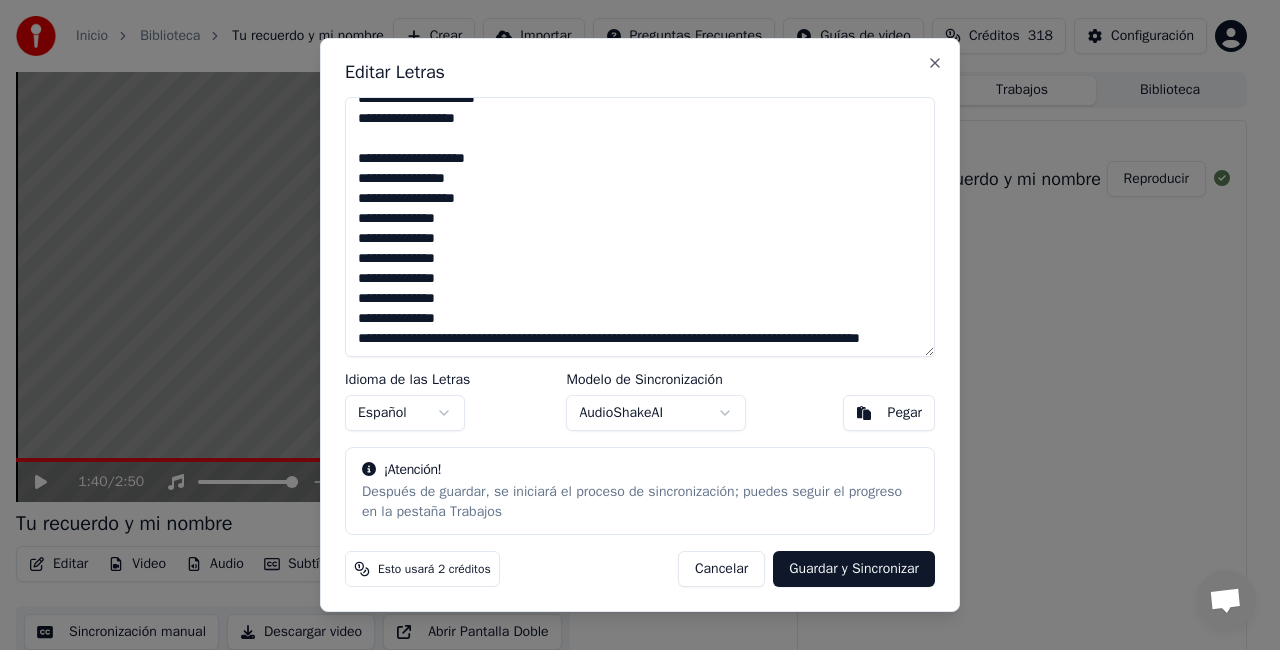drag, startPoint x: 359, startPoint y: 241, endPoint x: 436, endPoint y: 324, distance: 113.216606 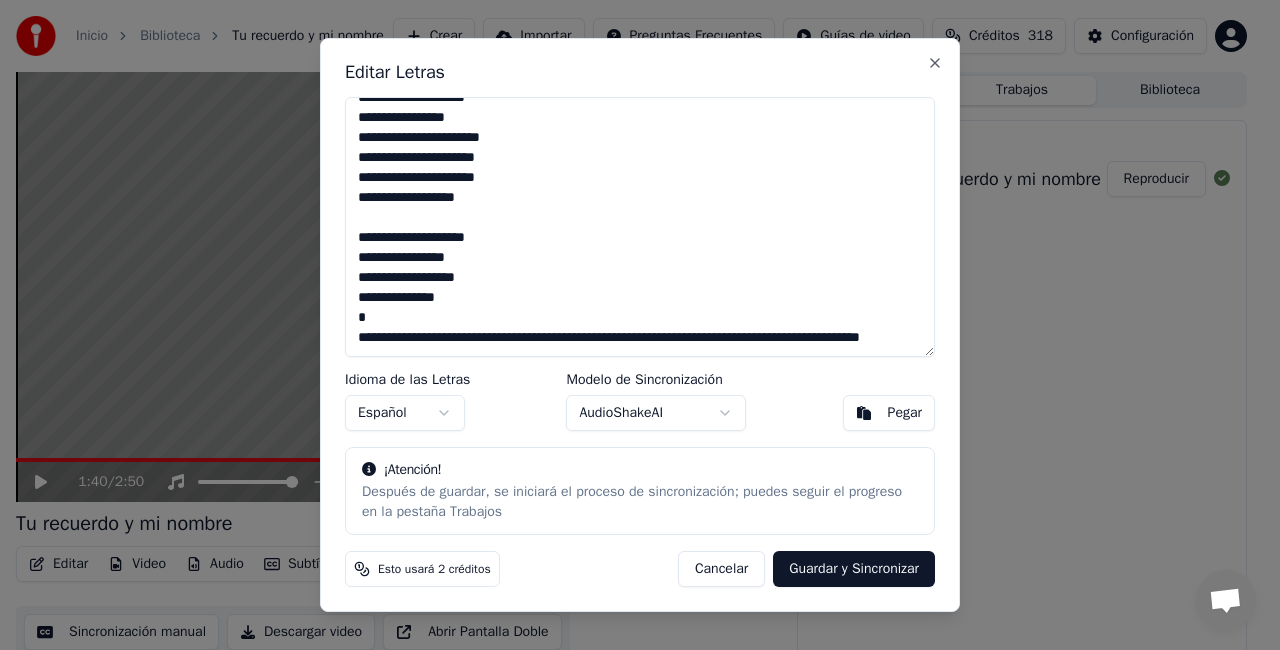 scroll, scrollTop: 238, scrollLeft: 0, axis: vertical 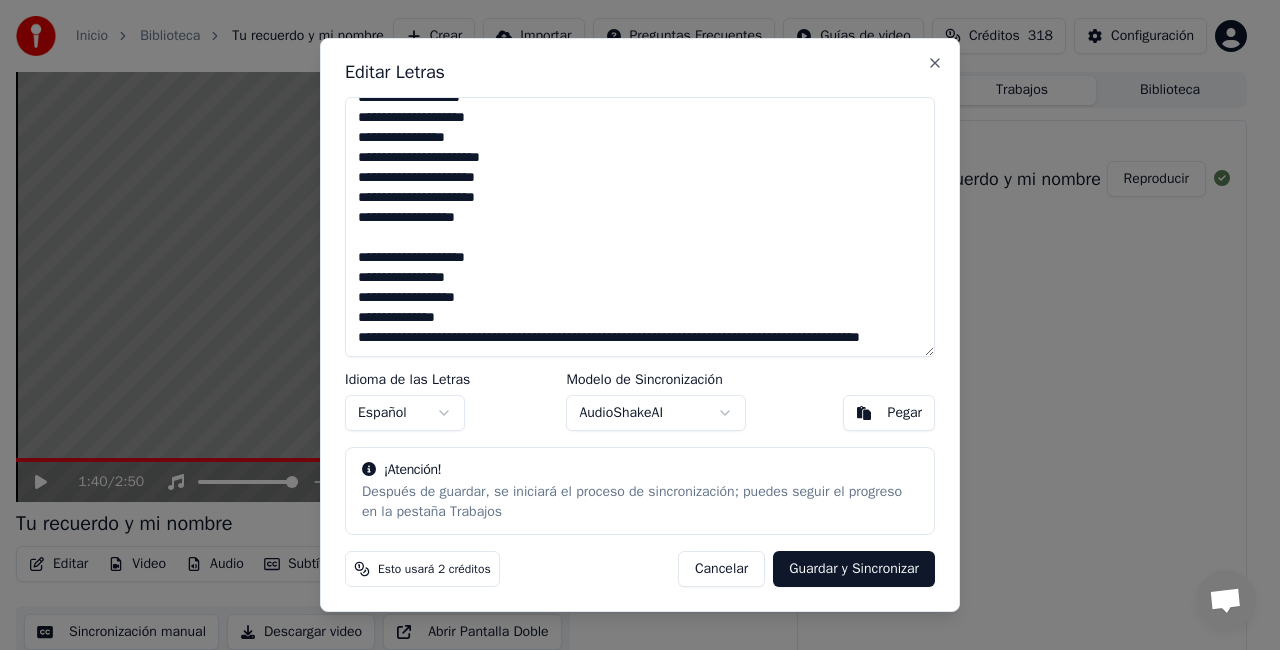 click on "**********" at bounding box center [640, 227] 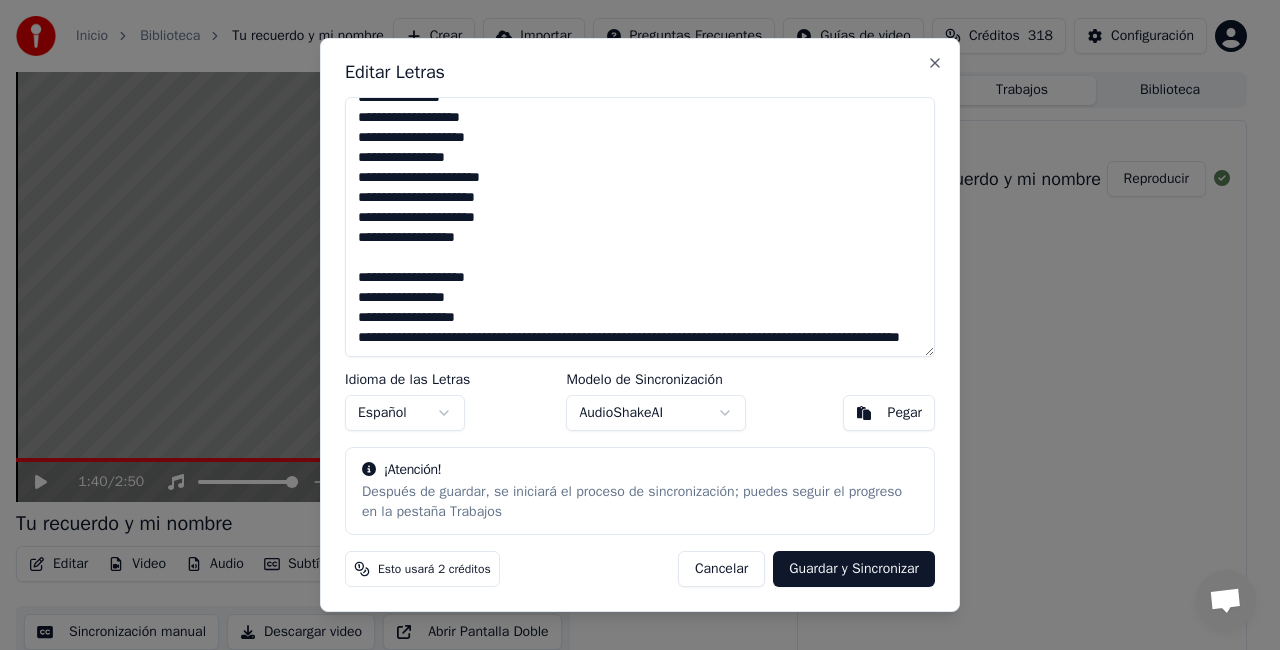 scroll, scrollTop: 198, scrollLeft: 0, axis: vertical 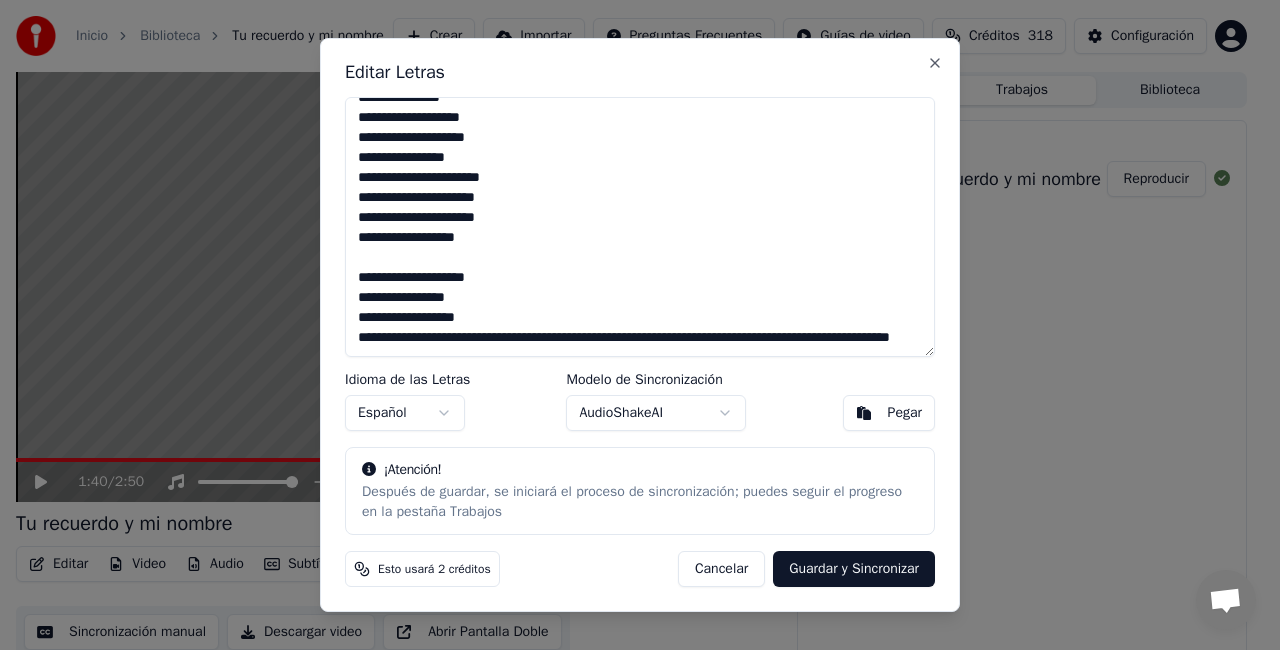 click on "**********" at bounding box center (640, 227) 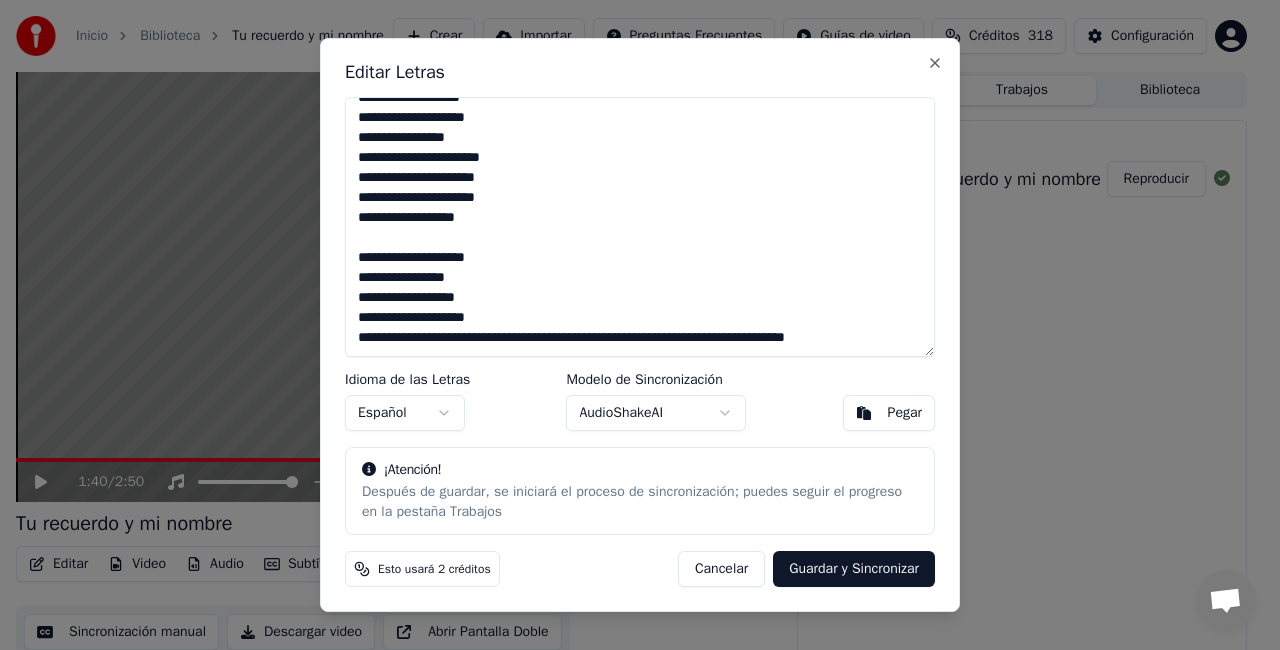 click on "**********" at bounding box center (640, 227) 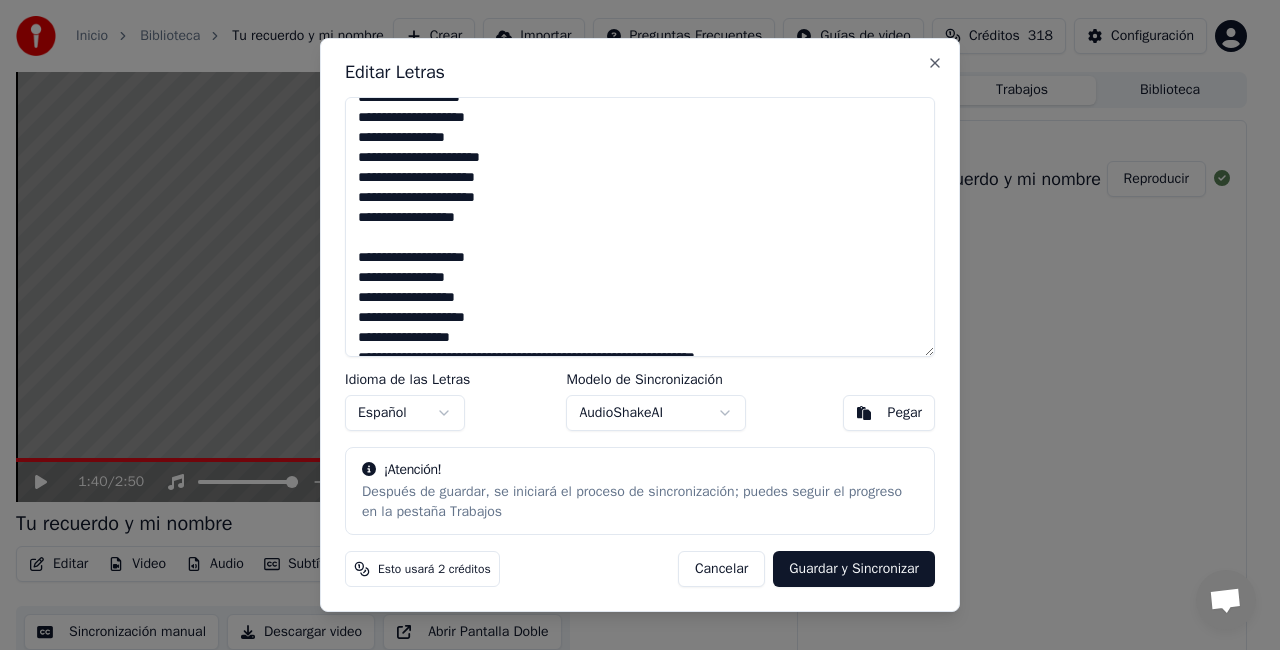 scroll, scrollTop: 218, scrollLeft: 0, axis: vertical 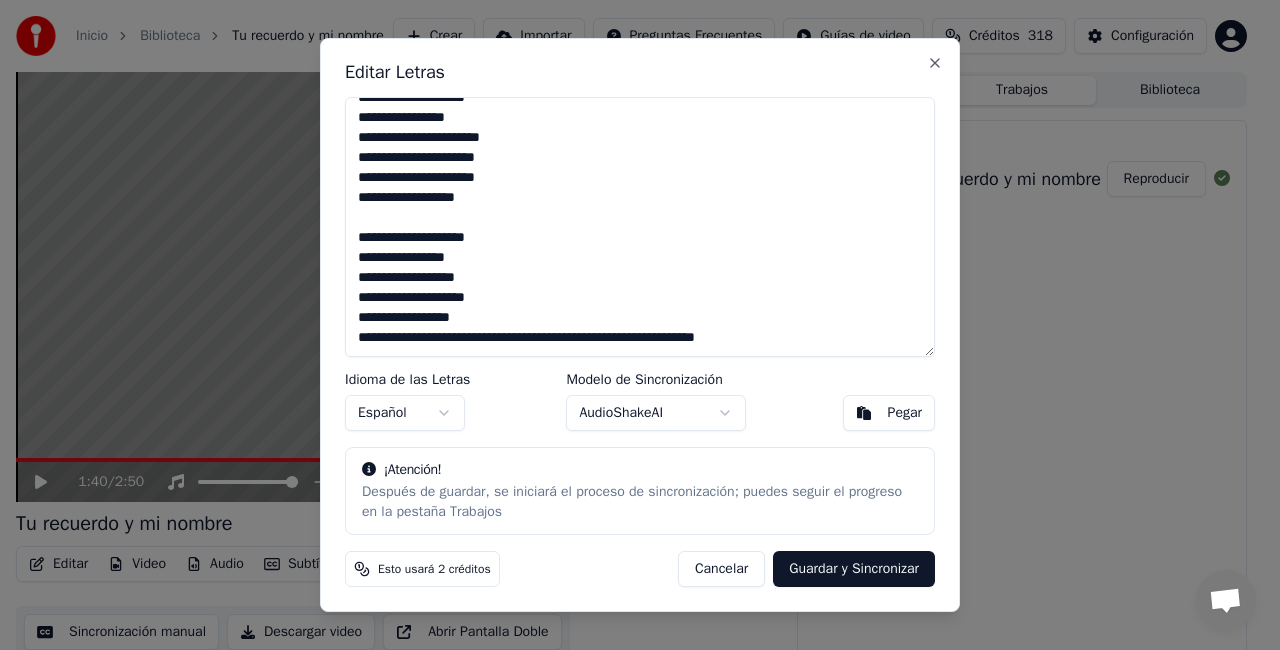 click on "**********" at bounding box center [640, 227] 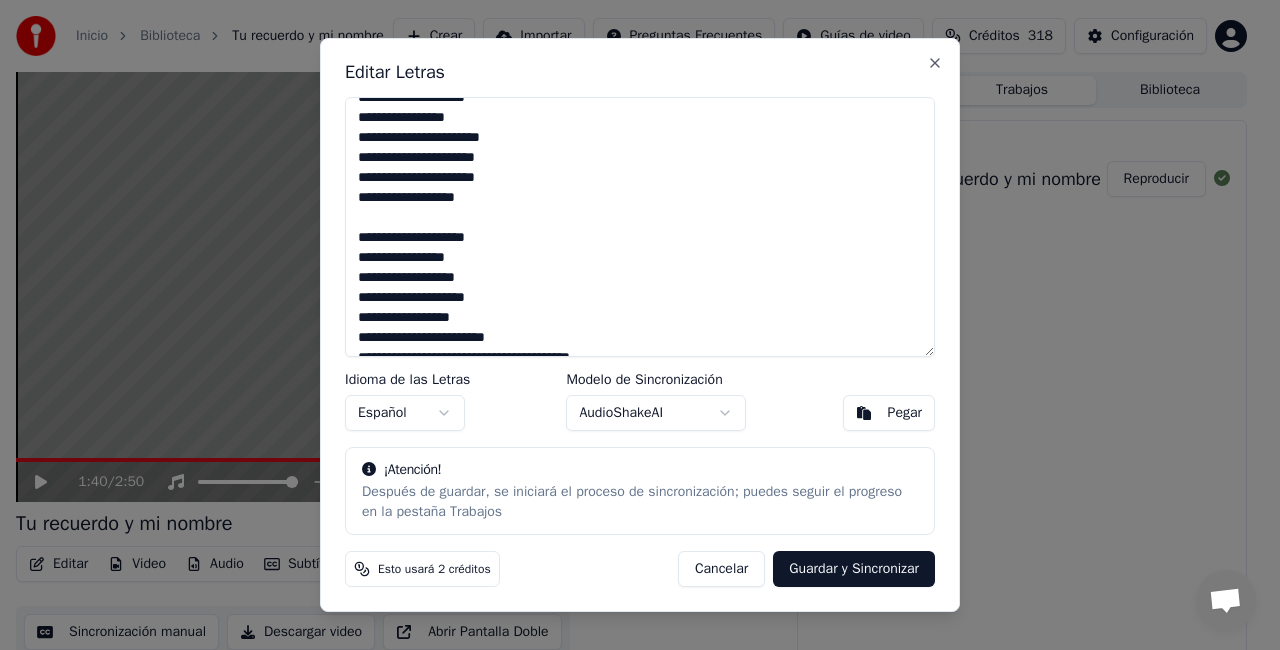 scroll, scrollTop: 238, scrollLeft: 0, axis: vertical 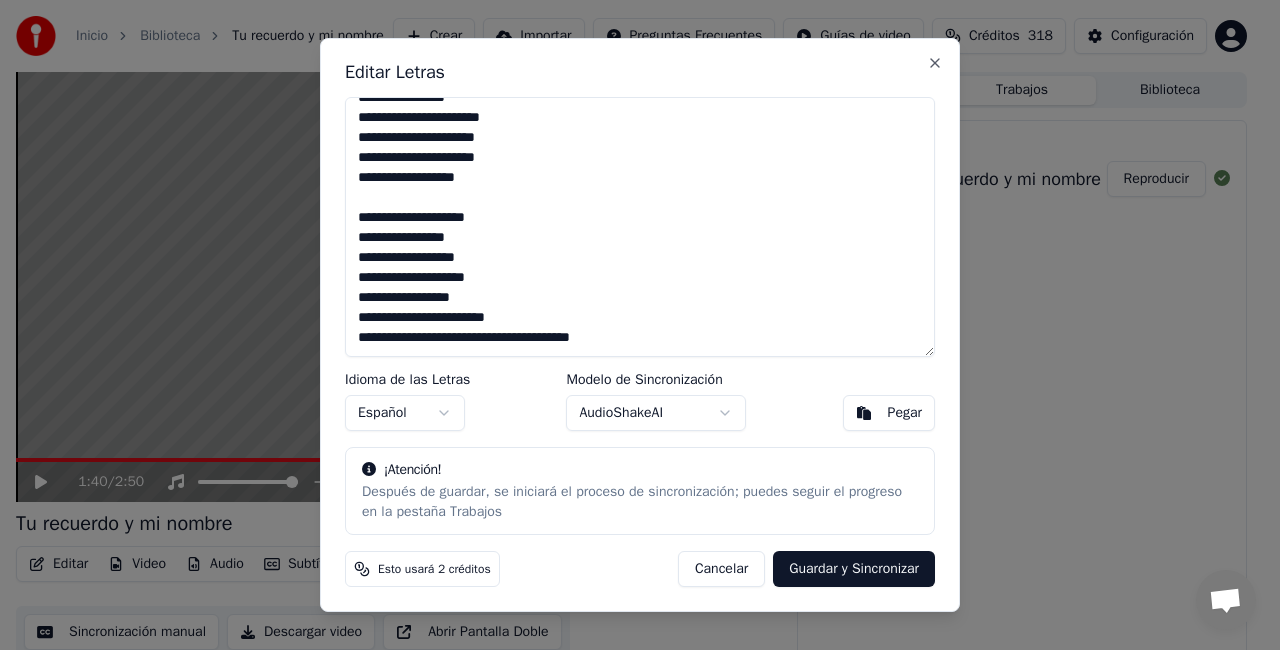click on "**********" at bounding box center [640, 227] 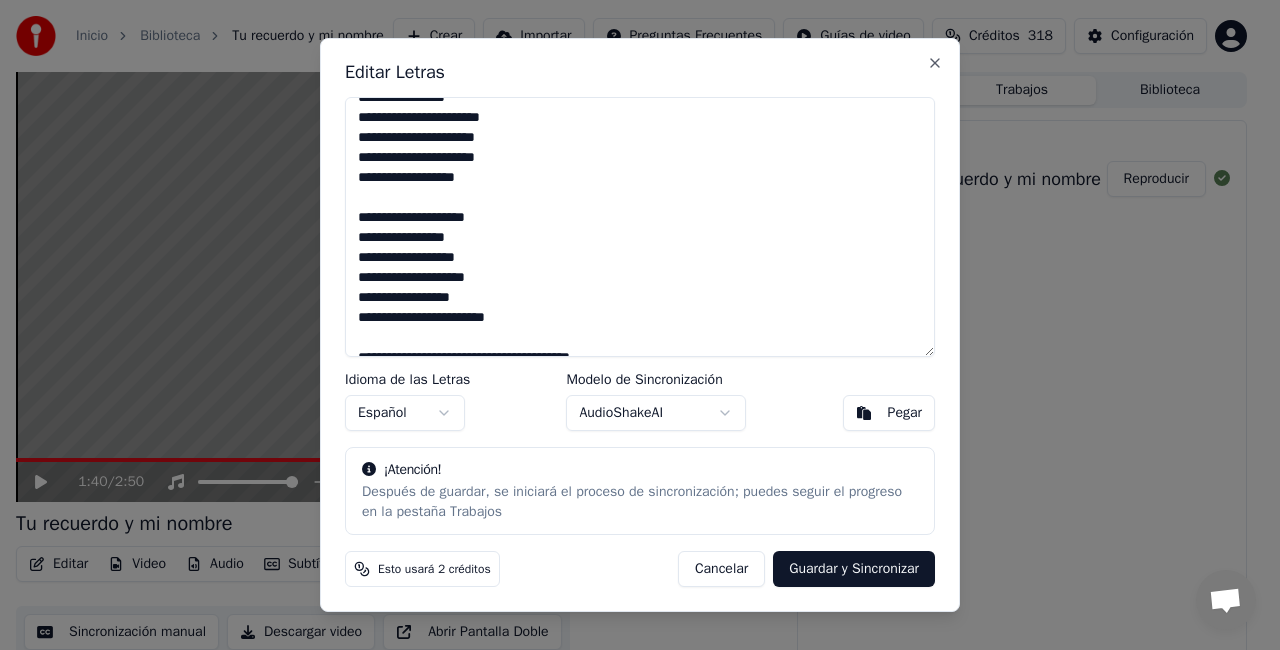 scroll, scrollTop: 258, scrollLeft: 0, axis: vertical 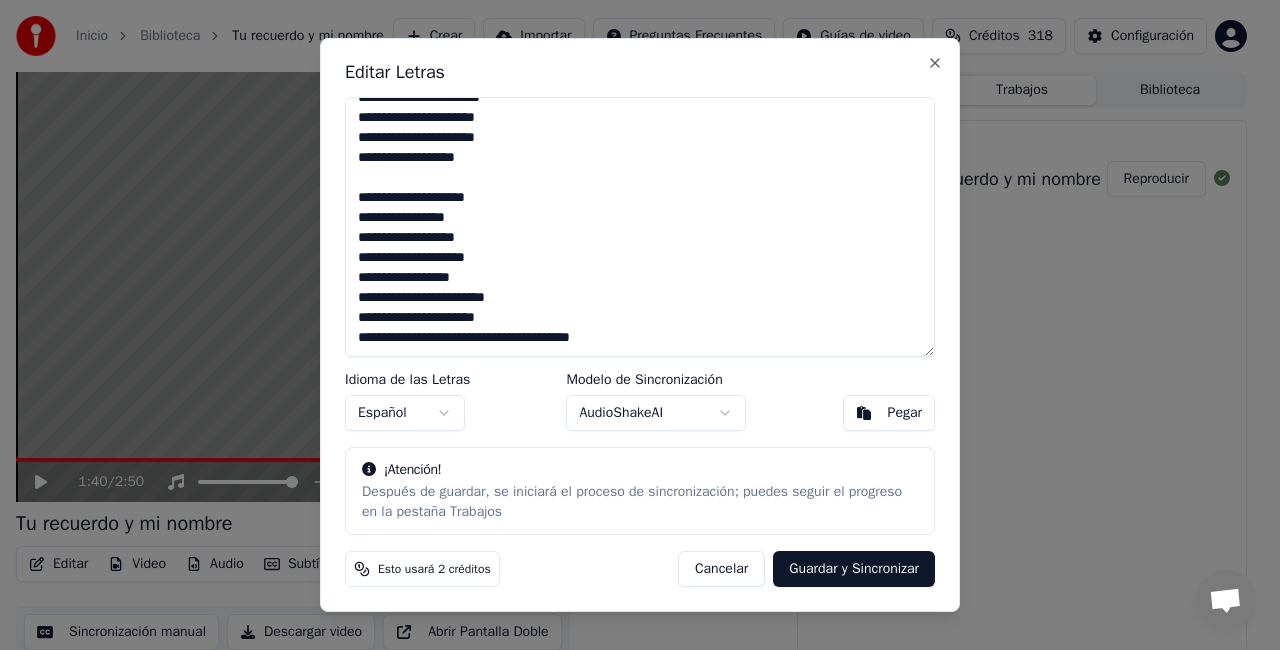 click on "**********" at bounding box center (640, 227) 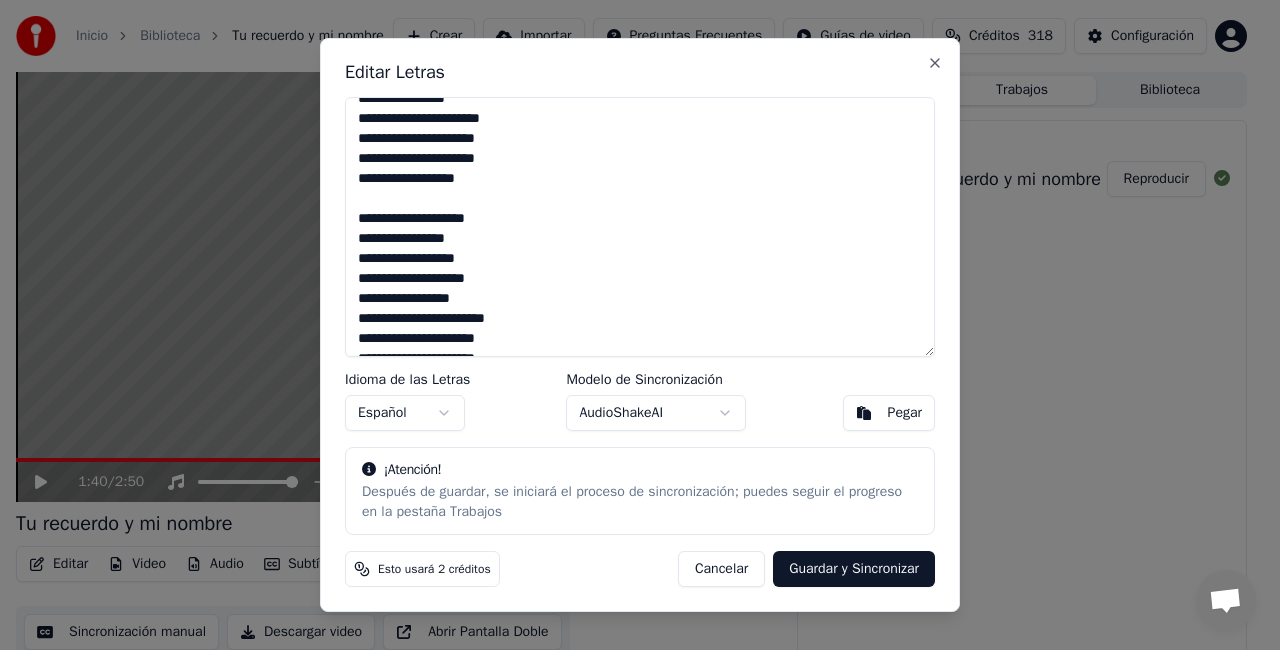 scroll, scrollTop: 177, scrollLeft: 0, axis: vertical 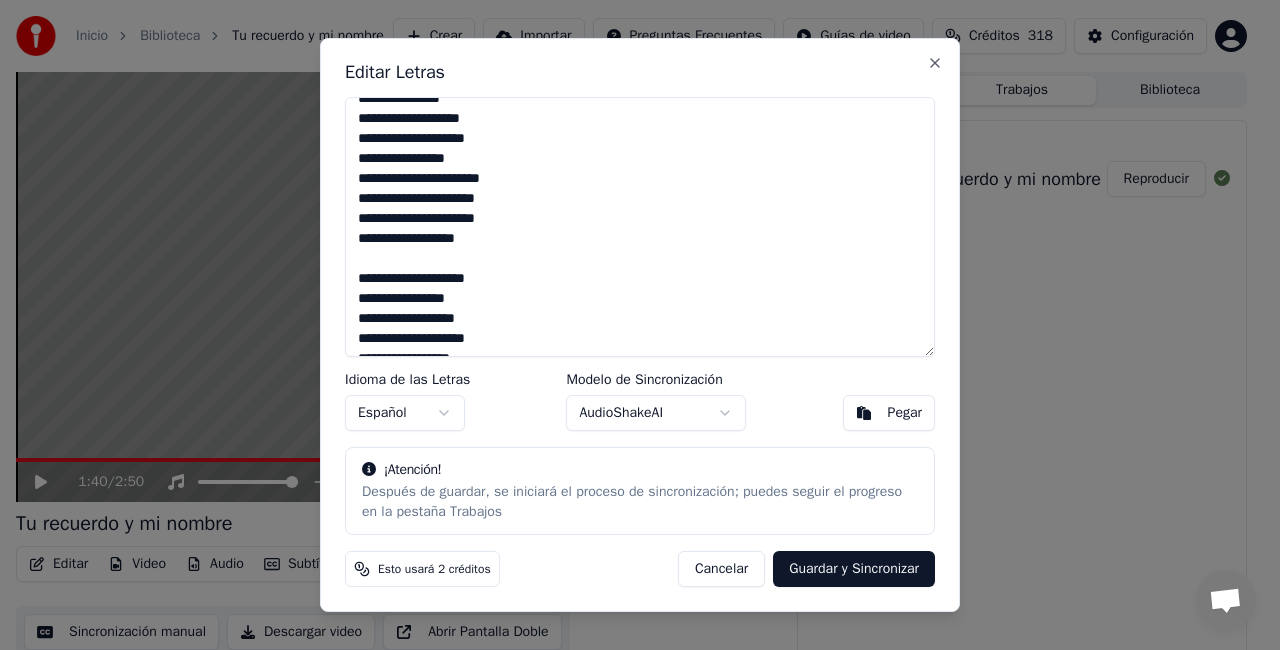 click on "**********" at bounding box center (640, 227) 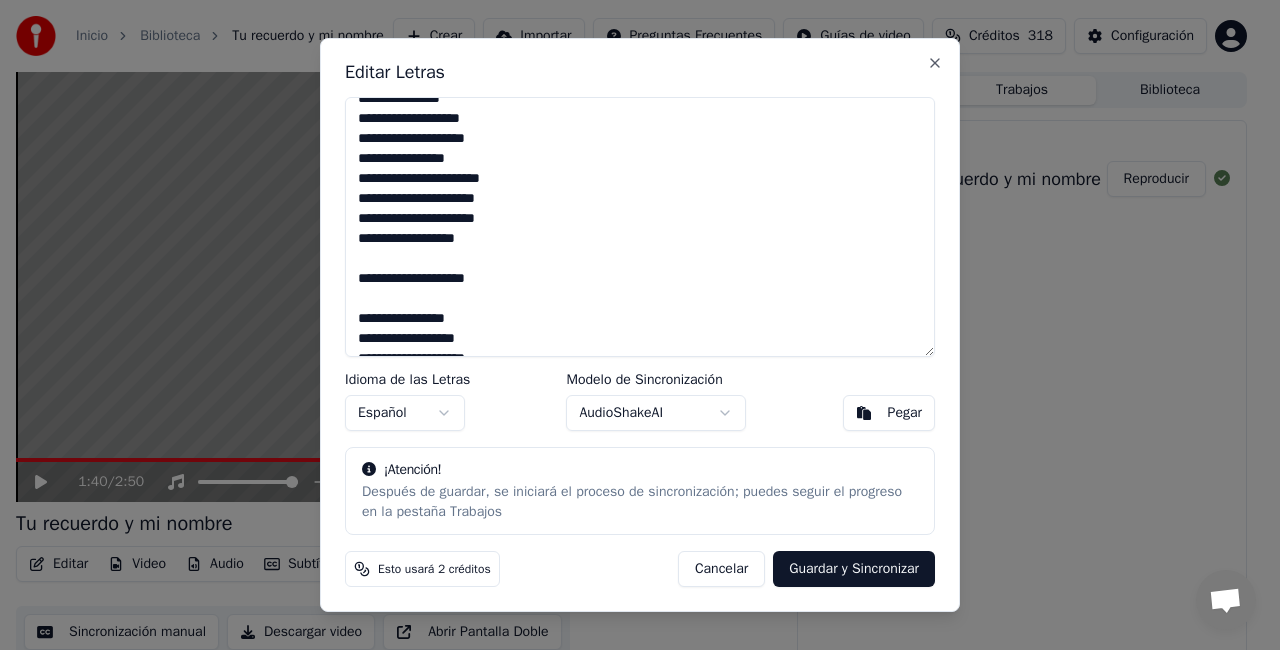click on "**********" at bounding box center [640, 227] 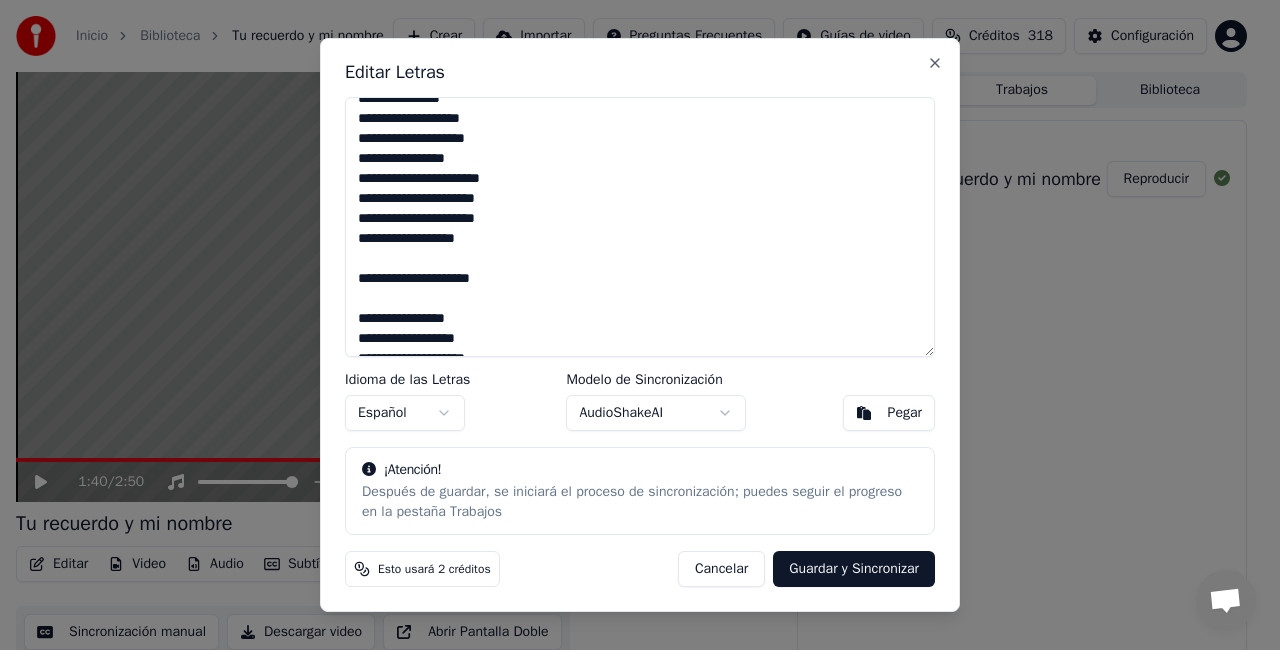 click on "**********" at bounding box center [640, 227] 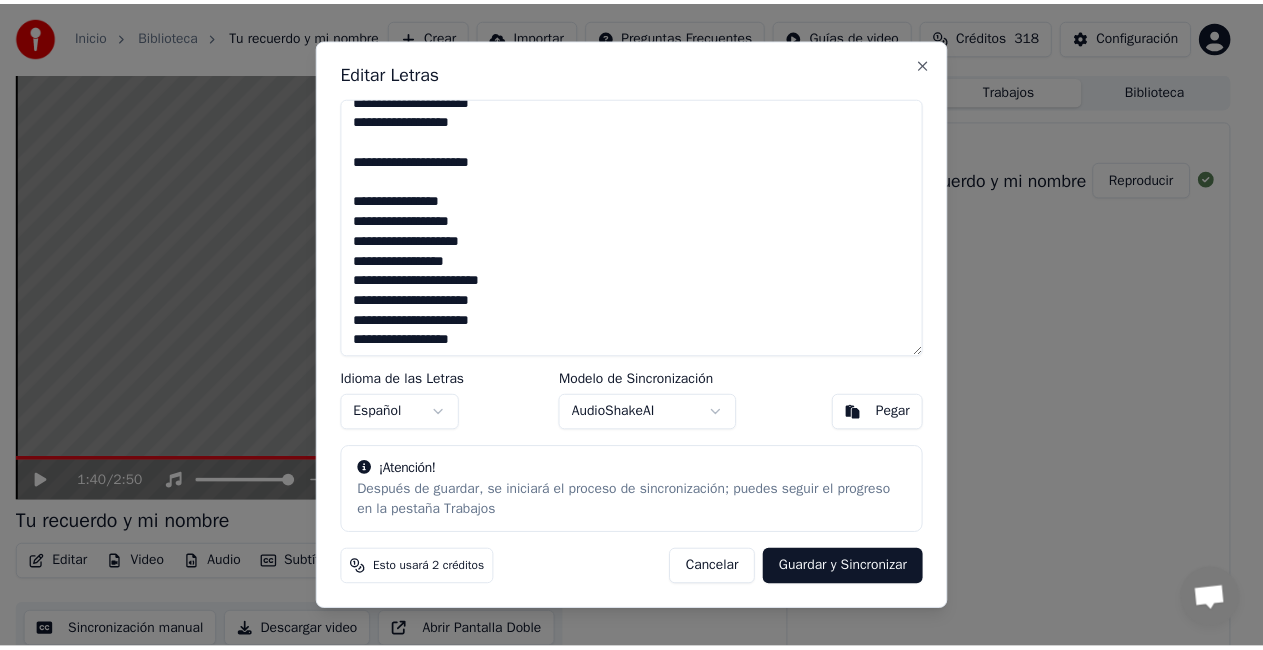 scroll, scrollTop: 297, scrollLeft: 0, axis: vertical 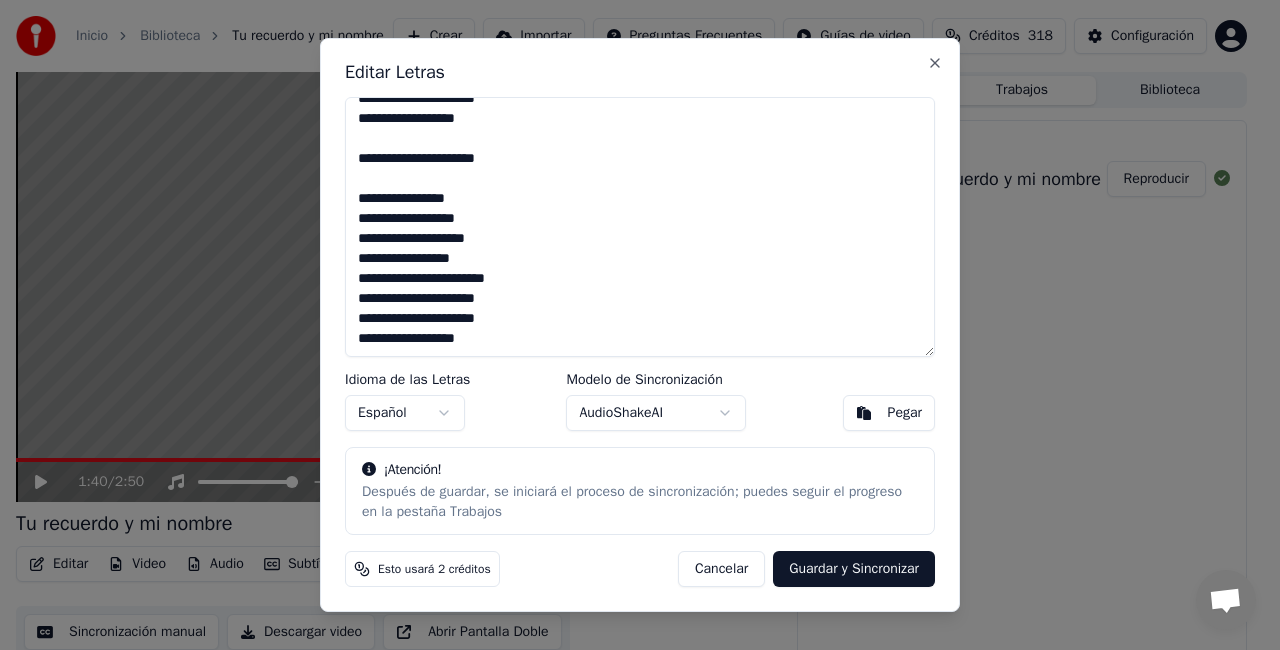 type on "**********" 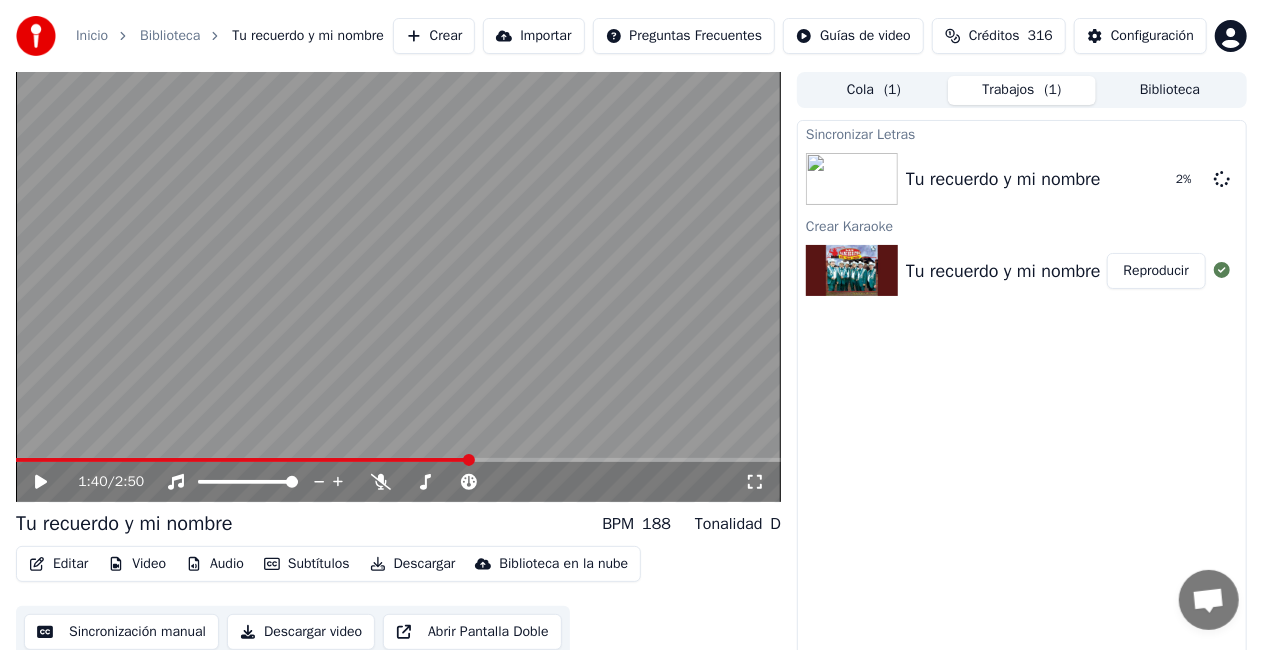 click at bounding box center (398, 287) 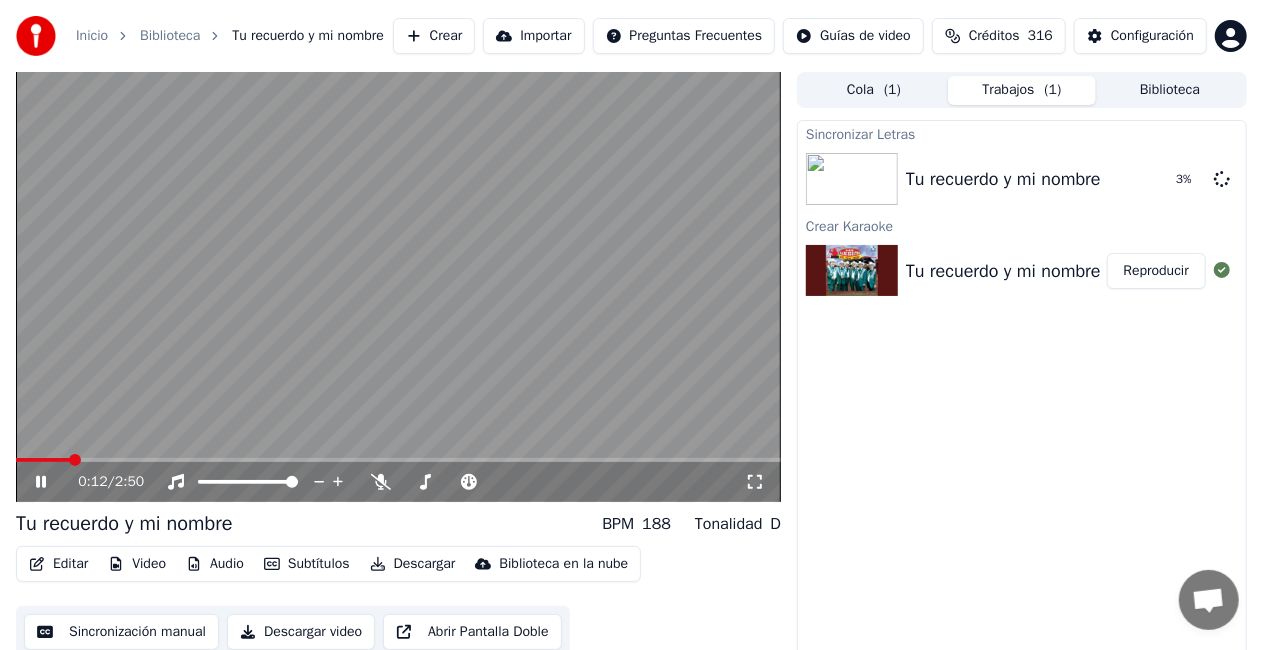 click at bounding box center [43, 460] 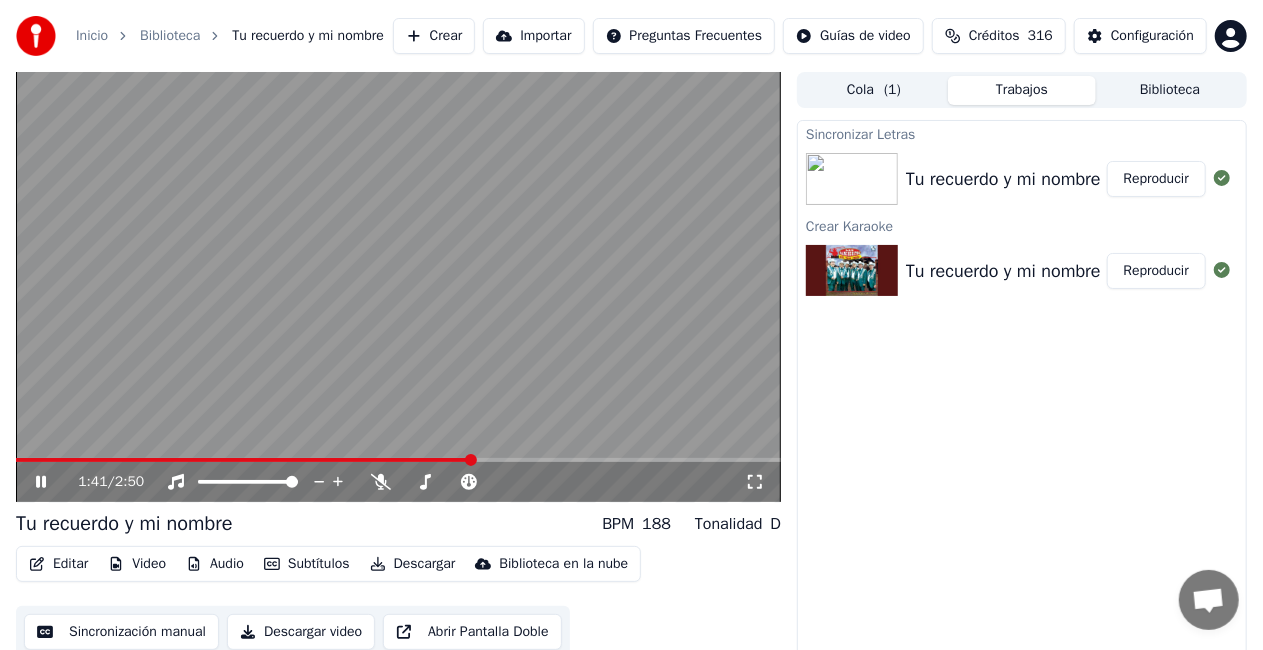click on "Reproducir" at bounding box center (1156, 179) 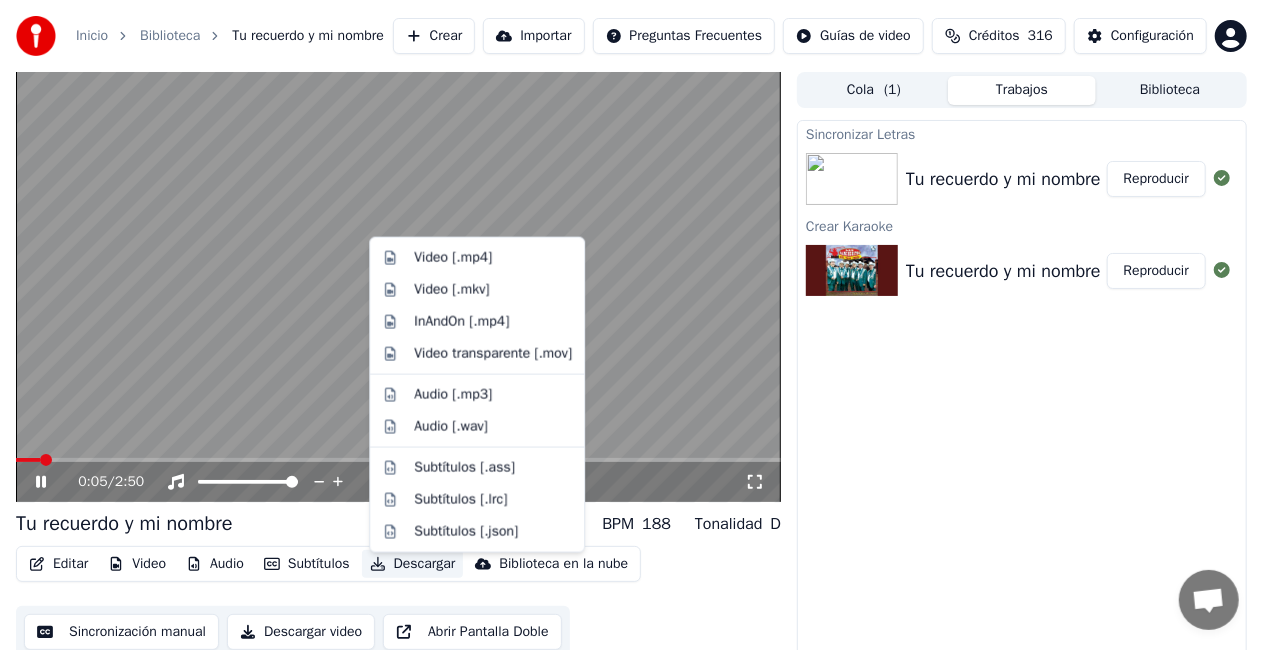 click on "Descargar" at bounding box center (413, 564) 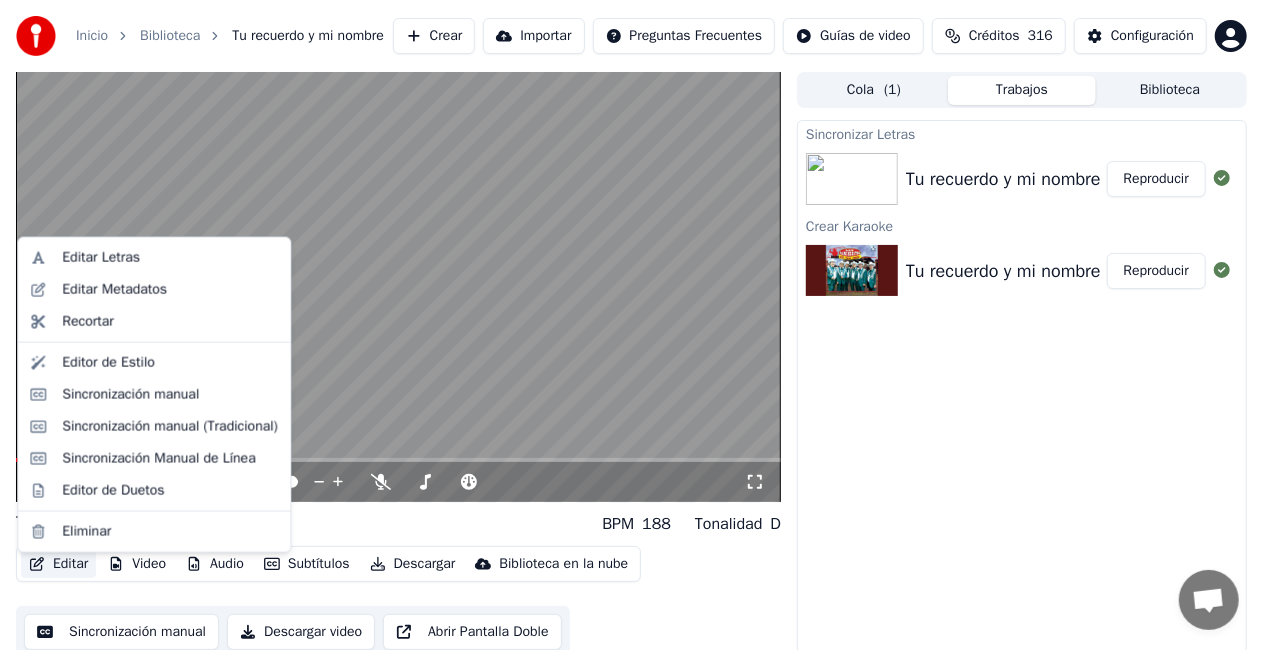 click on "Editar" at bounding box center [58, 564] 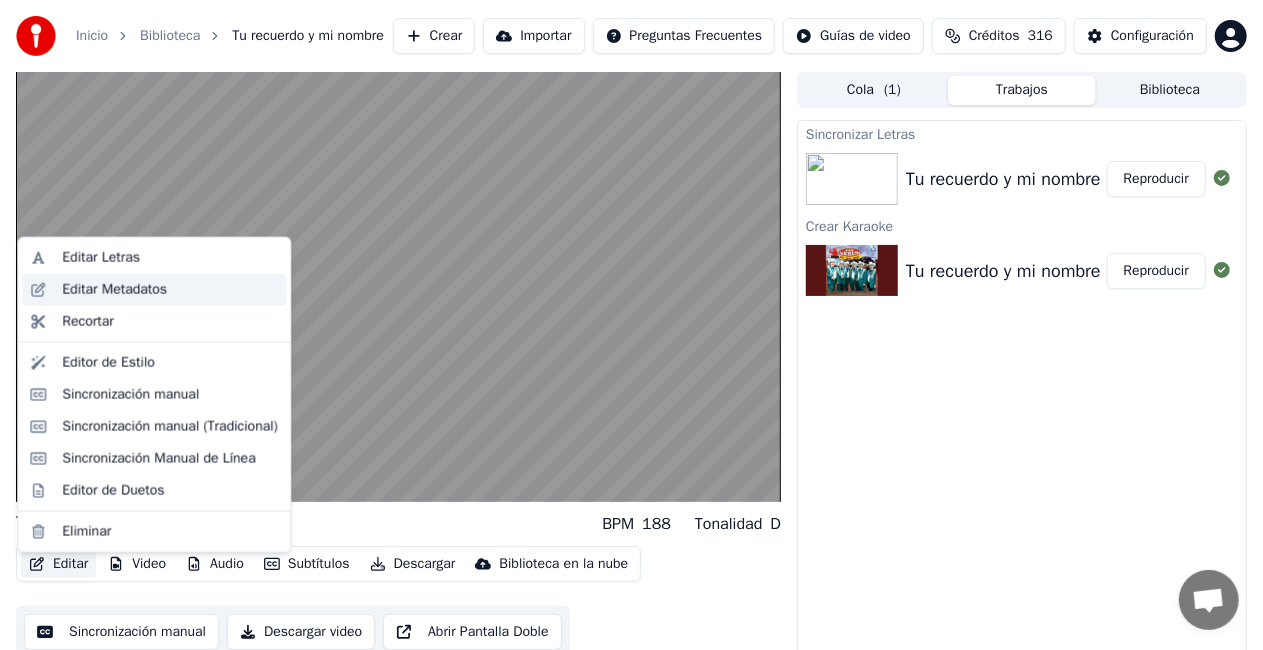 click on "Editar Metadatos" at bounding box center (114, 290) 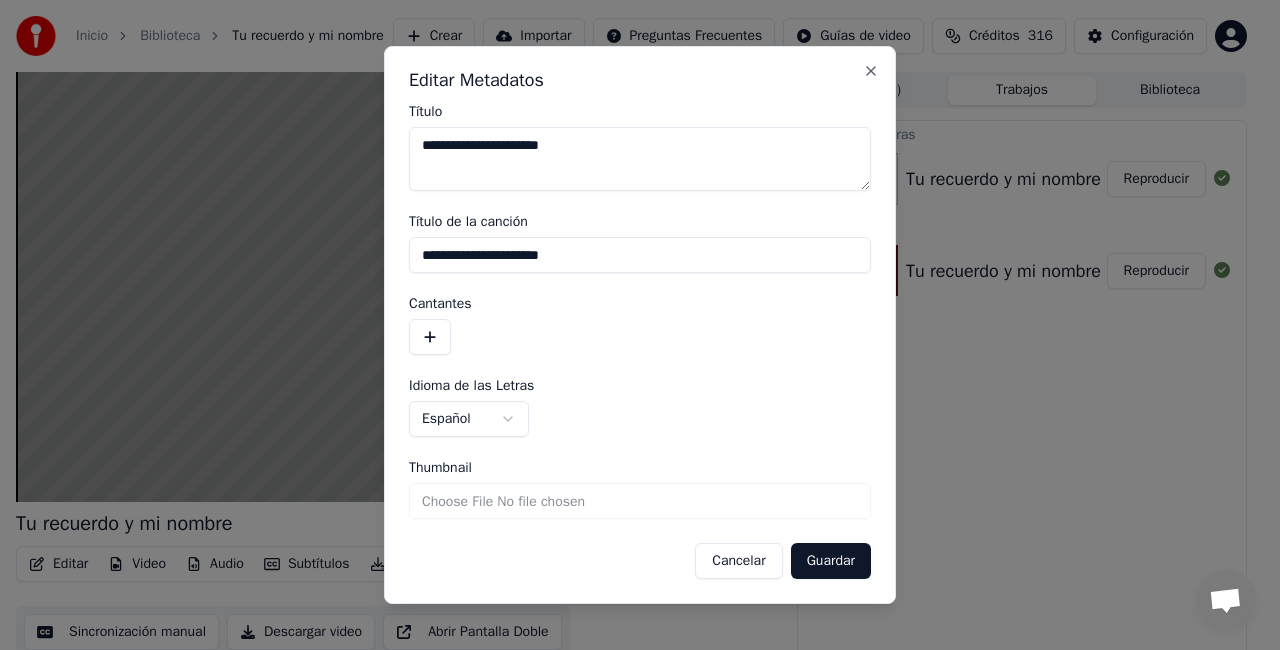 drag, startPoint x: 603, startPoint y: 261, endPoint x: 362, endPoint y: 284, distance: 242.09502 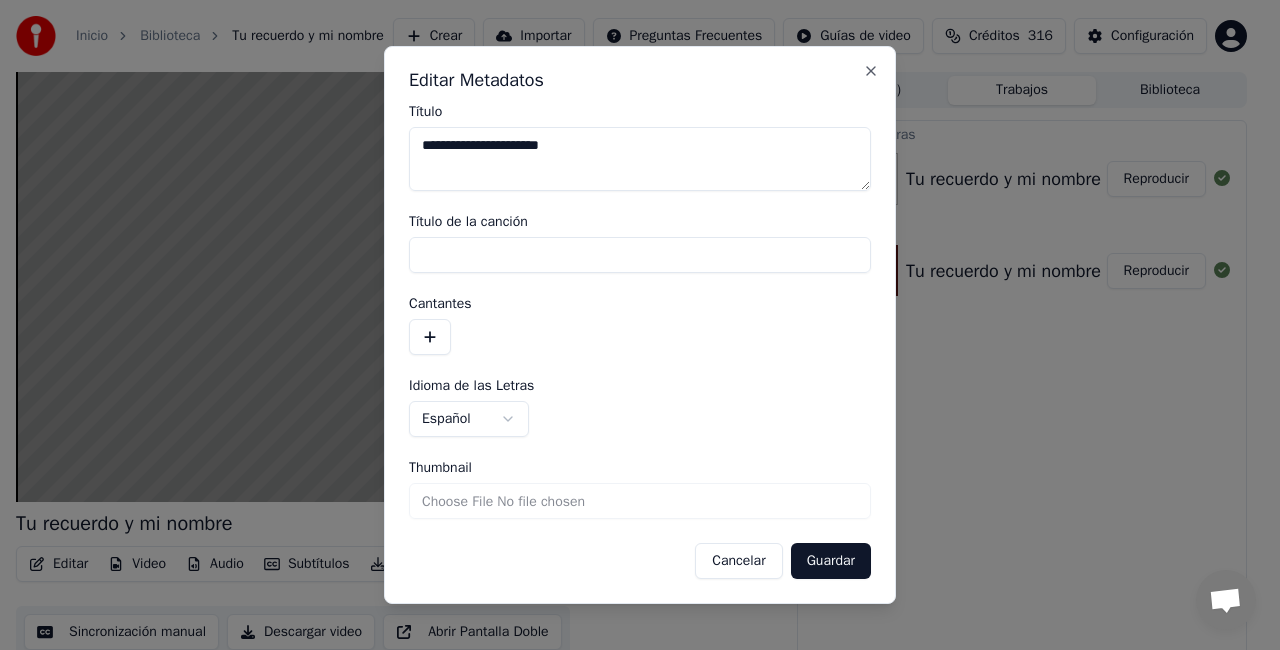 type 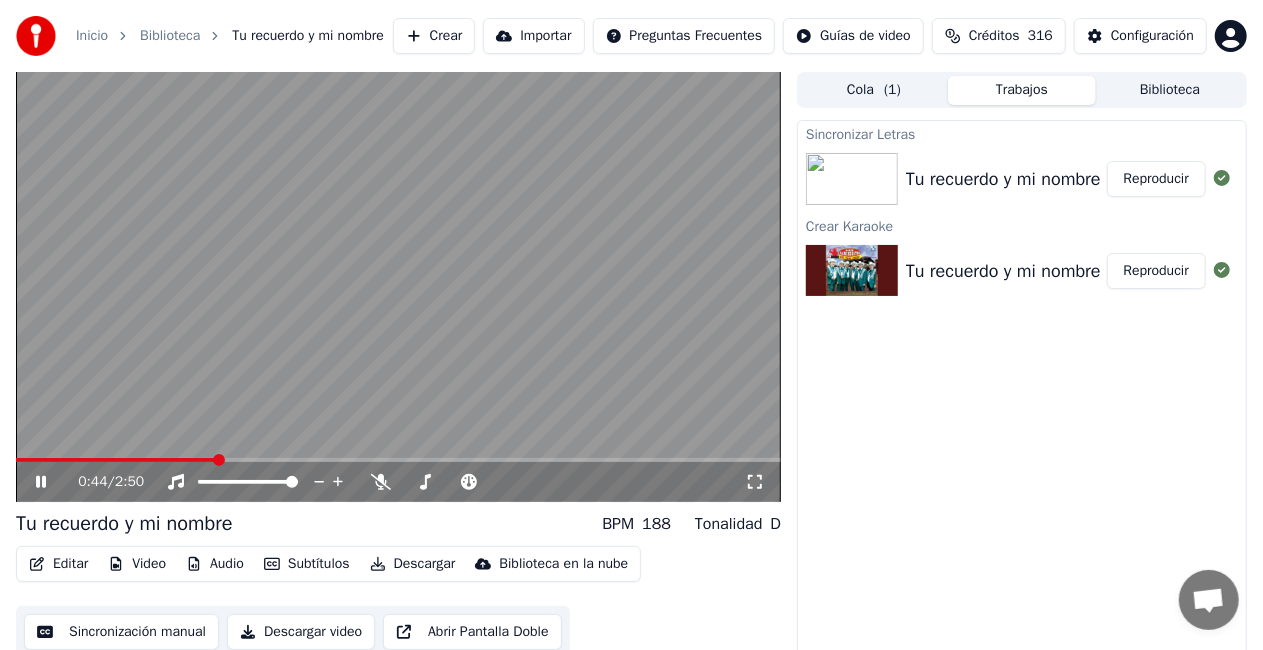 click on "Editar" at bounding box center [58, 564] 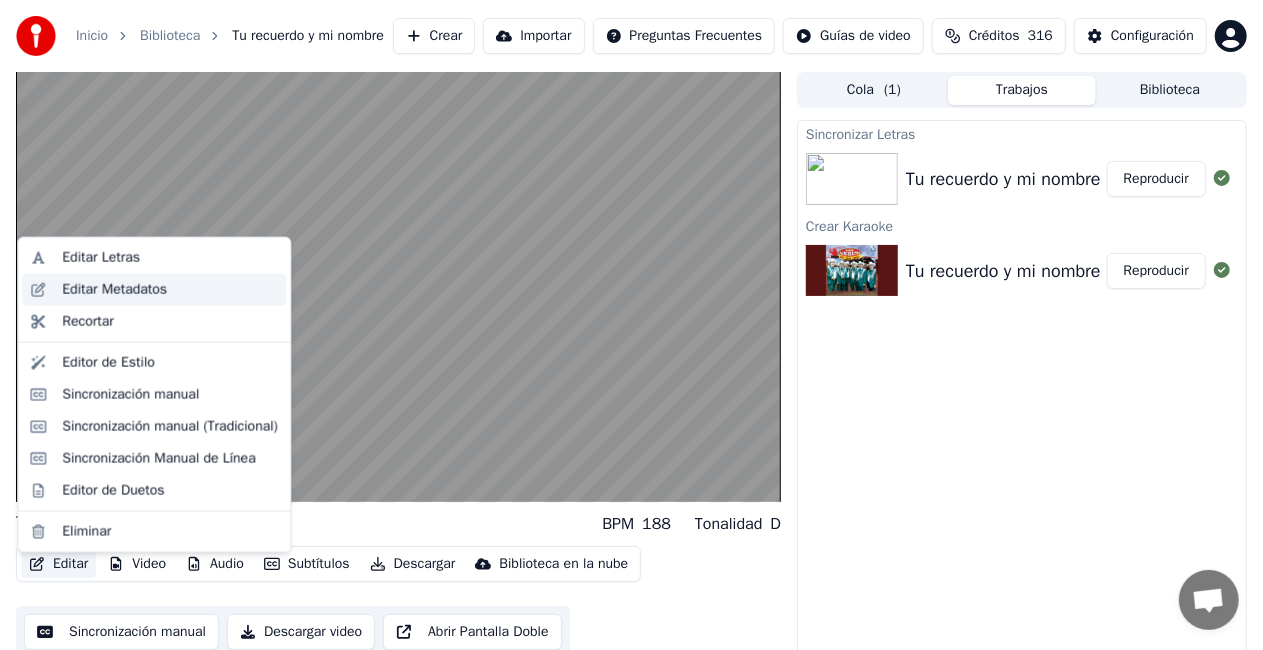 click on "Editar Metadatos" at bounding box center [114, 290] 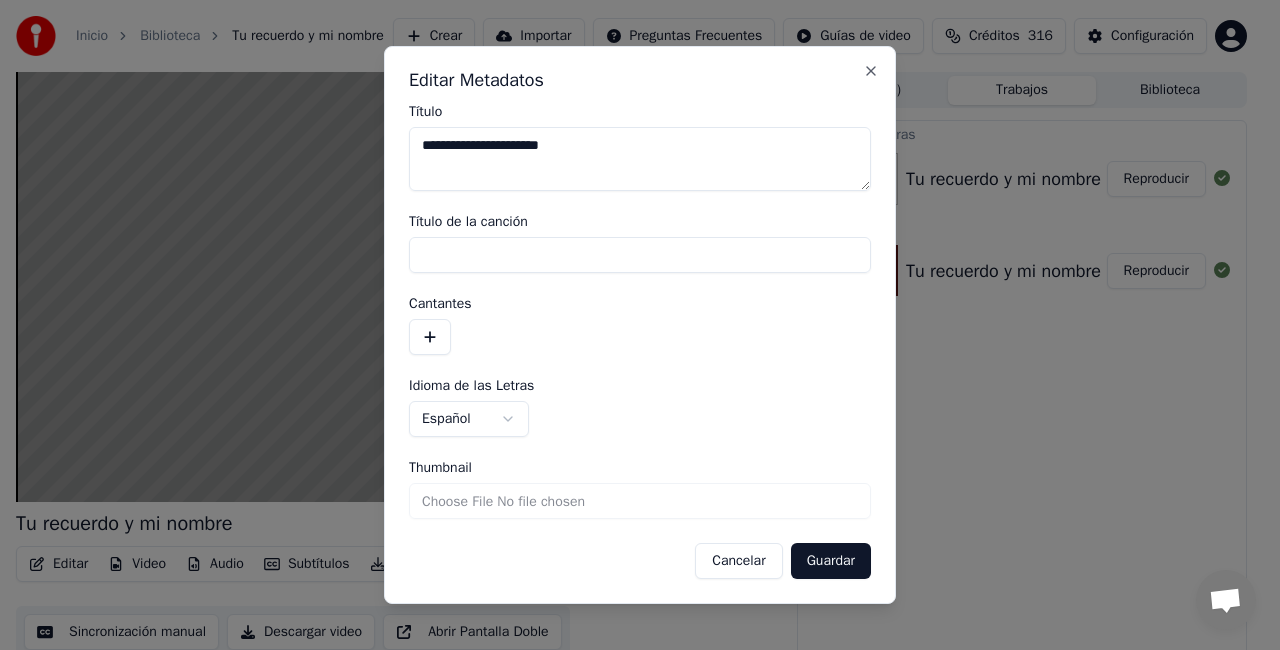 click on "**********" at bounding box center [640, 159] 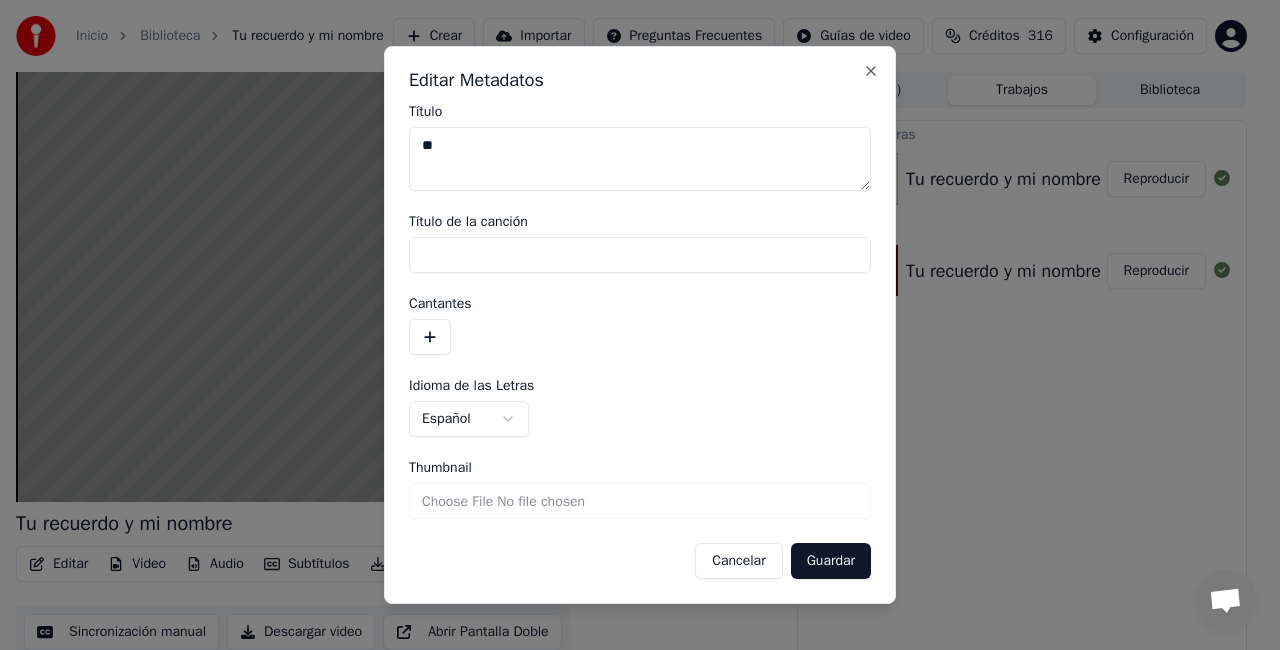 type on "*" 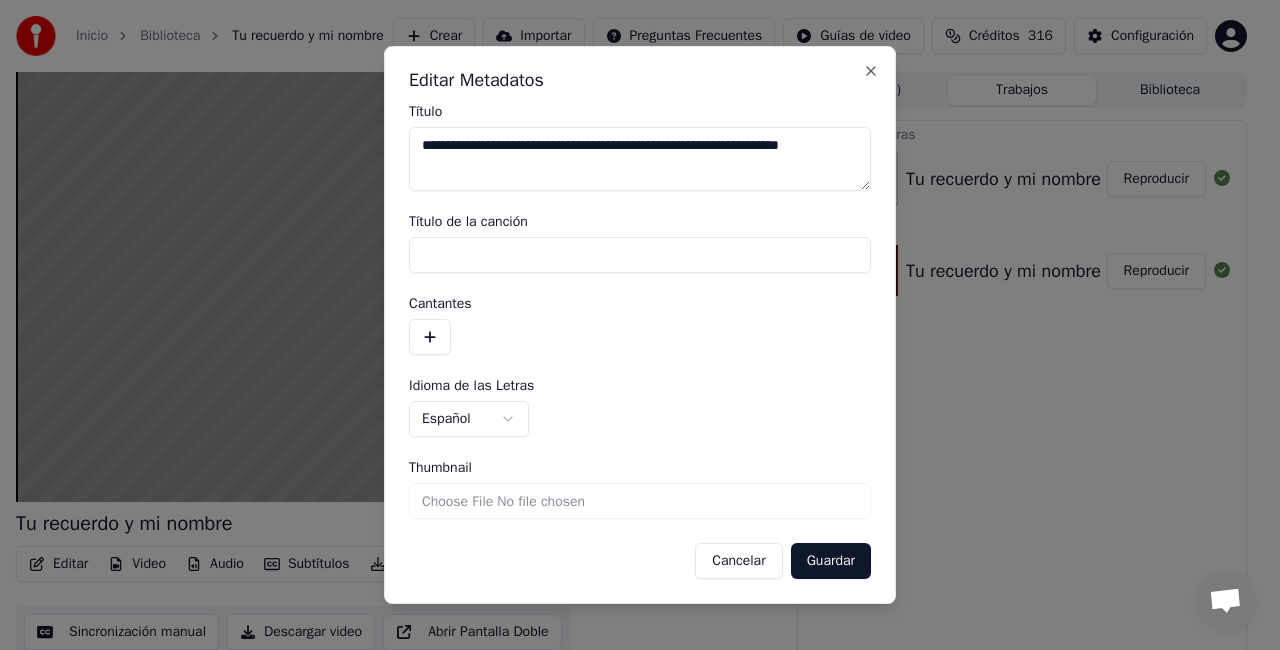 type on "**********" 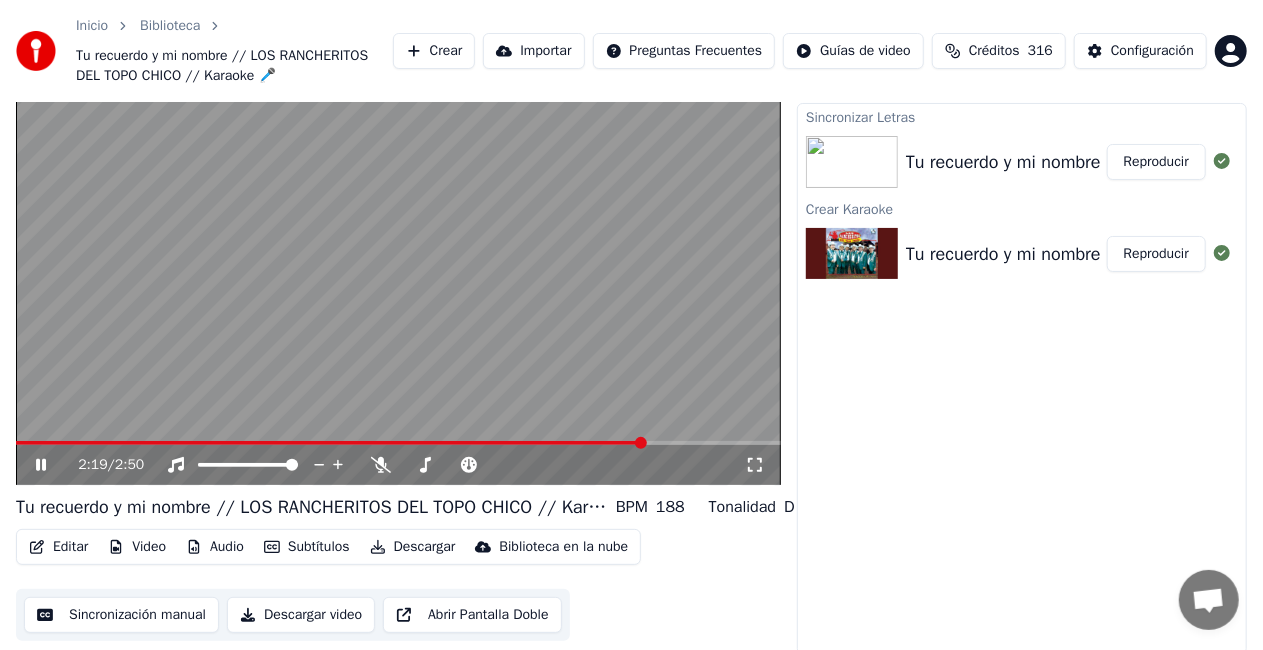 scroll, scrollTop: 72, scrollLeft: 0, axis: vertical 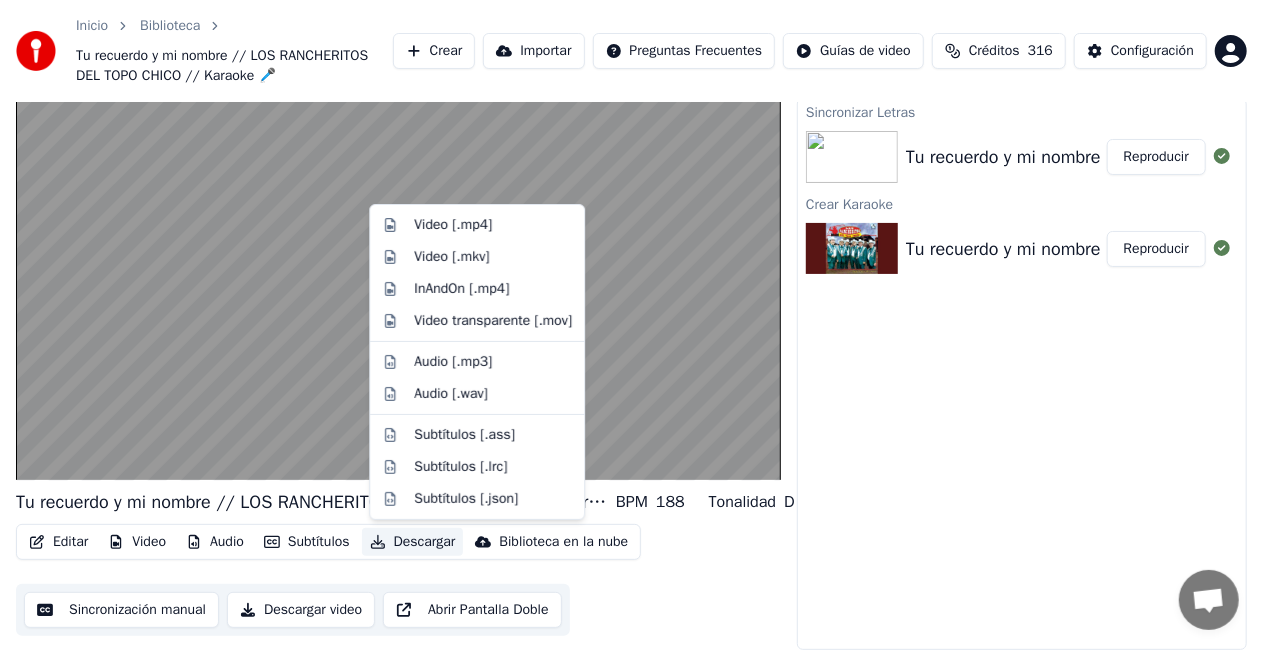 click on "Descargar" at bounding box center [413, 542] 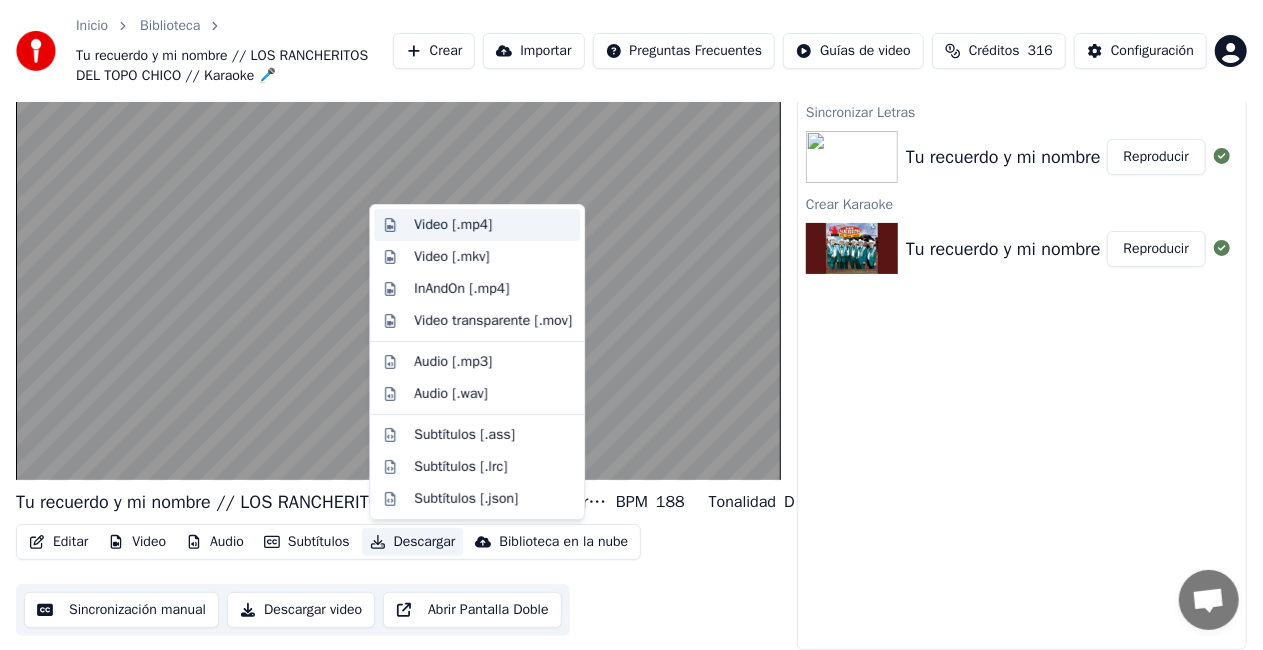 click on "Video [.mp4]" at bounding box center [453, 225] 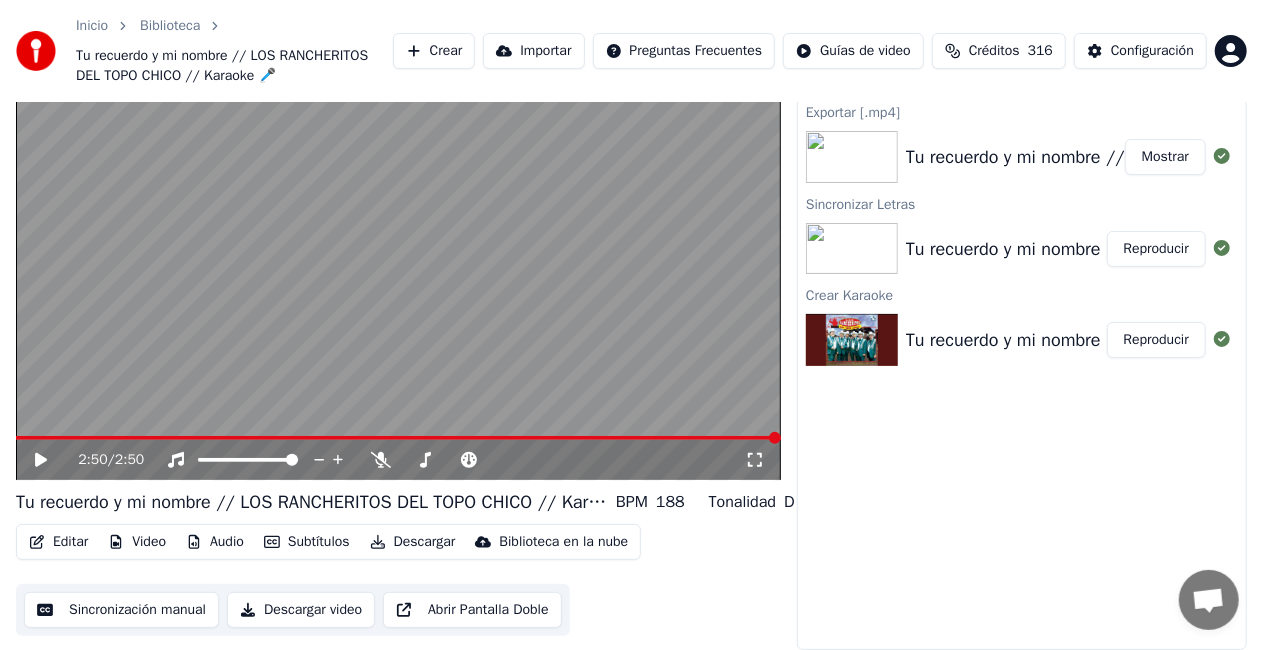 click on "Crear" at bounding box center (434, 51) 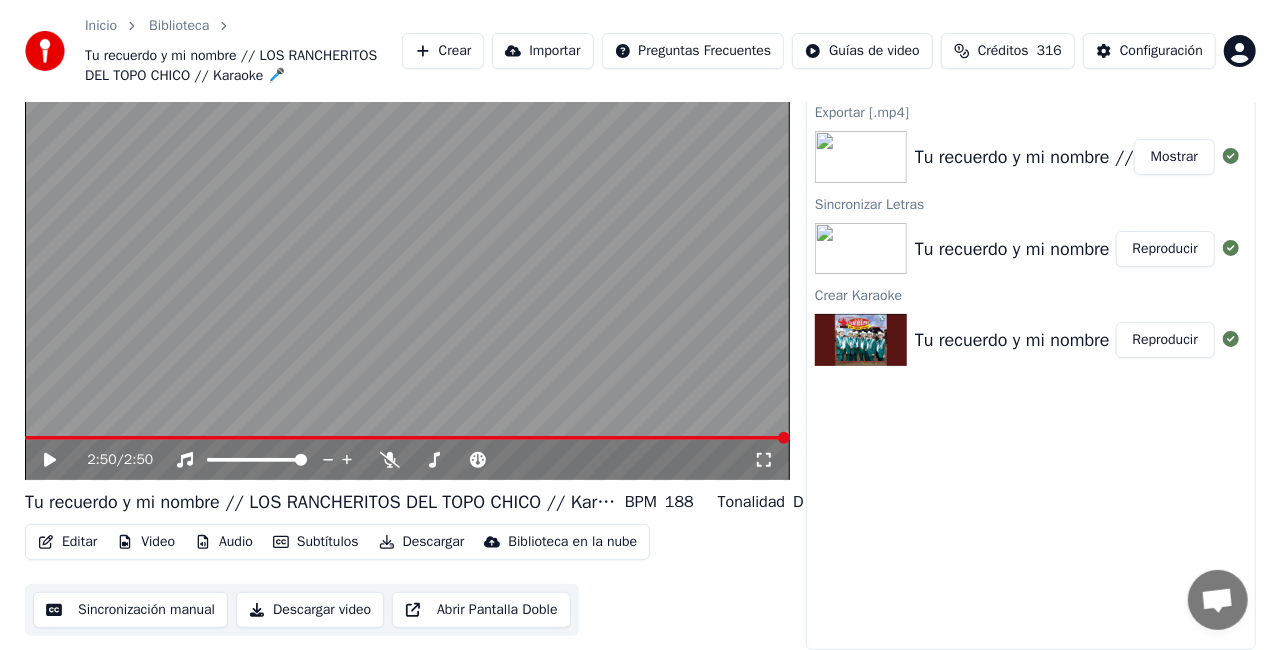 scroll, scrollTop: 0, scrollLeft: 0, axis: both 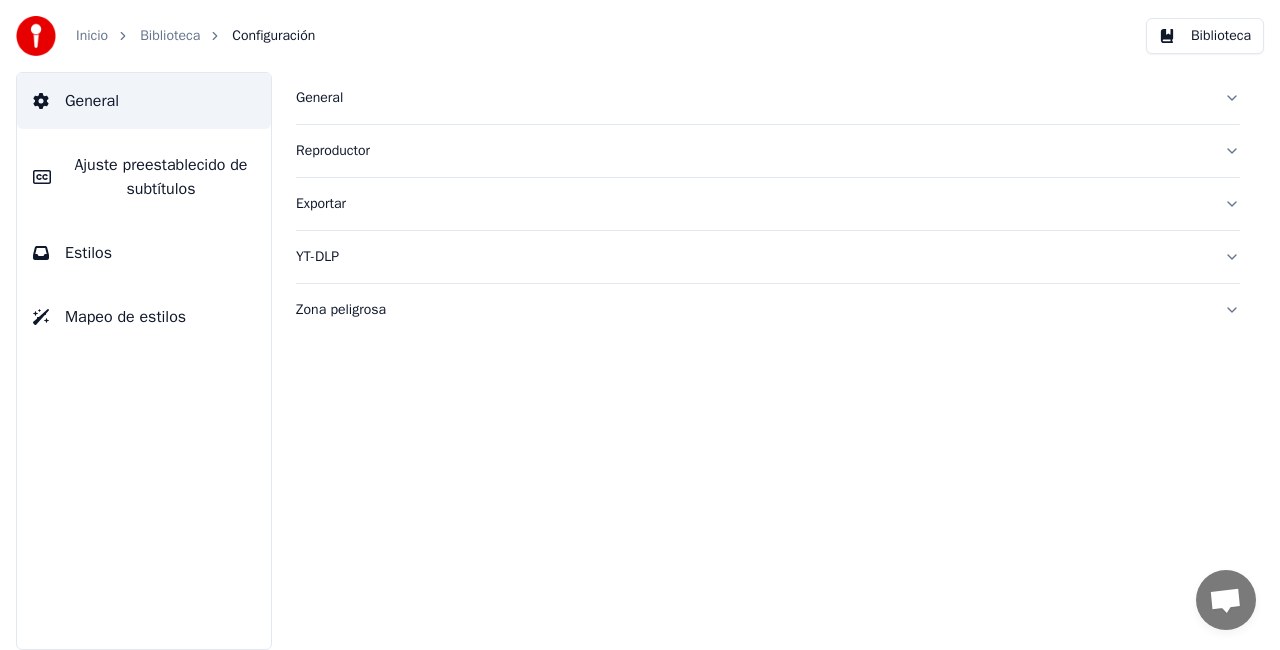 click on "General" at bounding box center (752, 98) 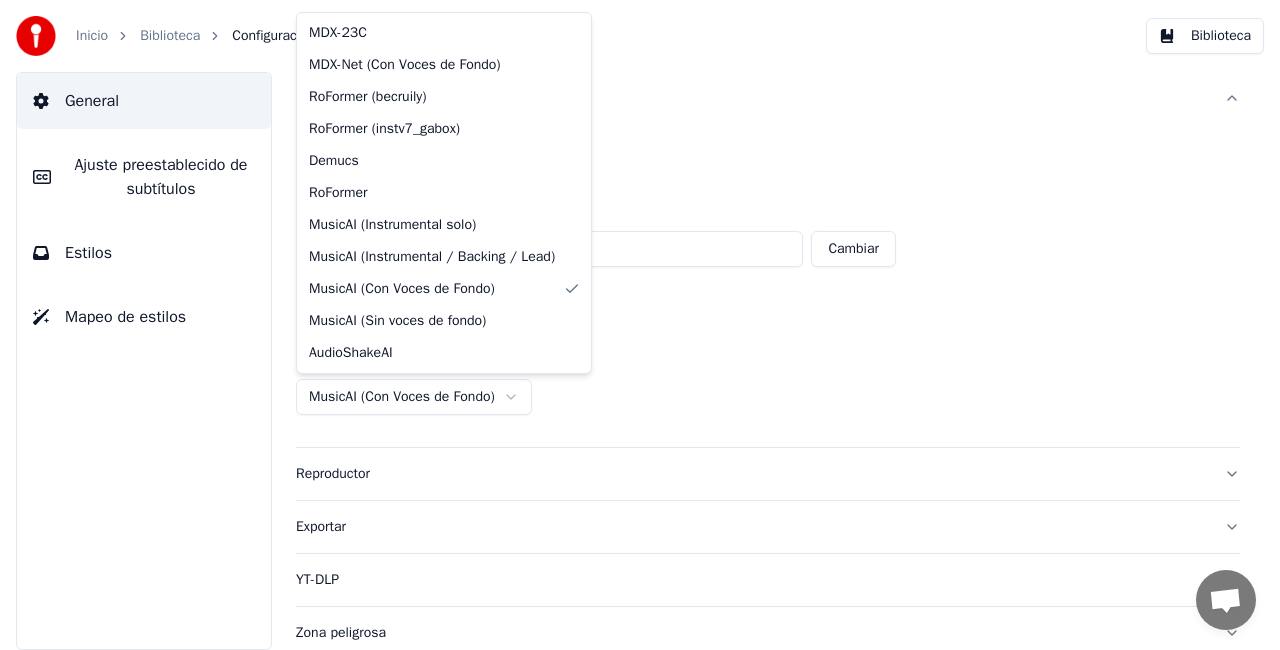 click on "**********" at bounding box center [640, 325] 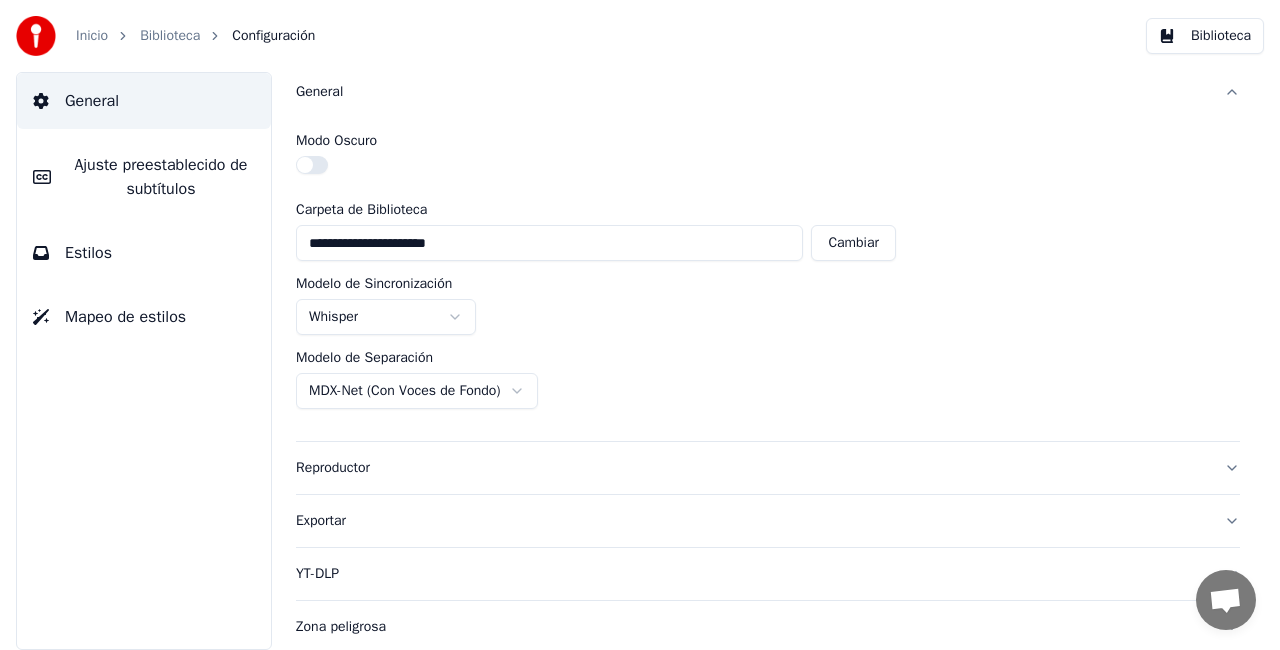 scroll, scrollTop: 8, scrollLeft: 0, axis: vertical 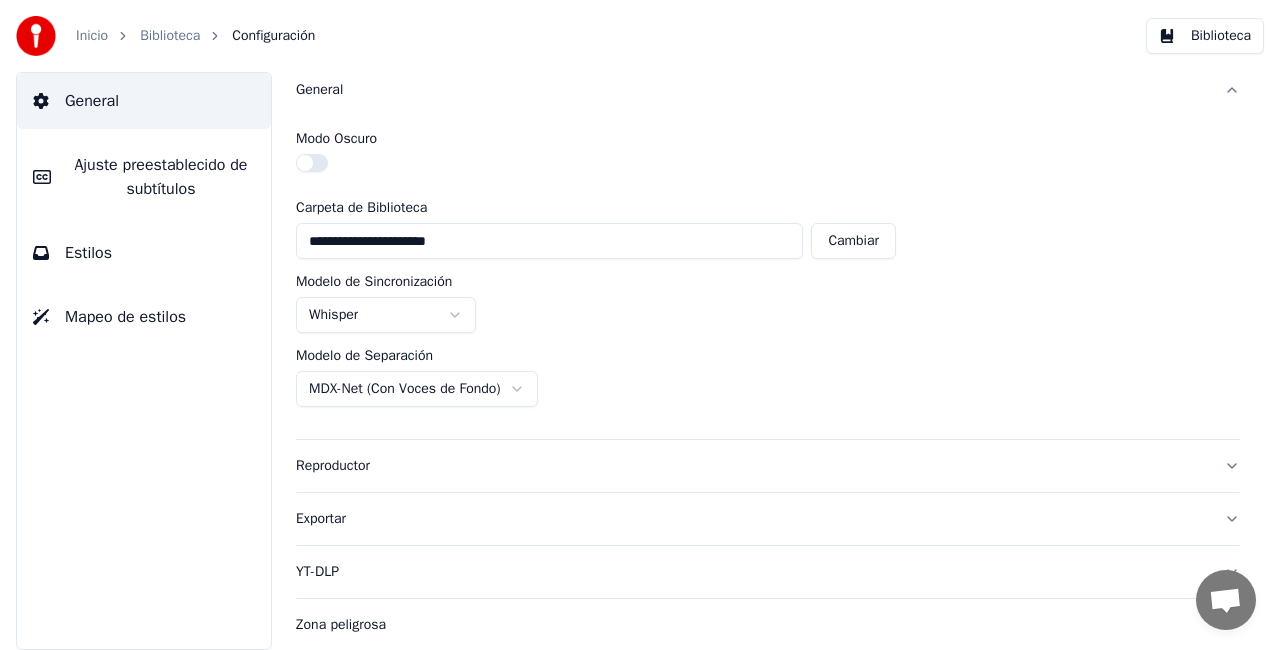 click on "Cambiar" at bounding box center [853, 241] 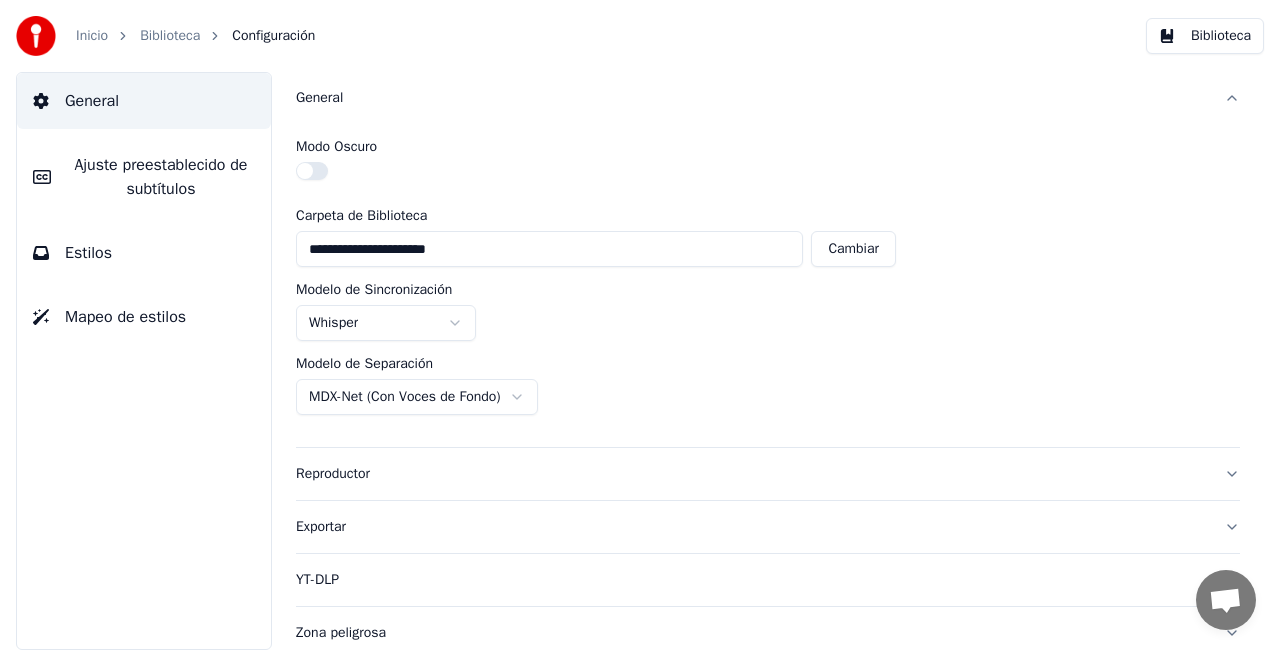 scroll, scrollTop: 8, scrollLeft: 0, axis: vertical 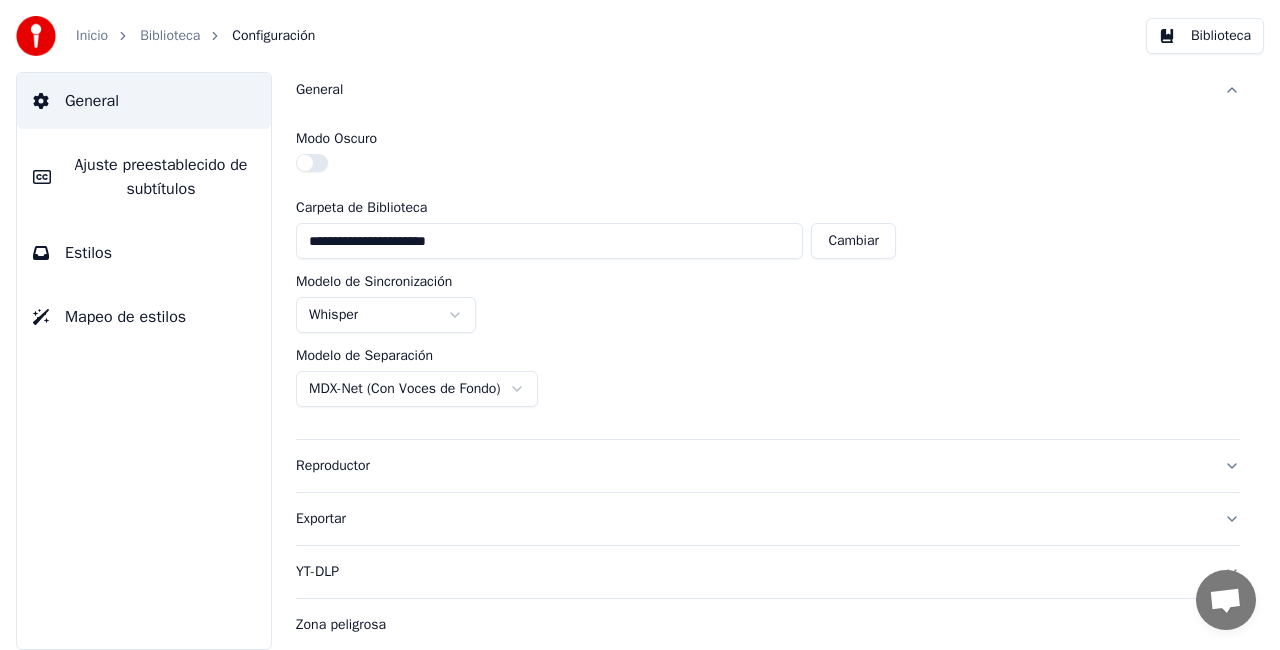 click on "Biblioteca" at bounding box center [170, 36] 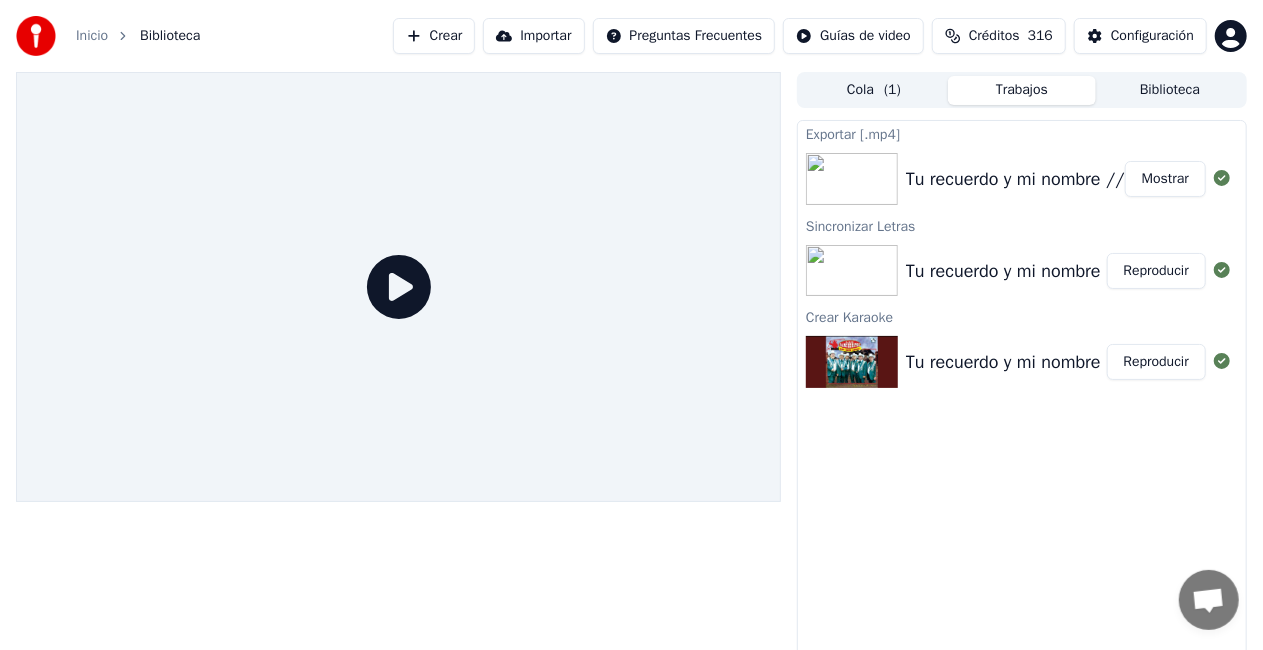 click on "Crear" at bounding box center (434, 36) 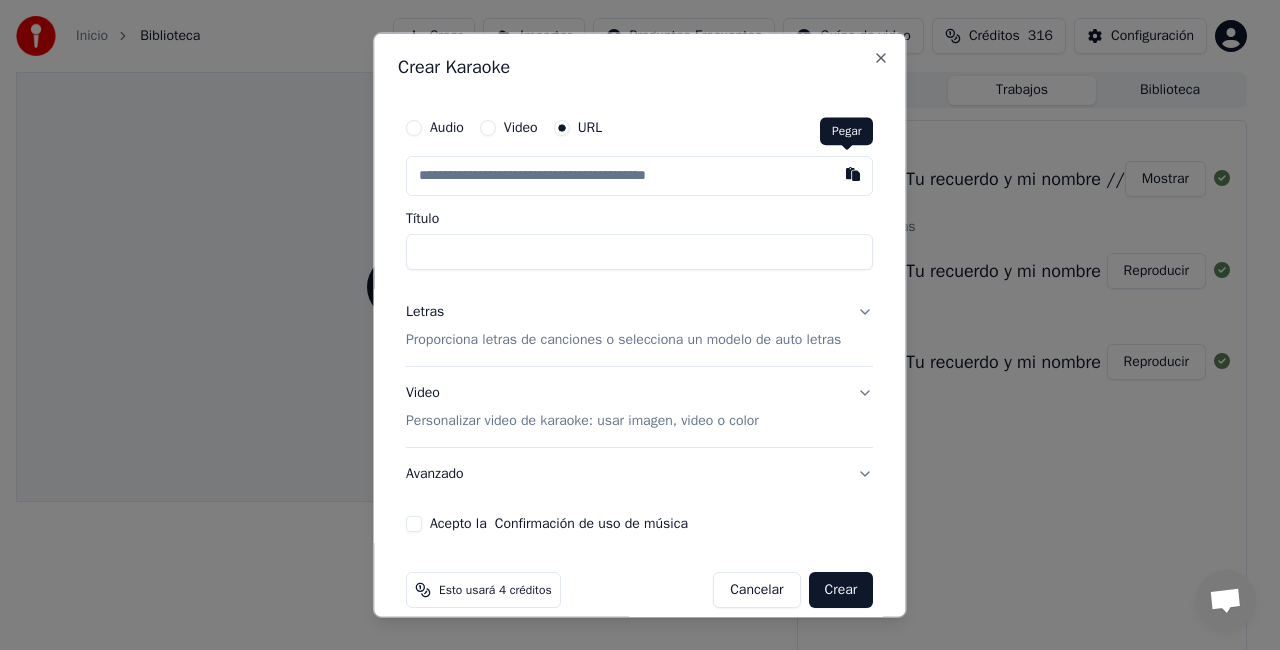 click at bounding box center (854, 174) 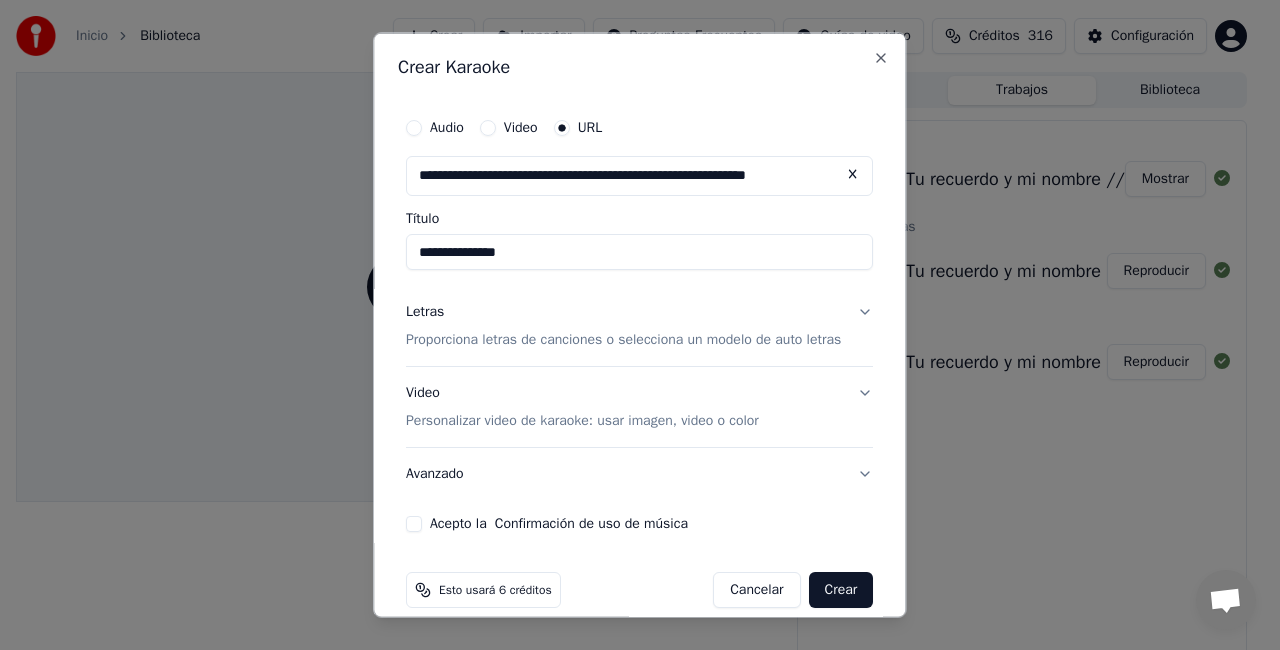 click on "**********" at bounding box center [639, 252] 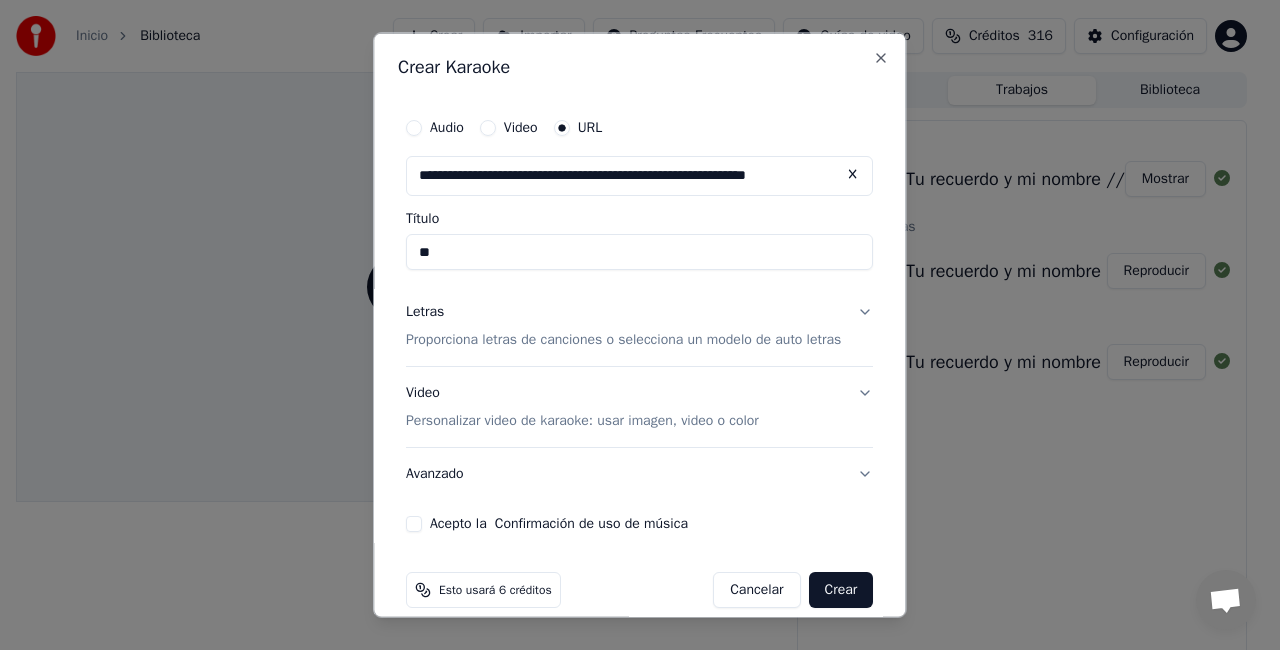 type on "*" 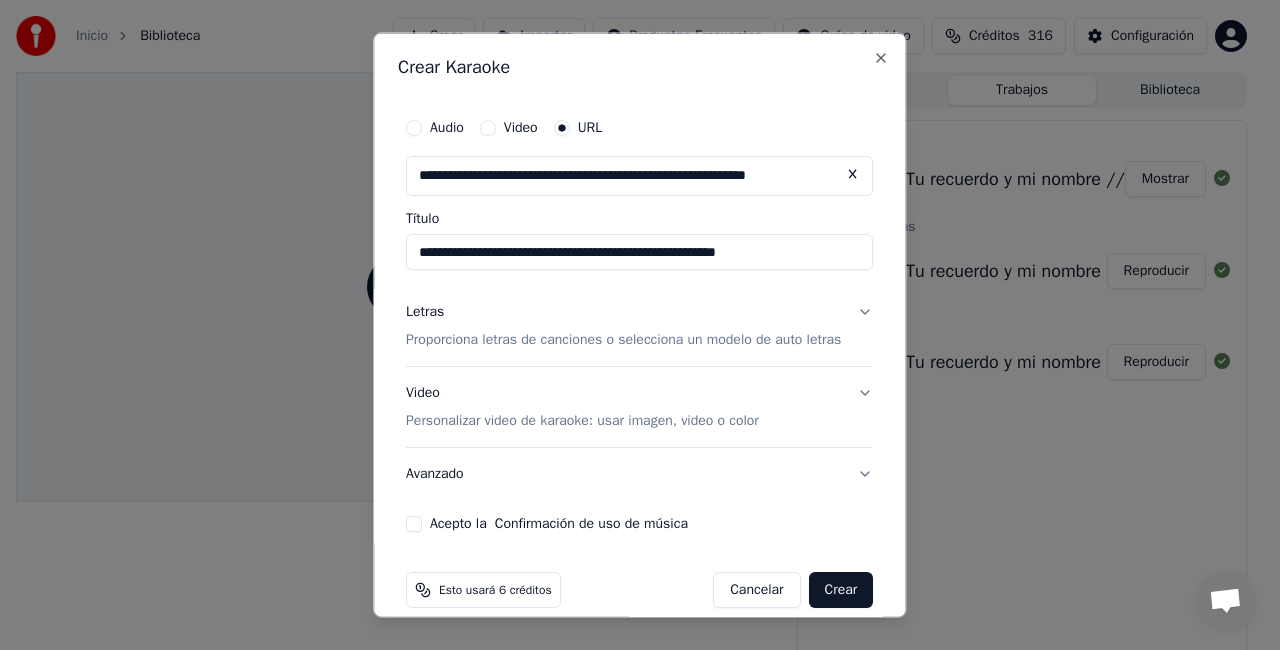 type on "**********" 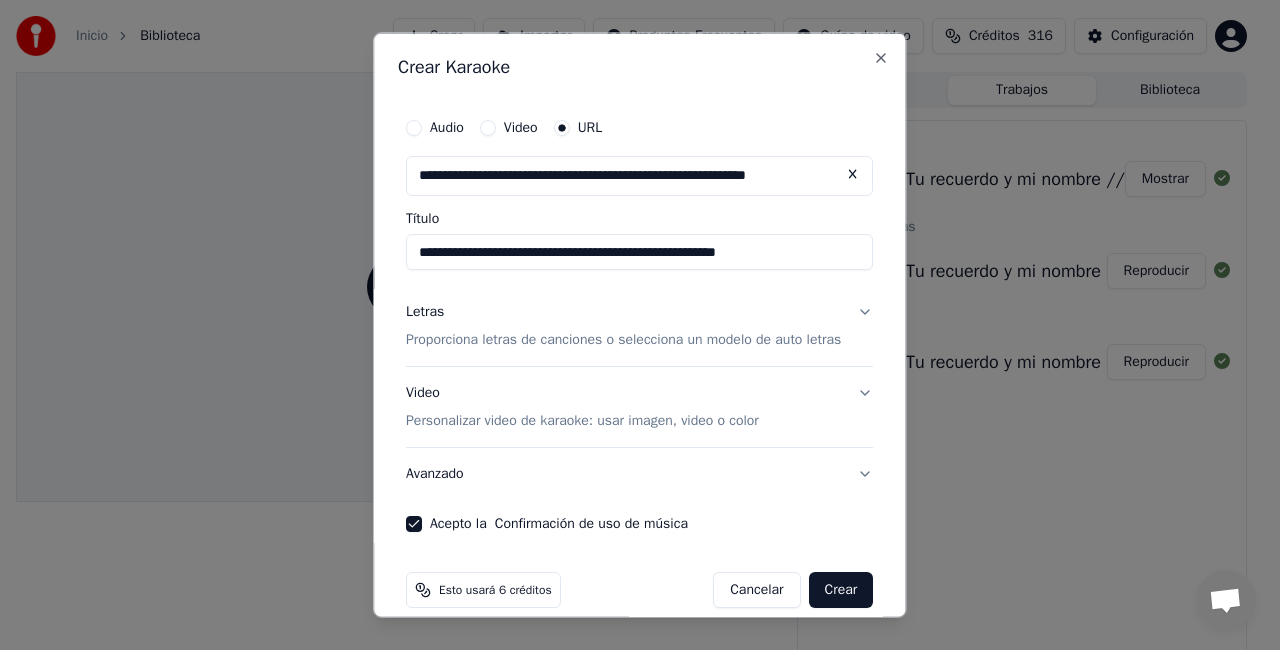 click on "Crear" at bounding box center [841, 589] 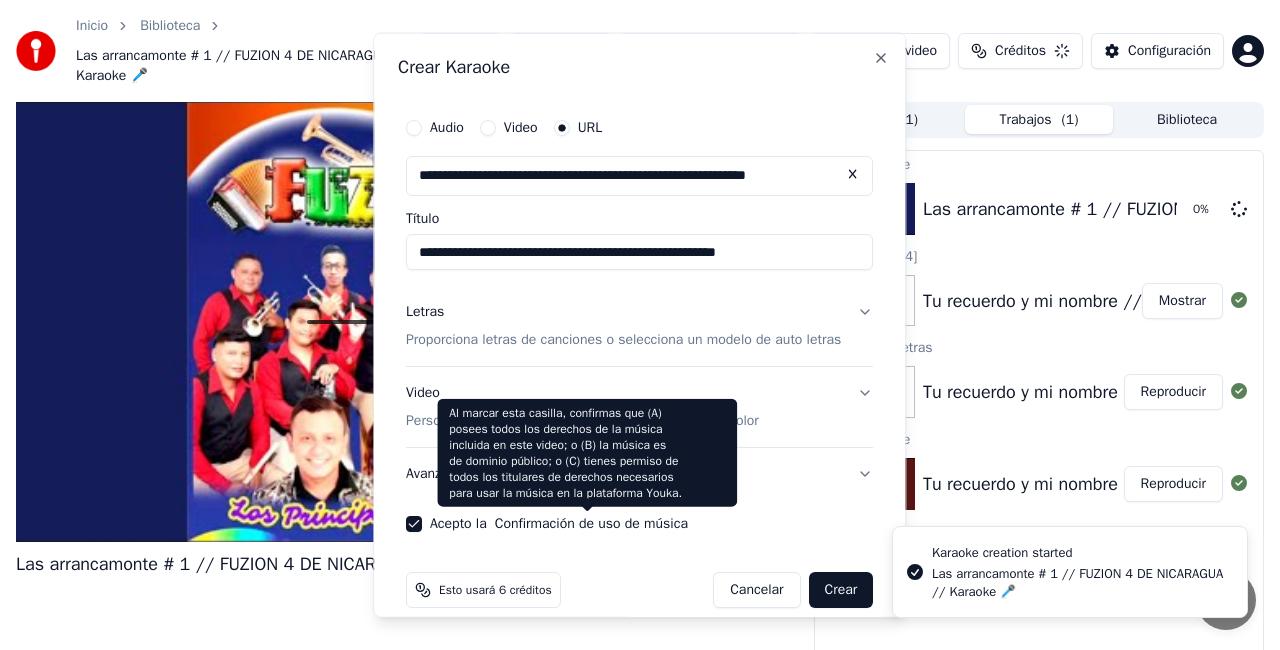 type 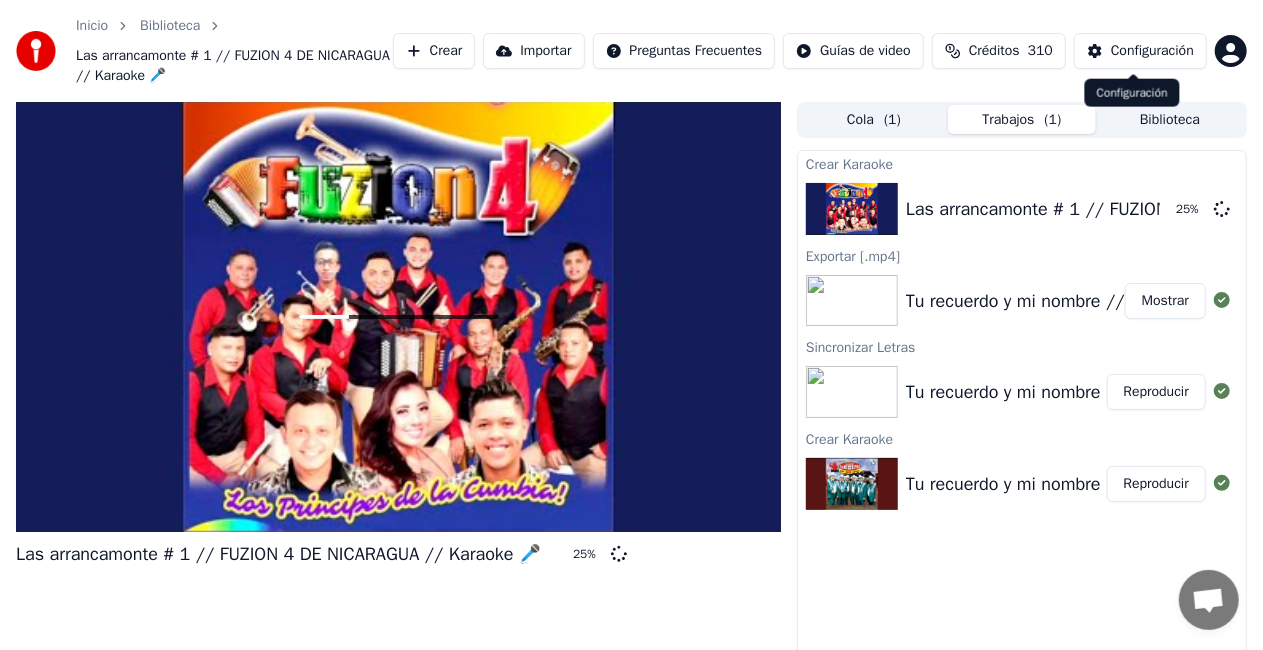 click on "Configuración" at bounding box center [1152, 51] 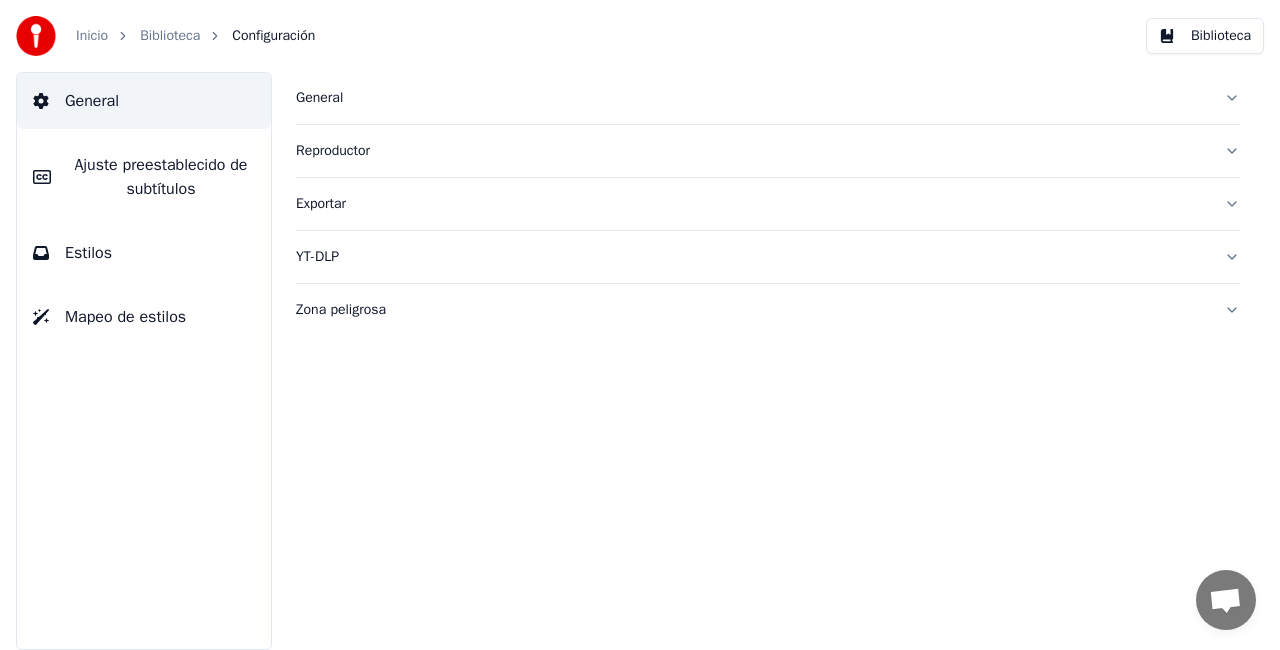 click on "General" at bounding box center (752, 98) 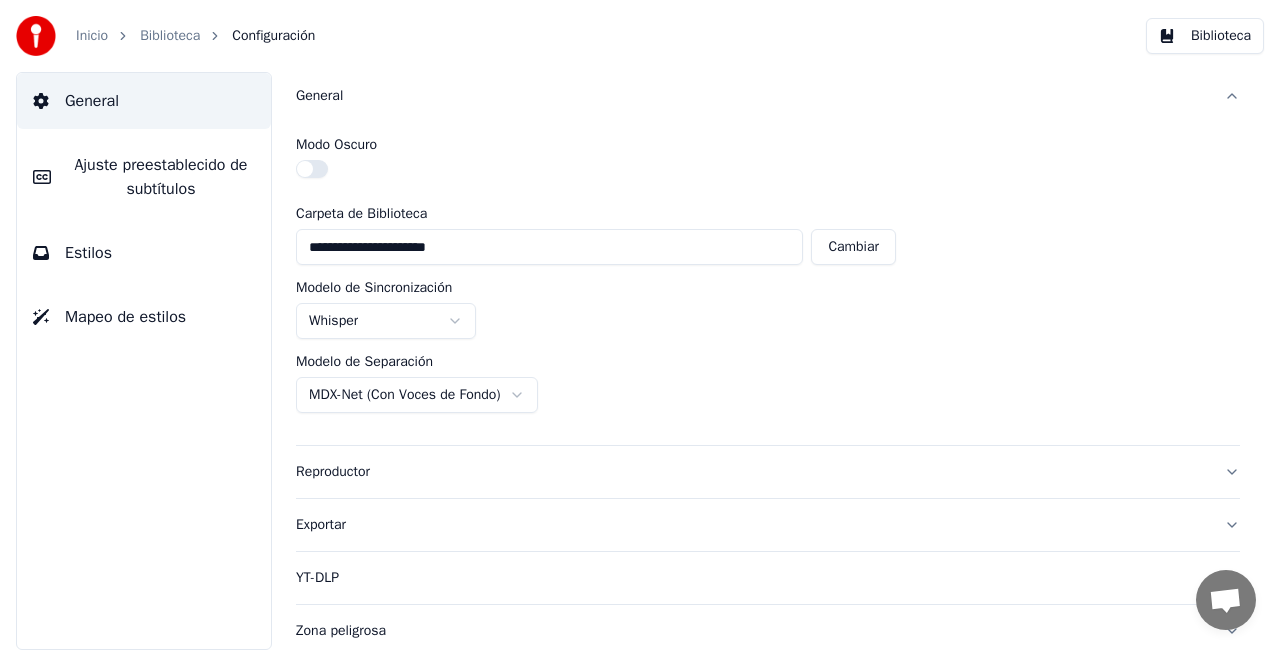scroll, scrollTop: 0, scrollLeft: 0, axis: both 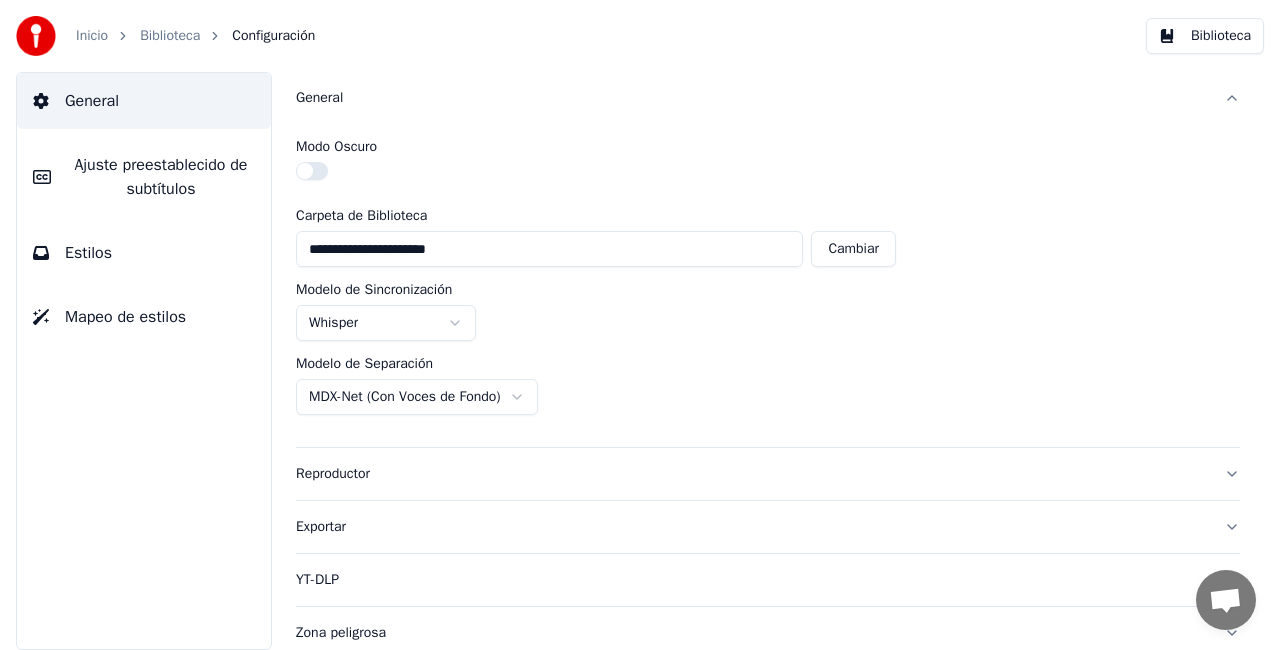 click on "Biblioteca" at bounding box center (170, 36) 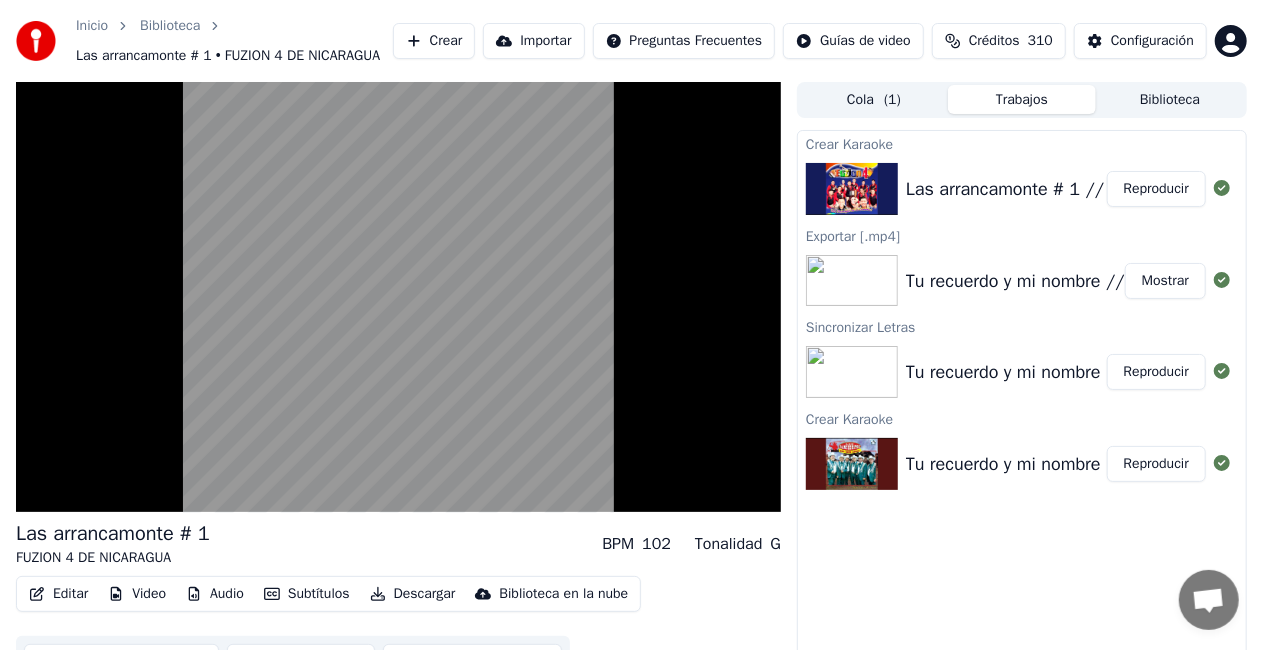 click on "Reproducir" at bounding box center [1156, 189] 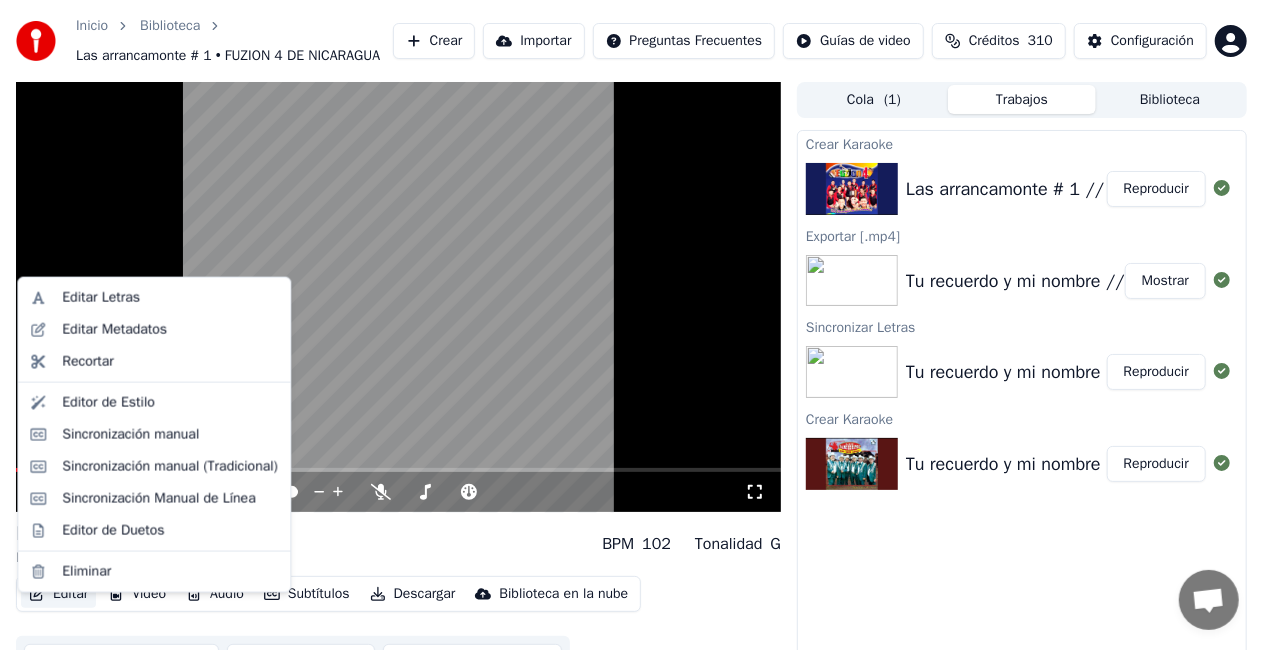 click on "Editar" at bounding box center [58, 594] 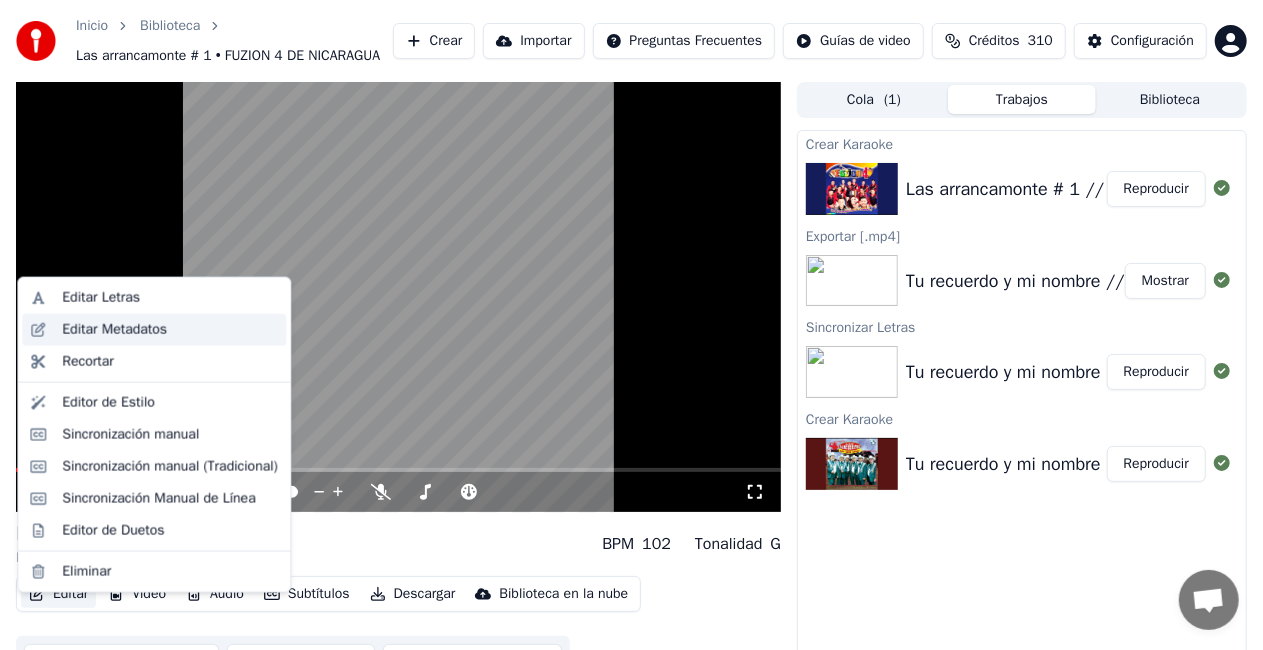 click on "Editar Metadatos" at bounding box center [170, 330] 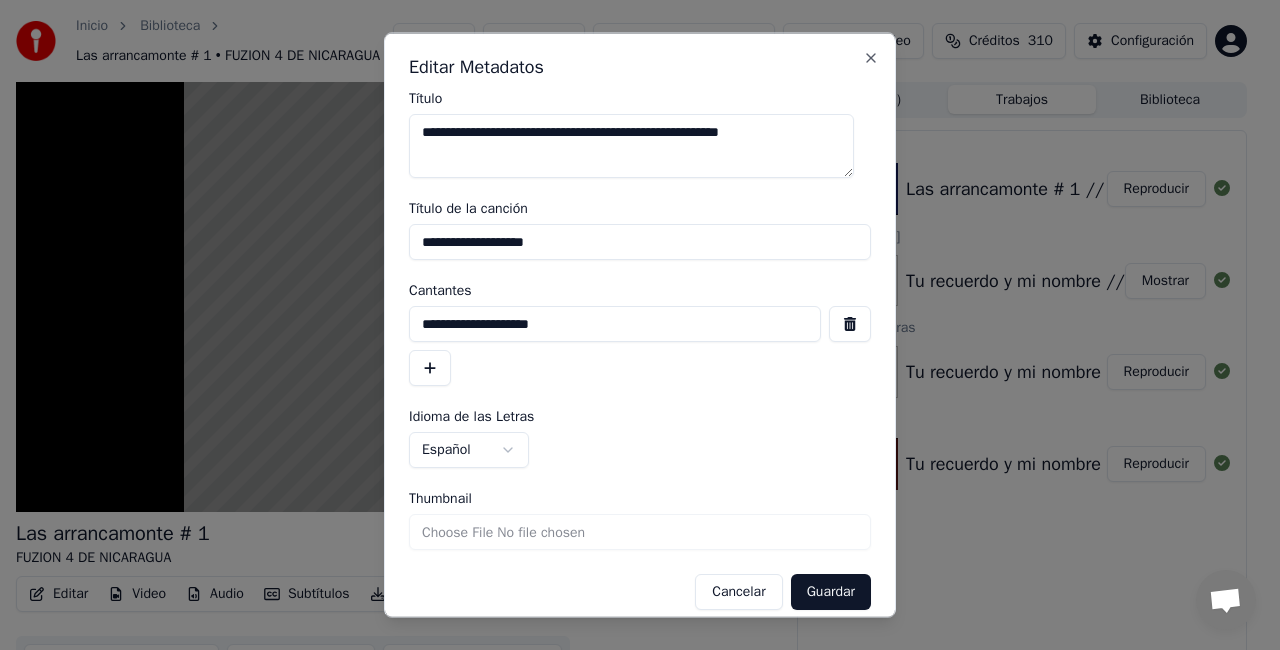 click on "**********" at bounding box center (640, 242) 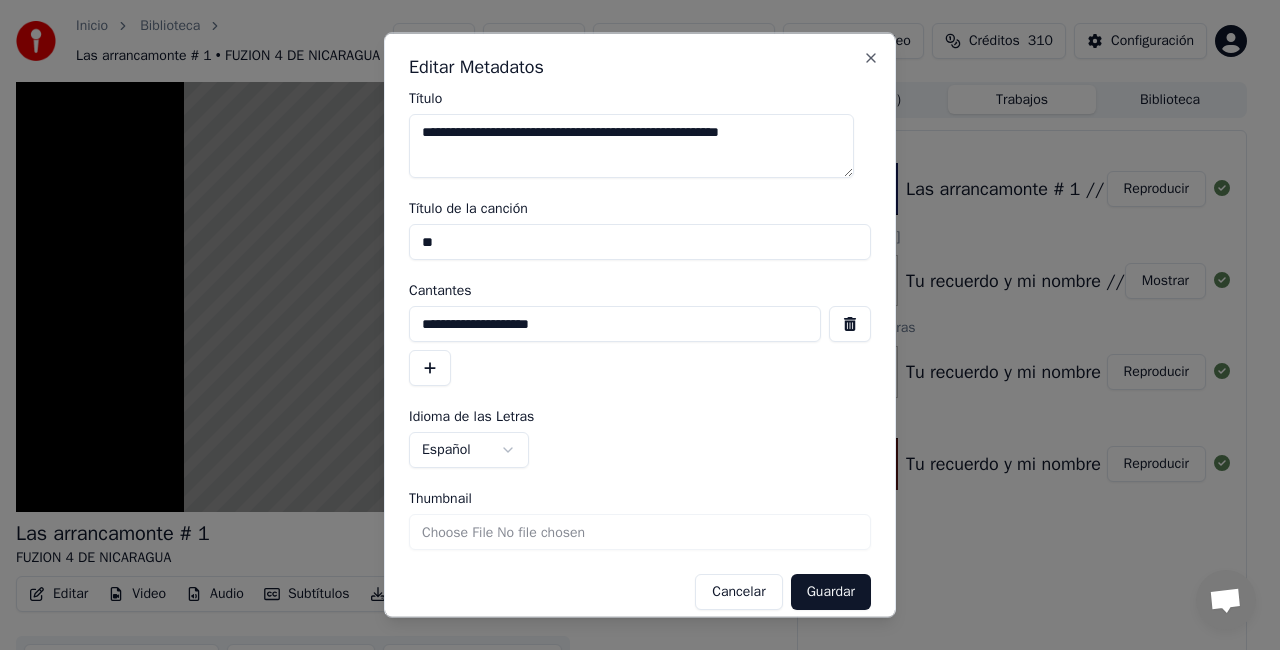 type on "*" 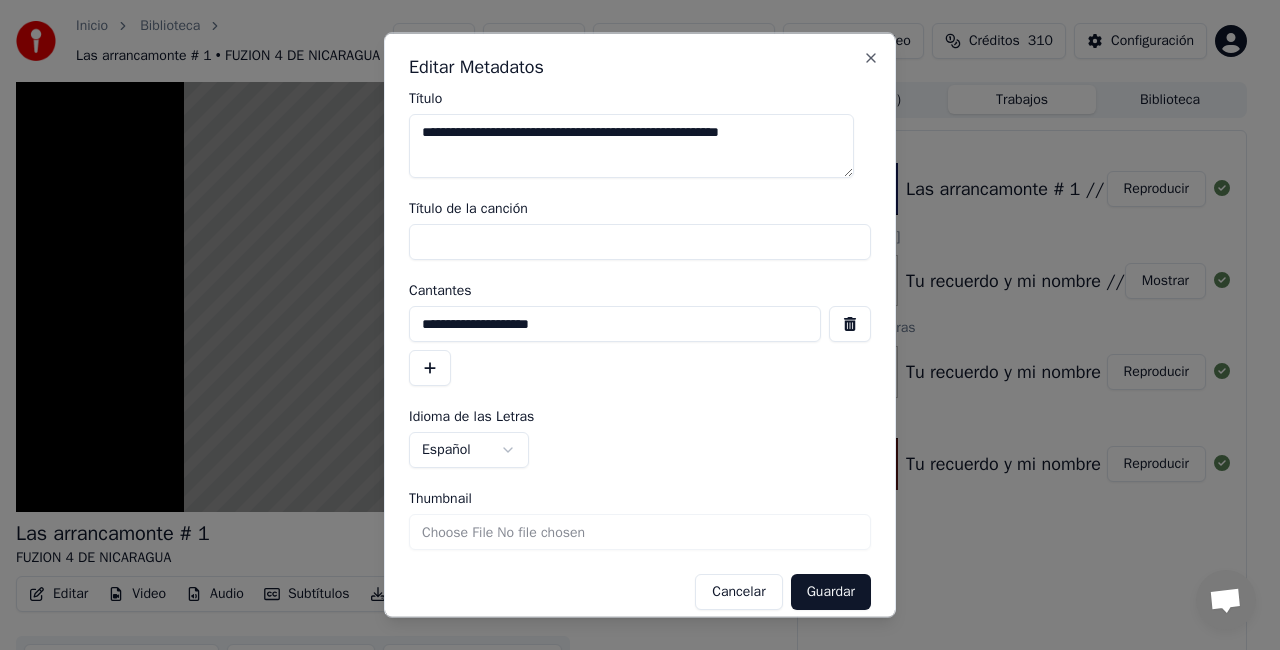 type 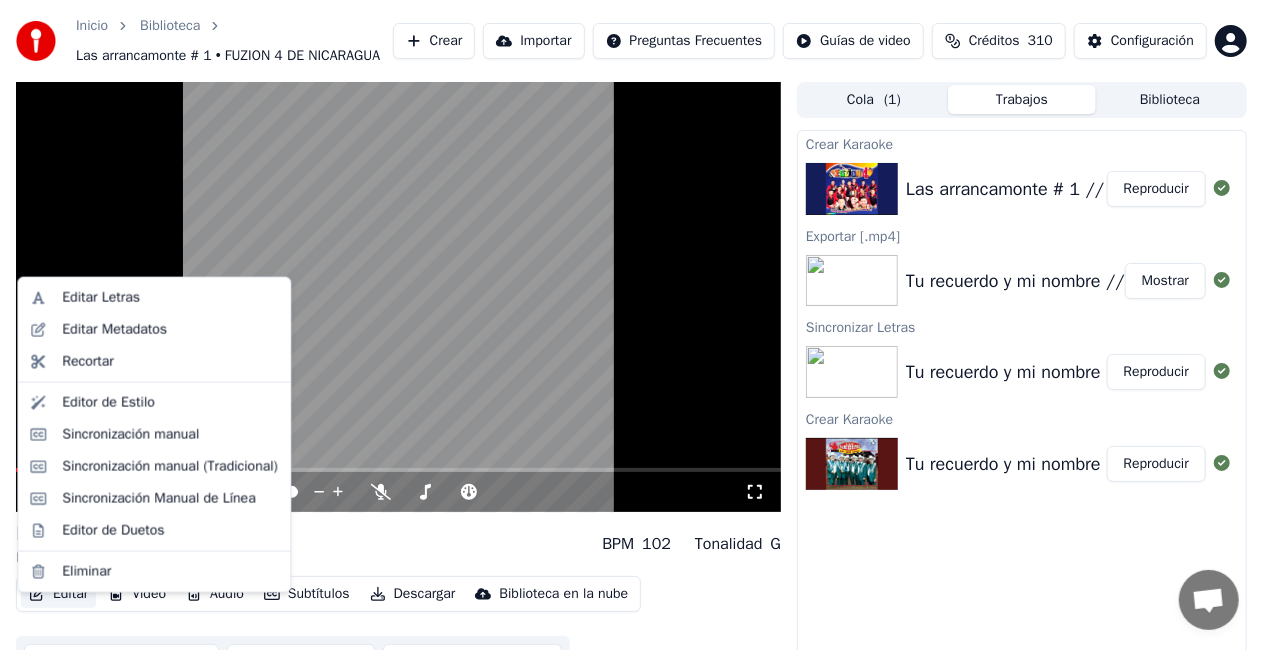 click on "Editar" at bounding box center (58, 594) 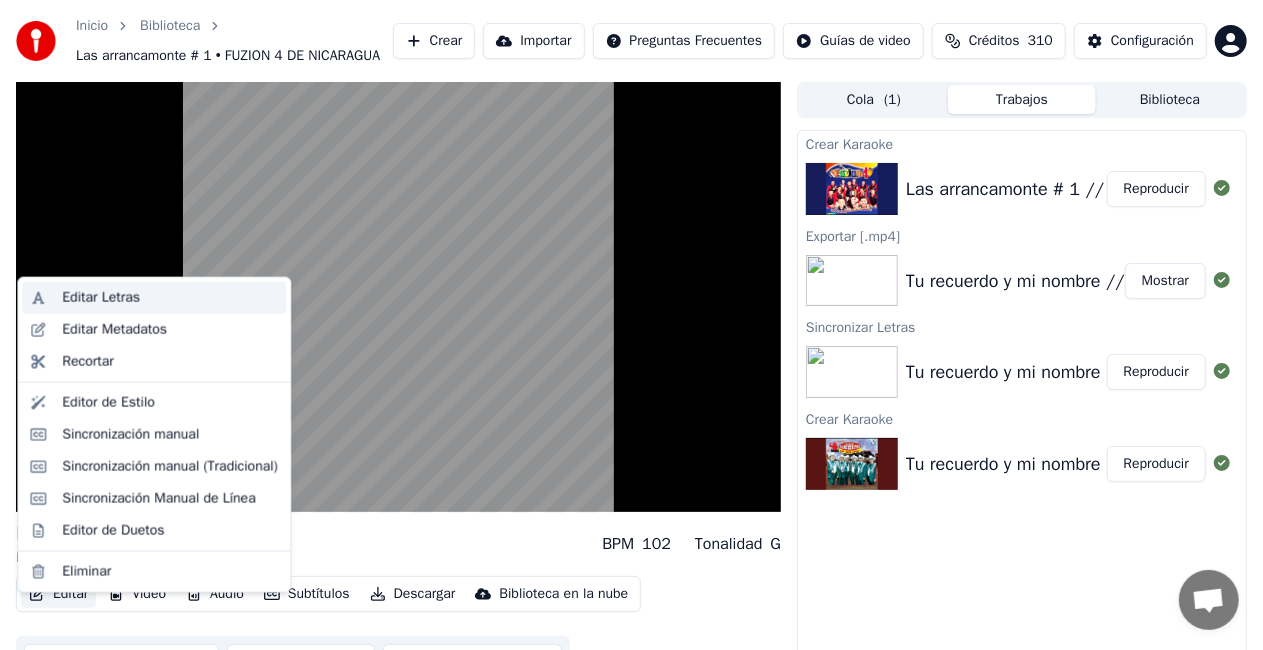 click on "Editar Letras" at bounding box center [170, 298] 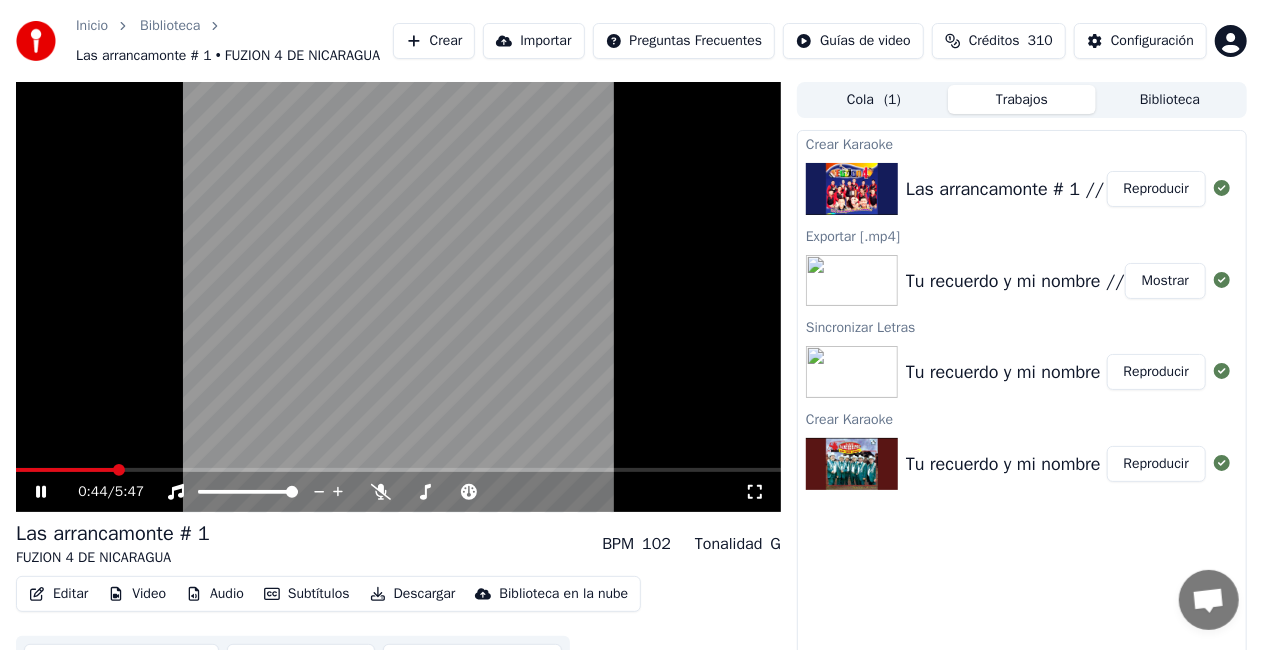 click 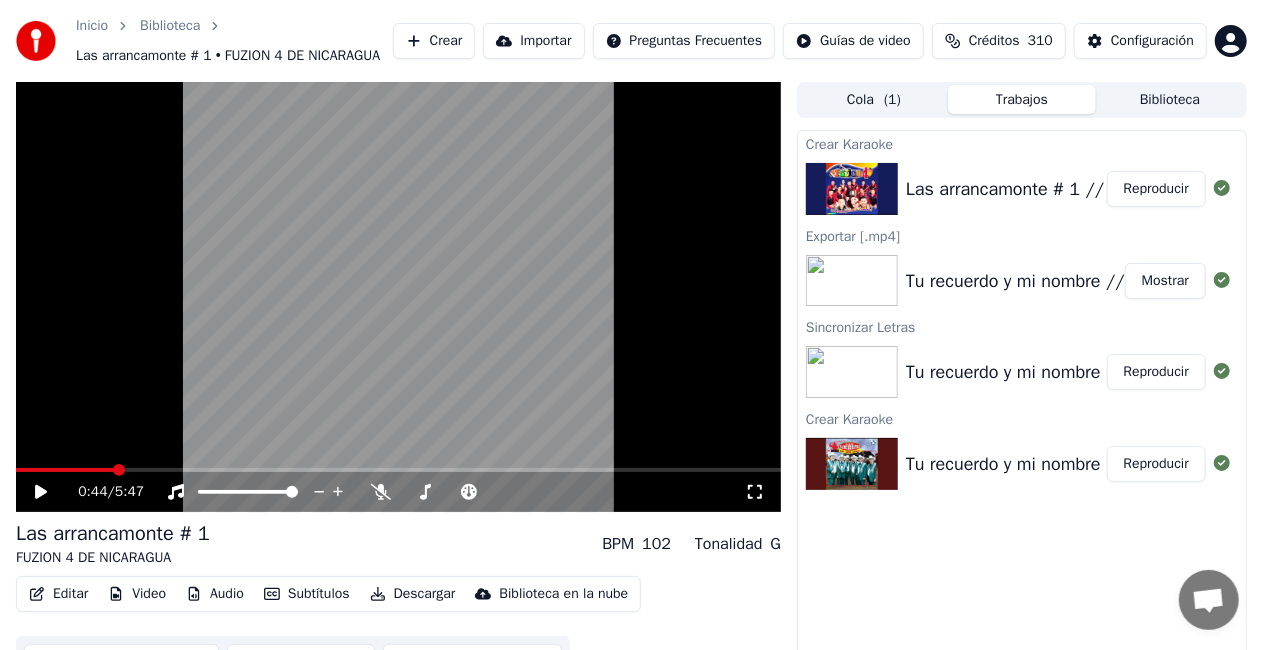 click on "Editar" at bounding box center [58, 594] 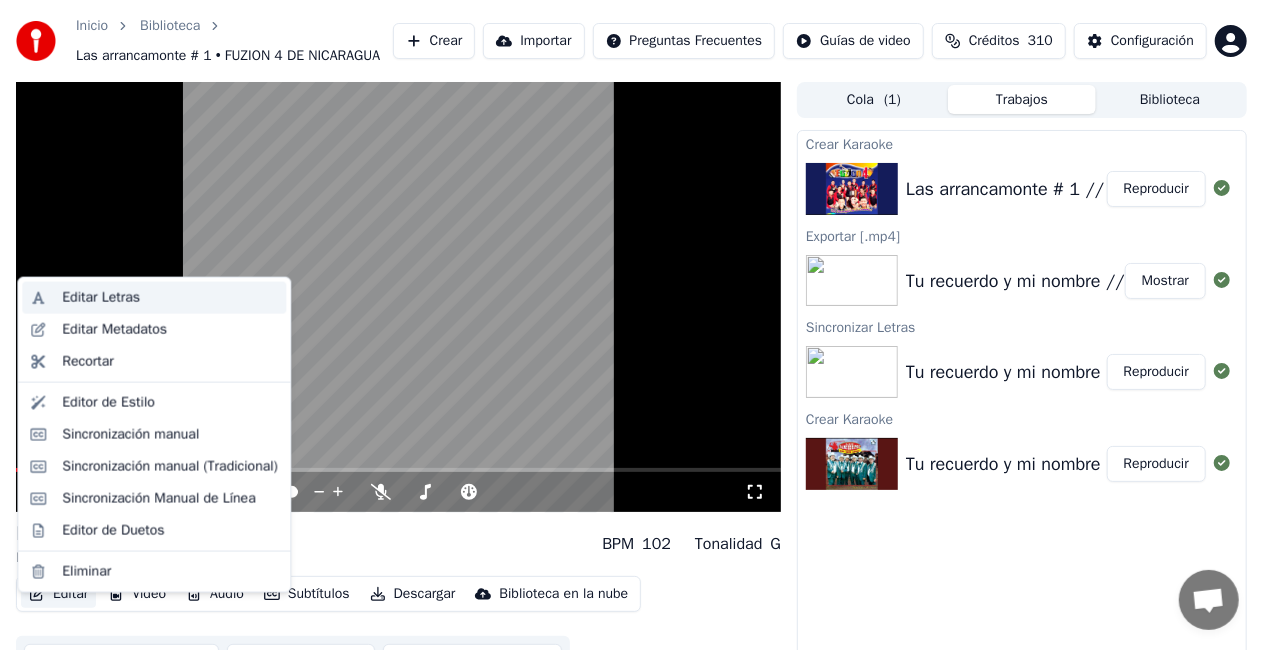 click on "Editar Letras" at bounding box center [101, 298] 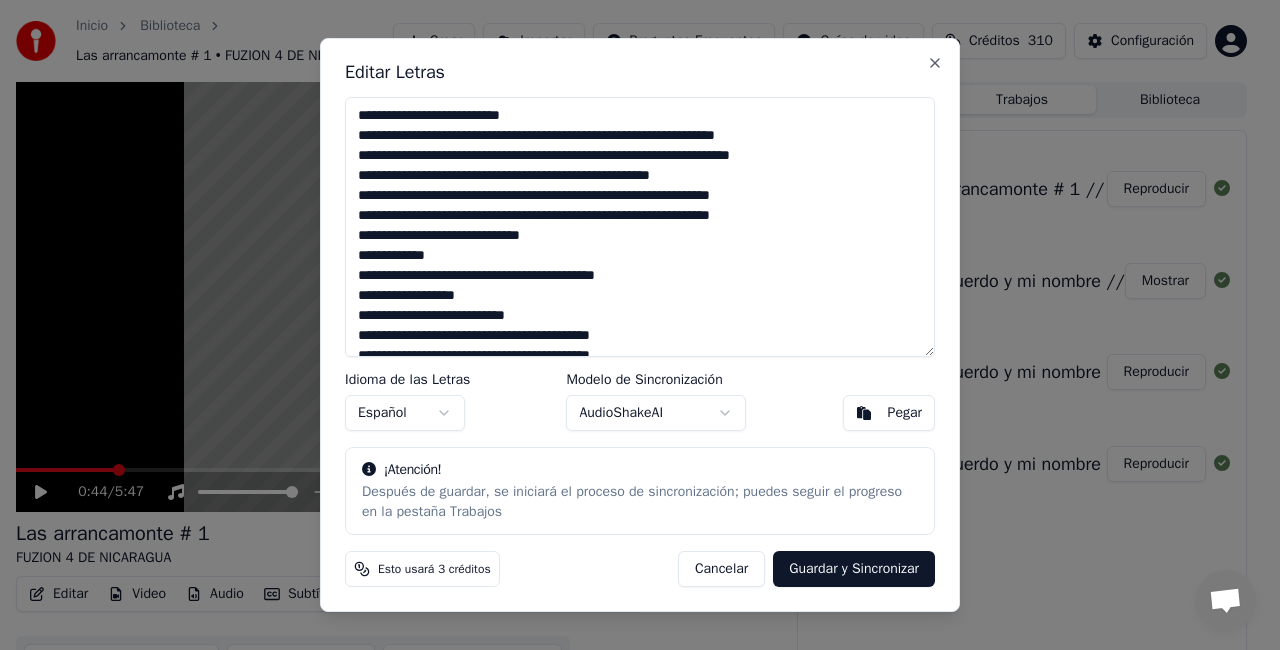 click at bounding box center [640, 227] 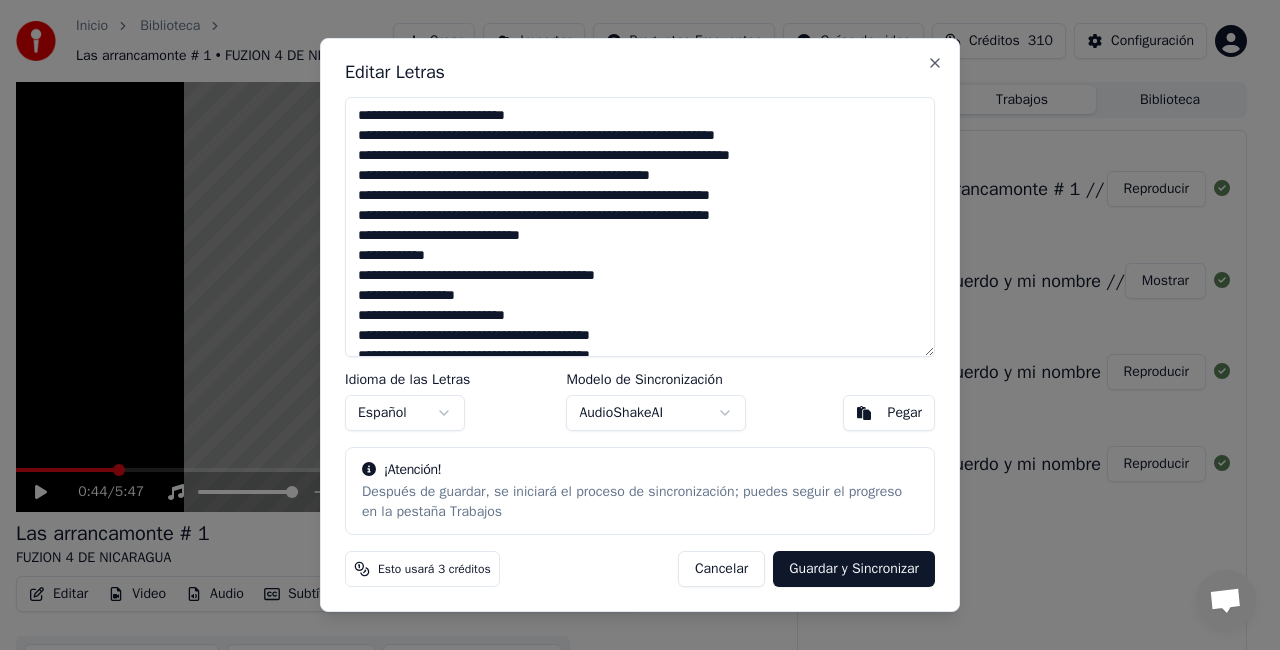 click at bounding box center [640, 227] 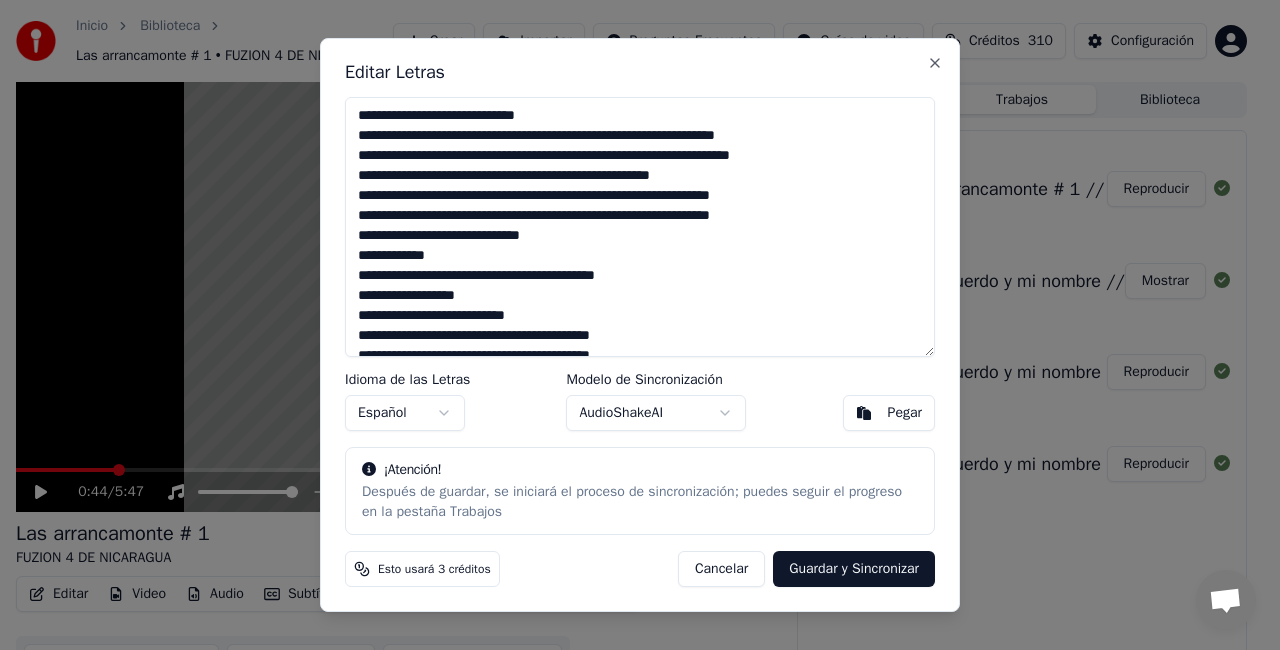 click at bounding box center (640, 227) 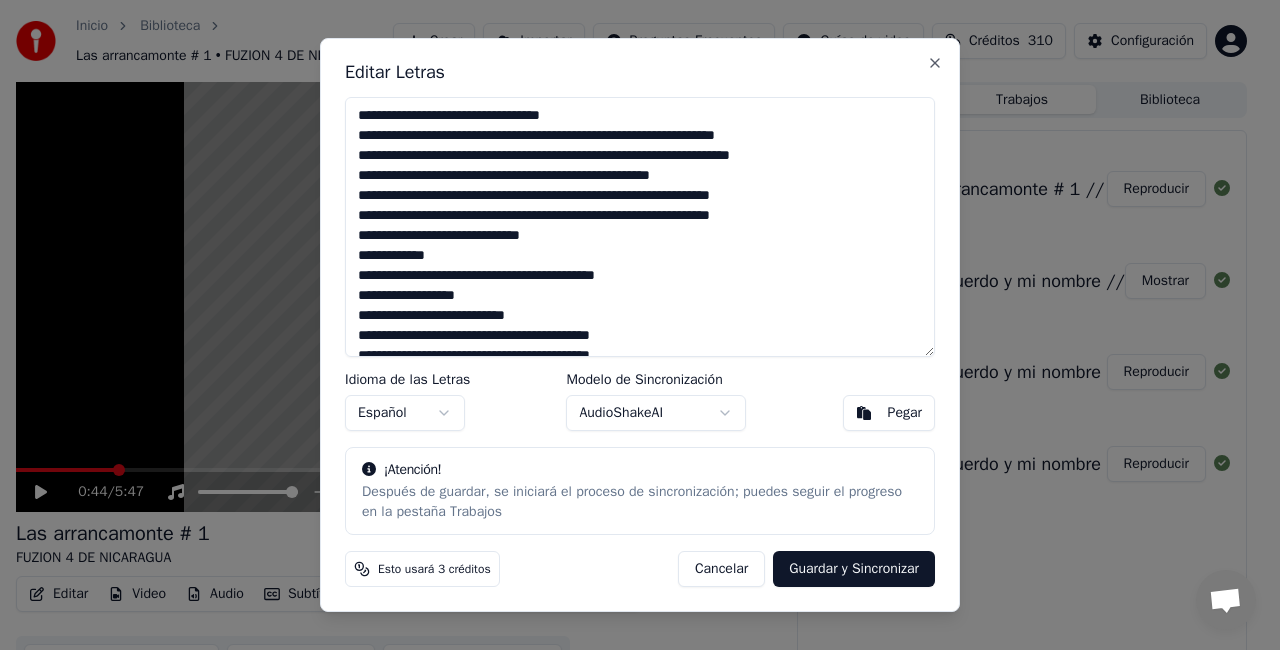 click at bounding box center (640, 227) 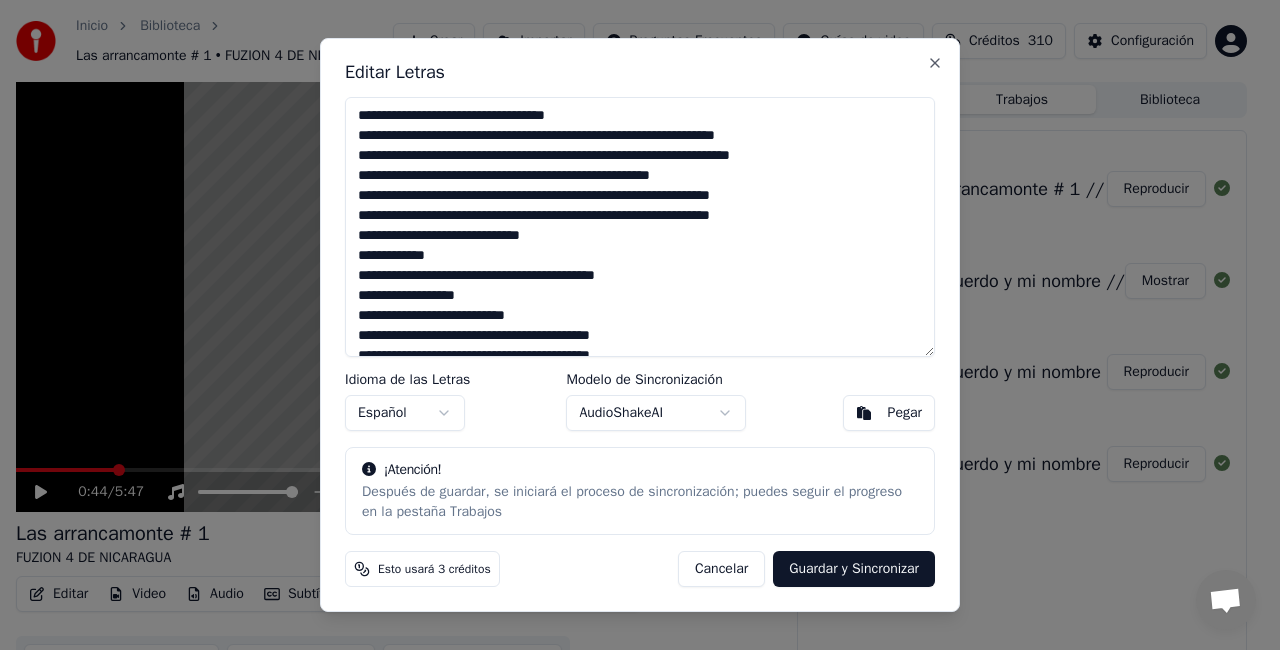 click at bounding box center [640, 227] 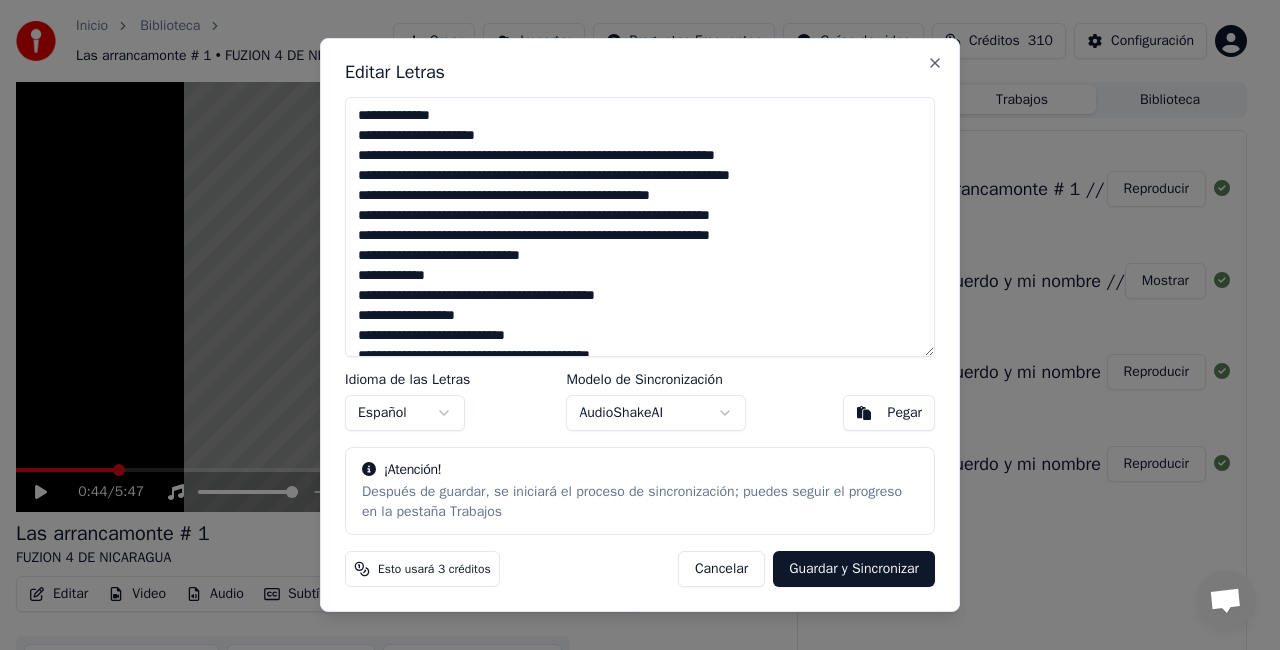 click at bounding box center (640, 227) 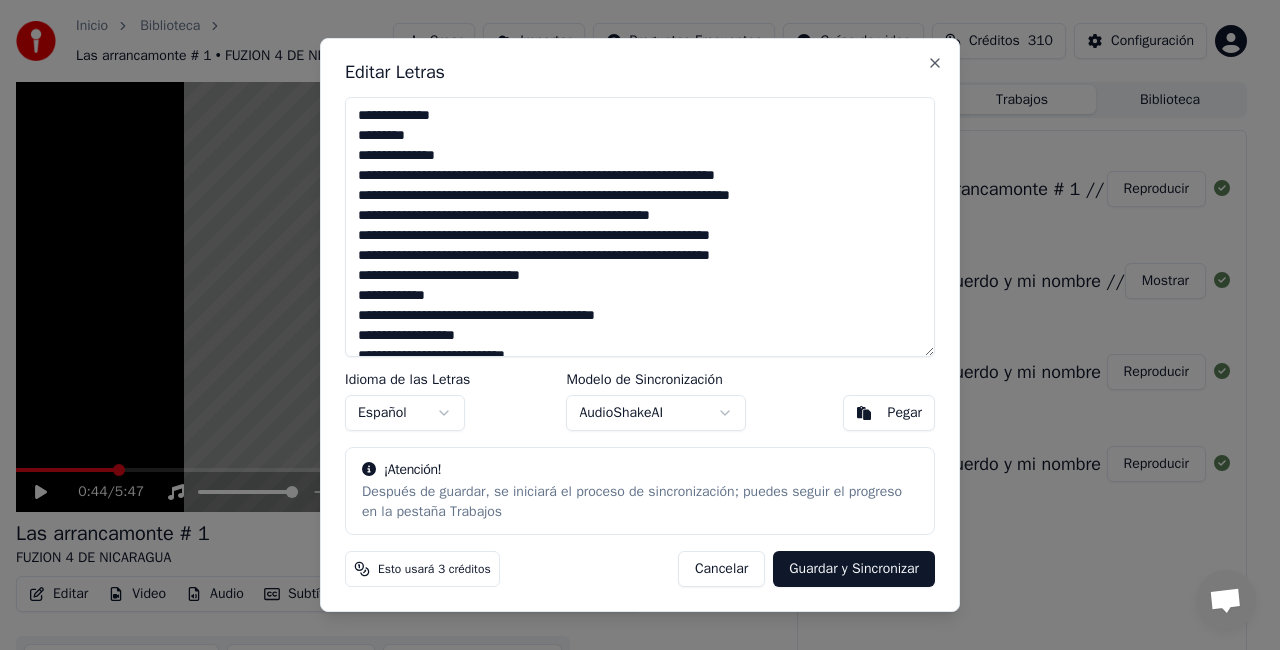 click at bounding box center [640, 227] 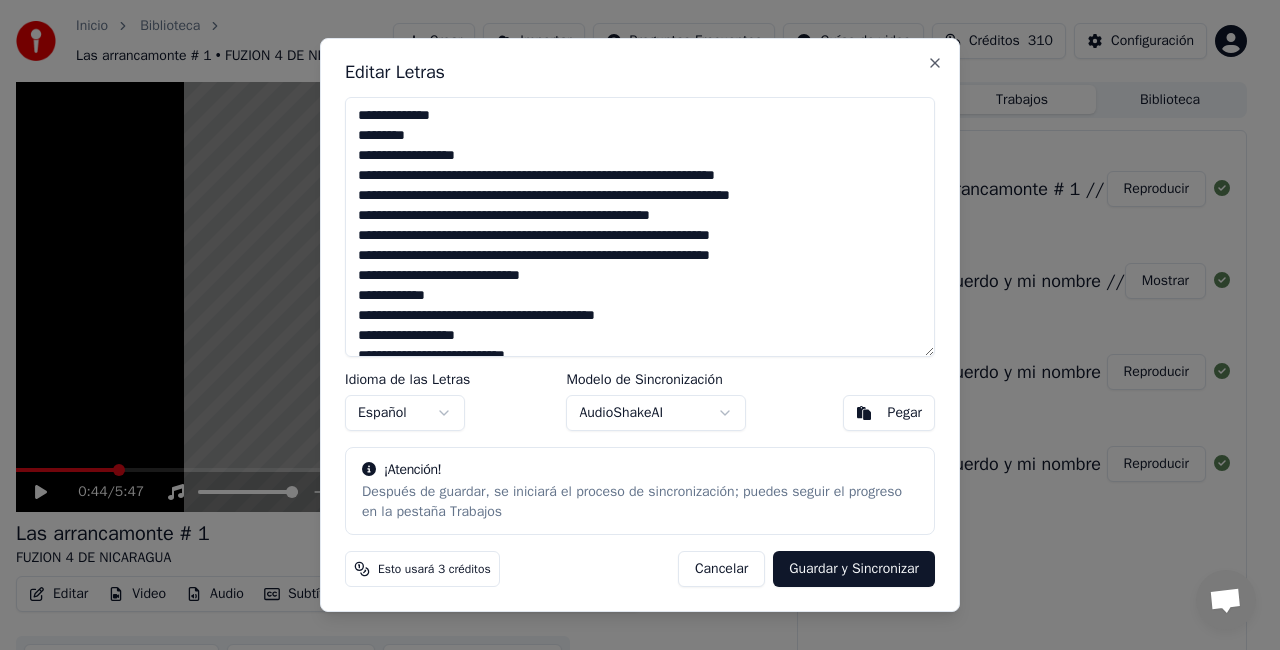 click at bounding box center [640, 227] 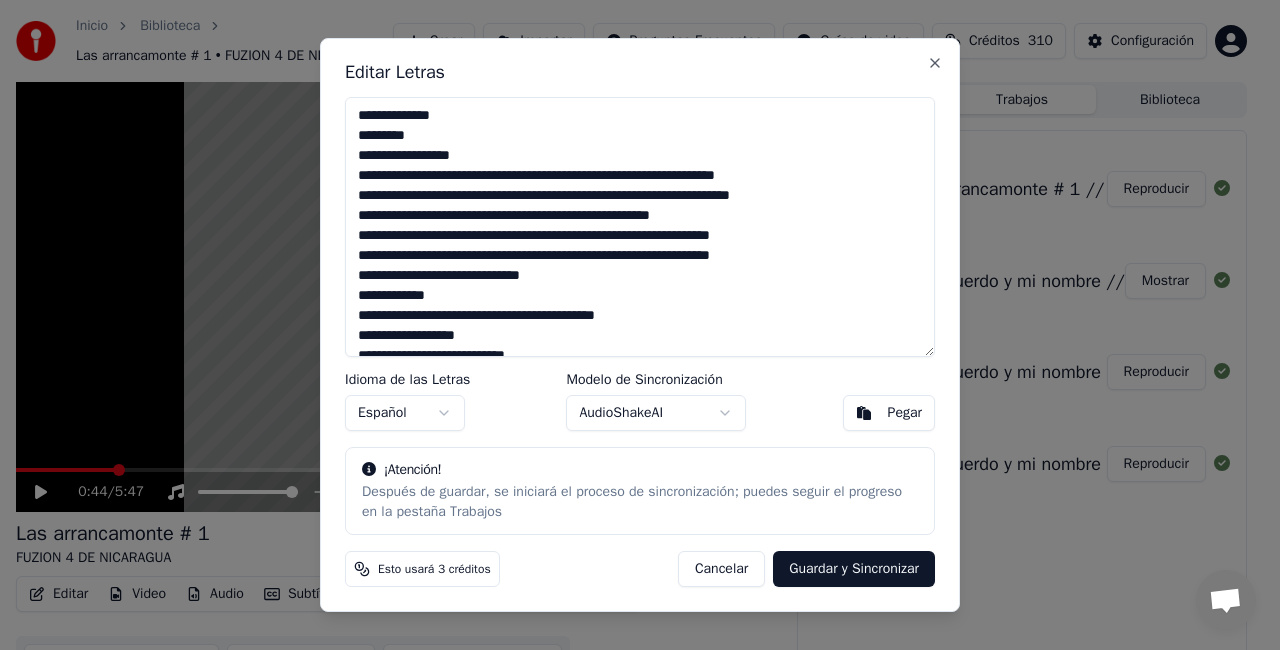 click at bounding box center (640, 227) 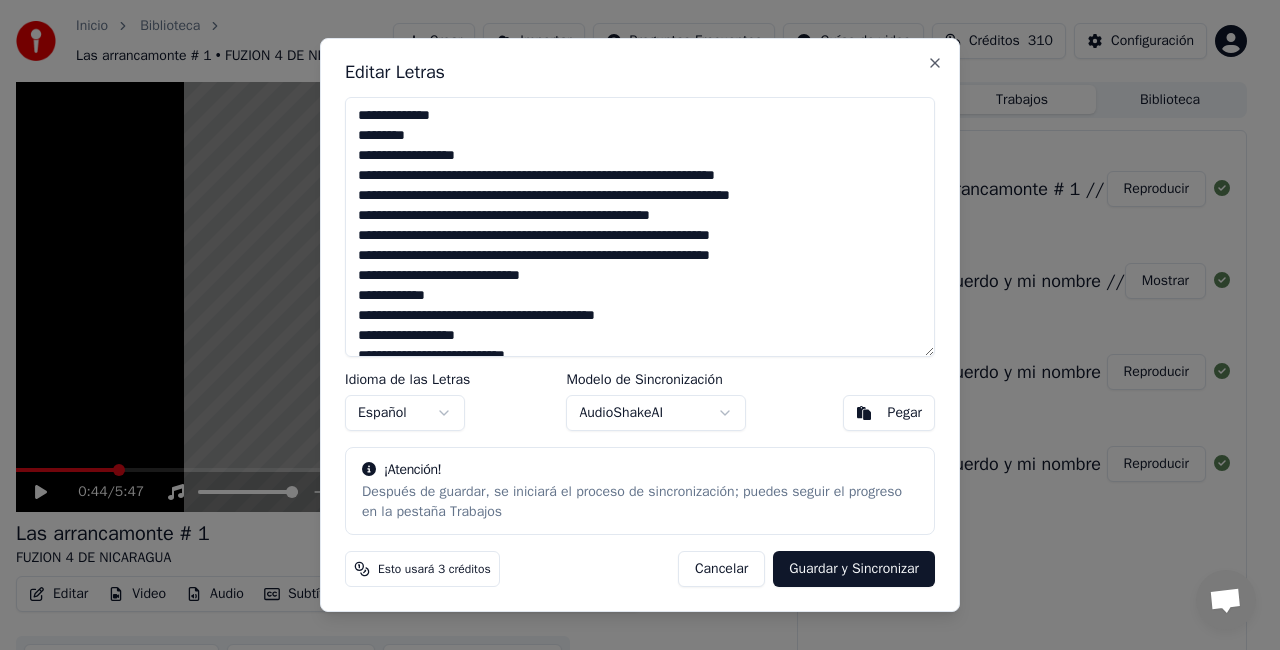 click at bounding box center (640, 227) 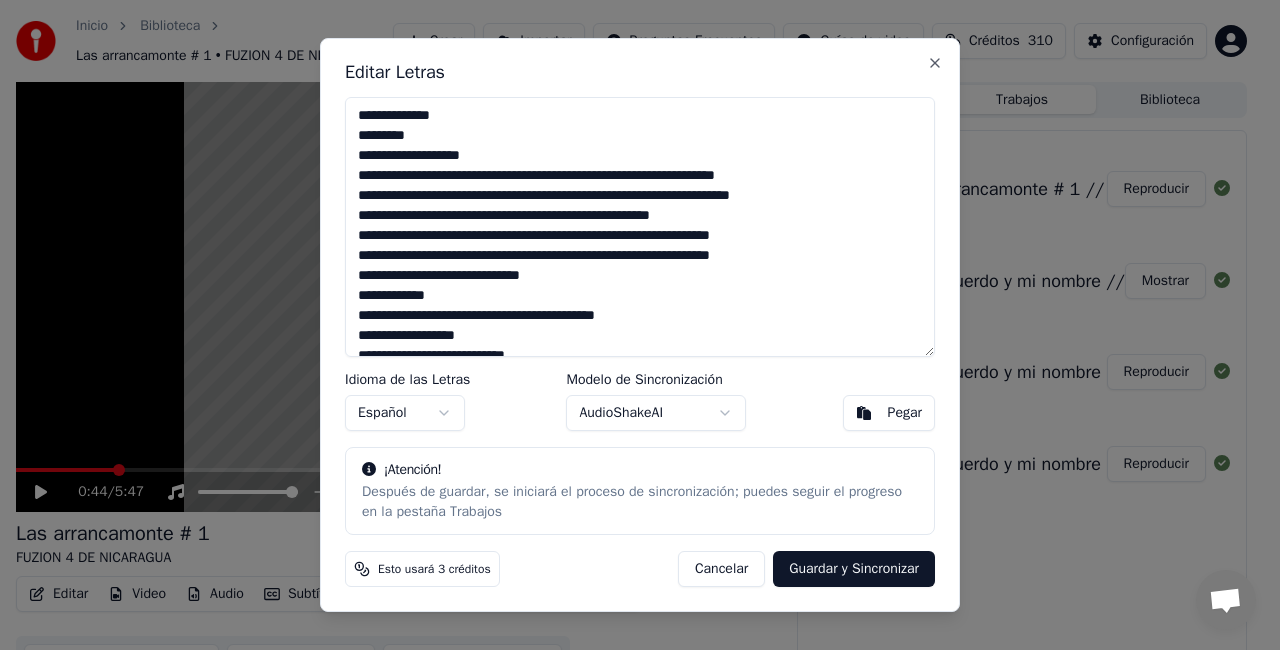 click at bounding box center [640, 227] 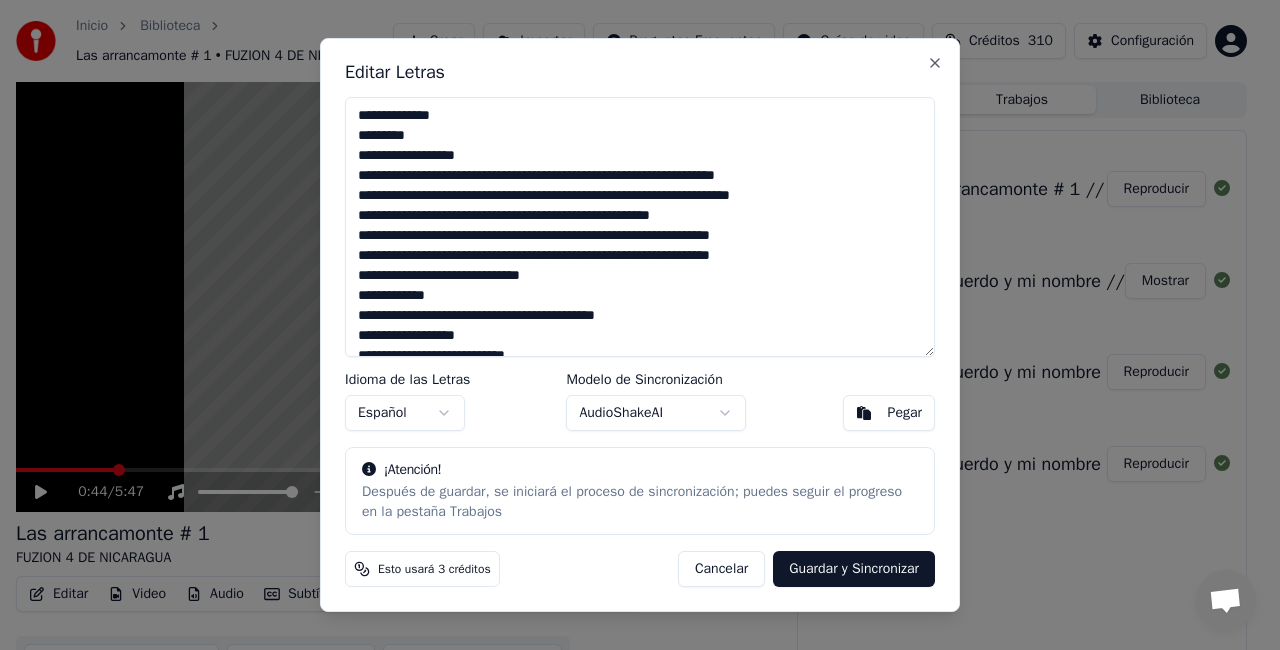 click at bounding box center (640, 227) 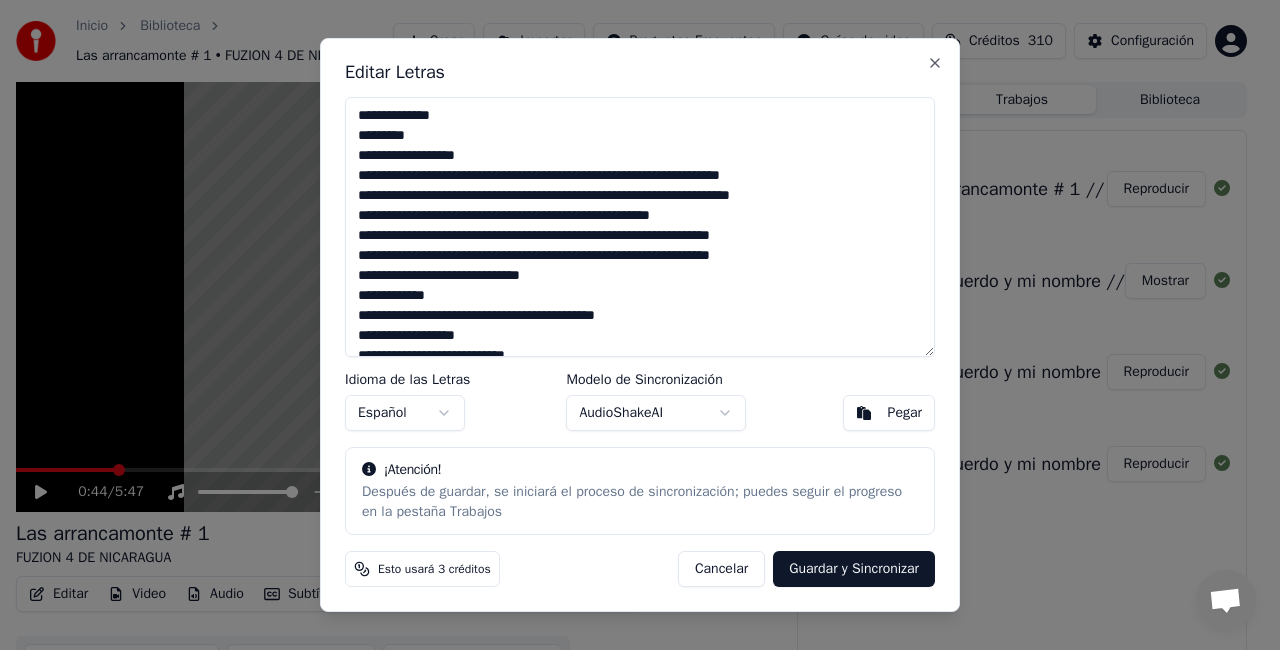 click at bounding box center (640, 227) 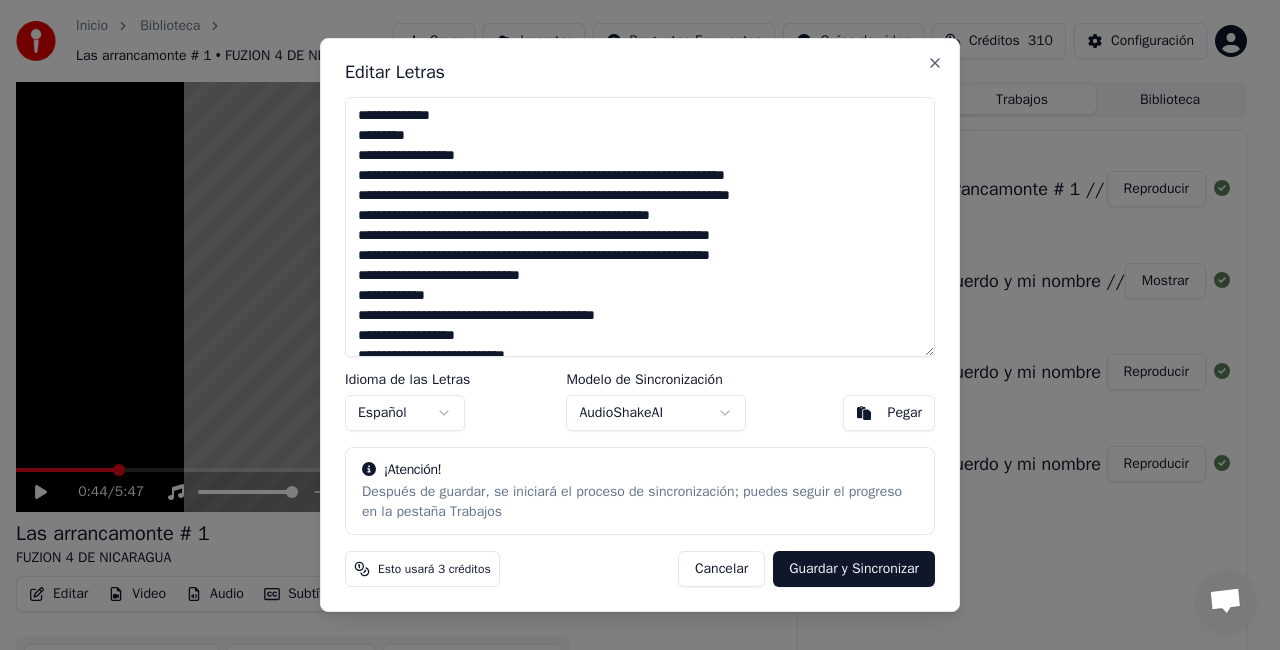 click at bounding box center (640, 227) 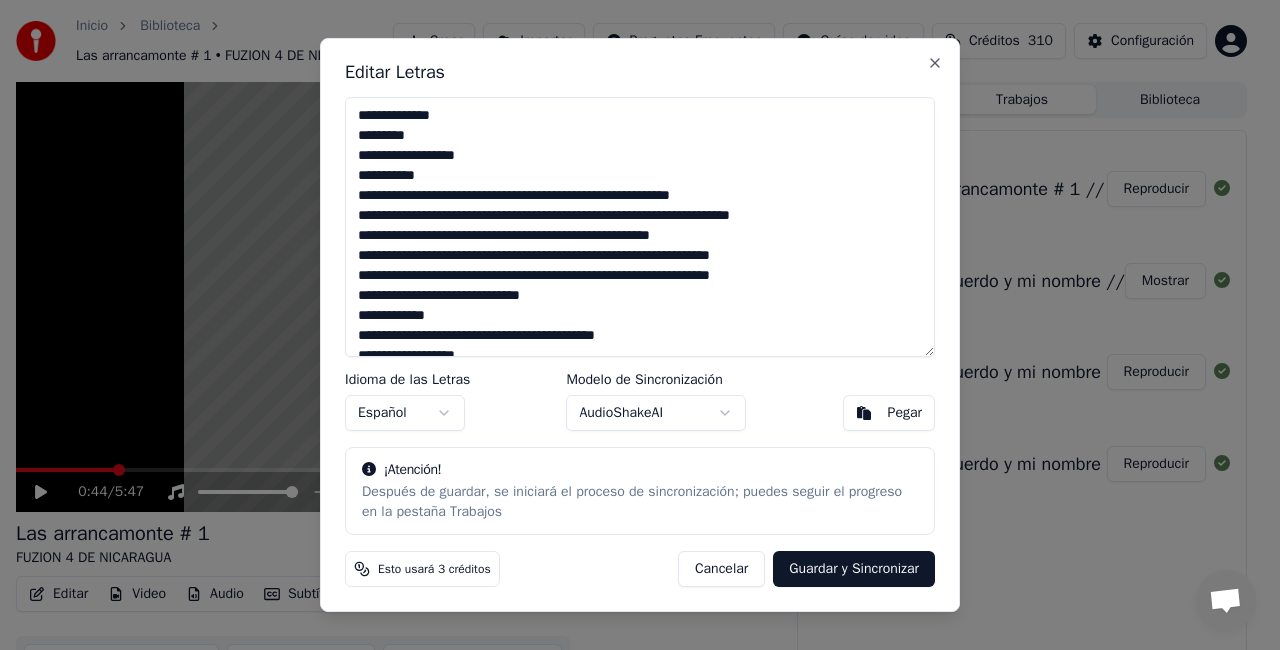 click at bounding box center [640, 227] 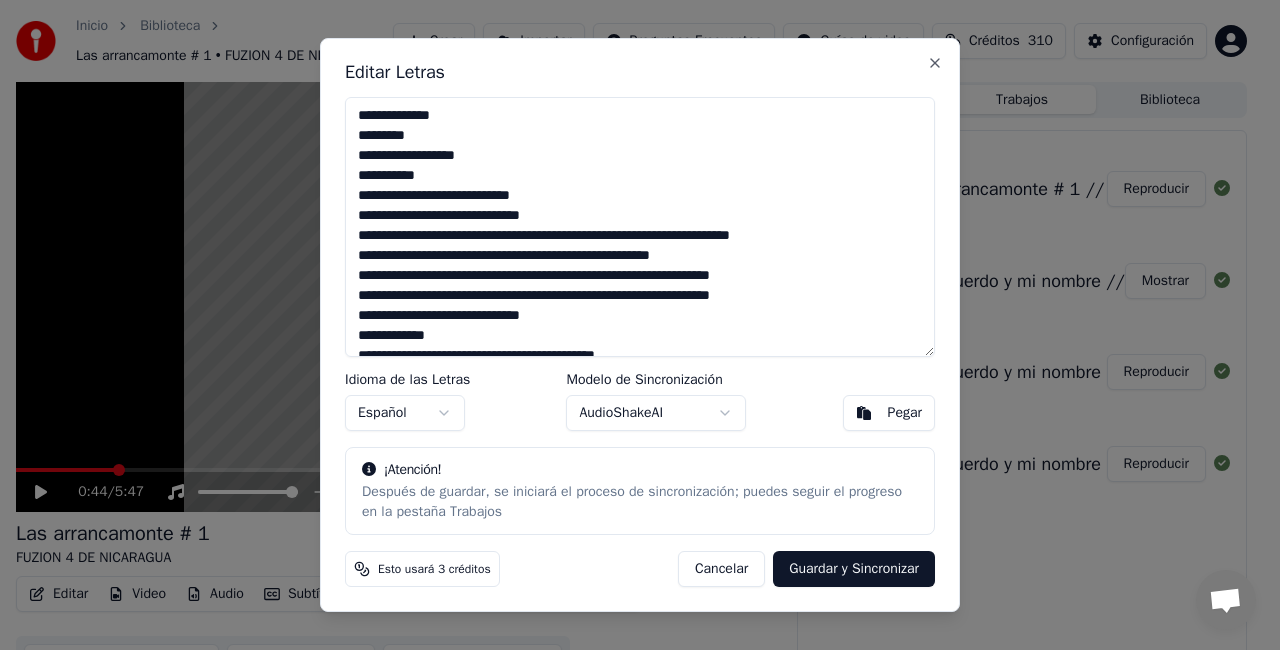 click at bounding box center (640, 227) 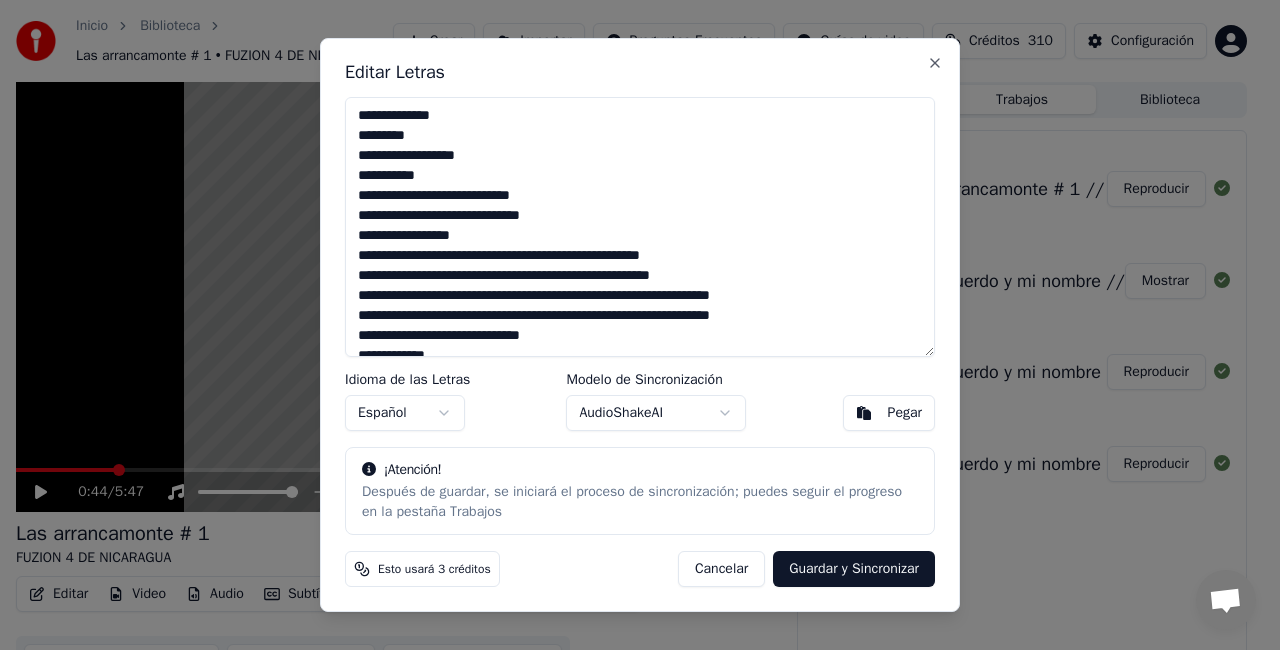 click at bounding box center [640, 227] 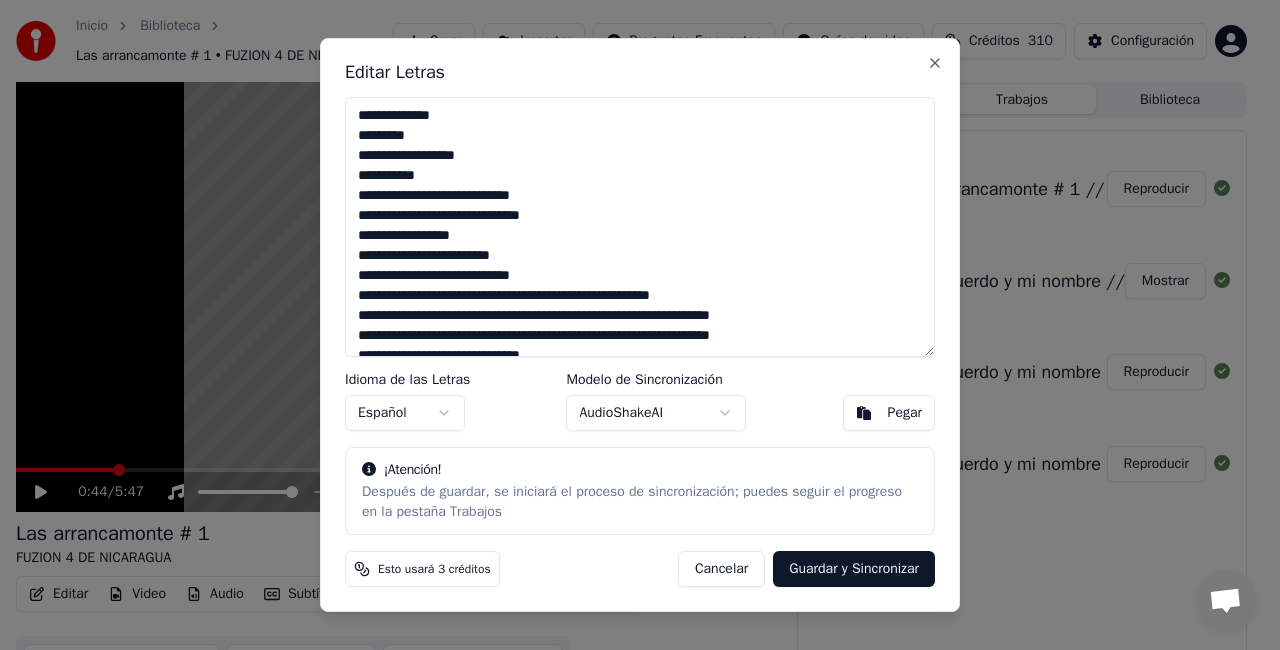 click at bounding box center [640, 227] 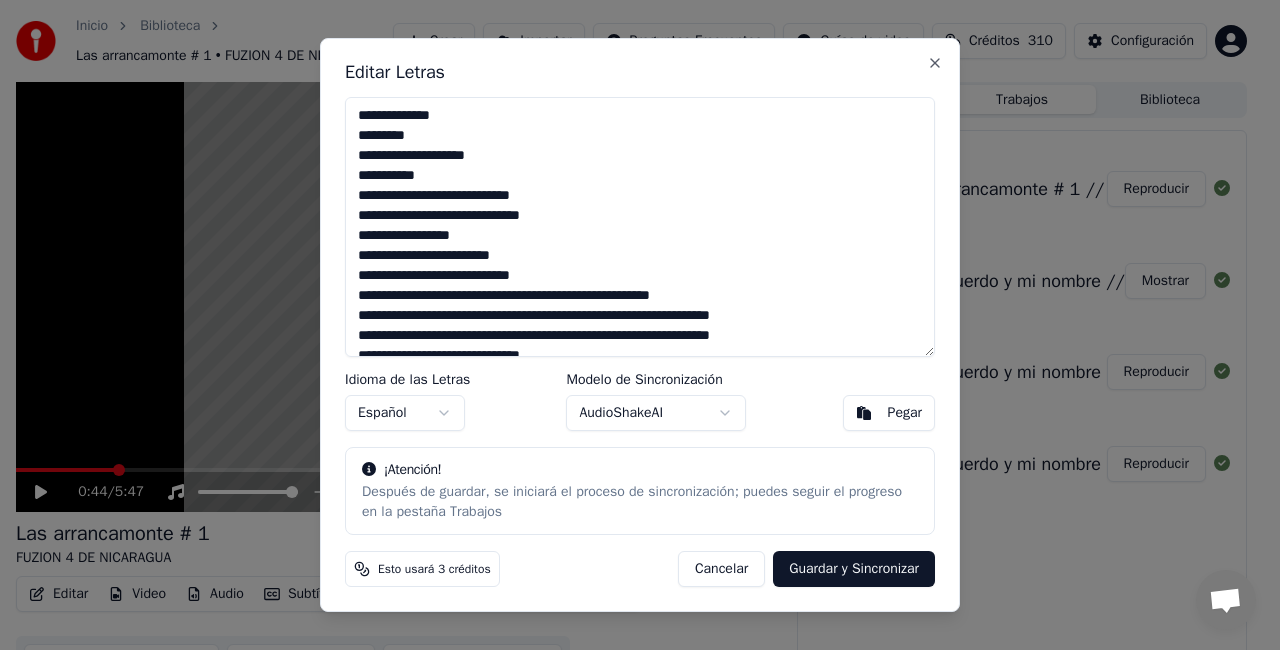 click at bounding box center [640, 227] 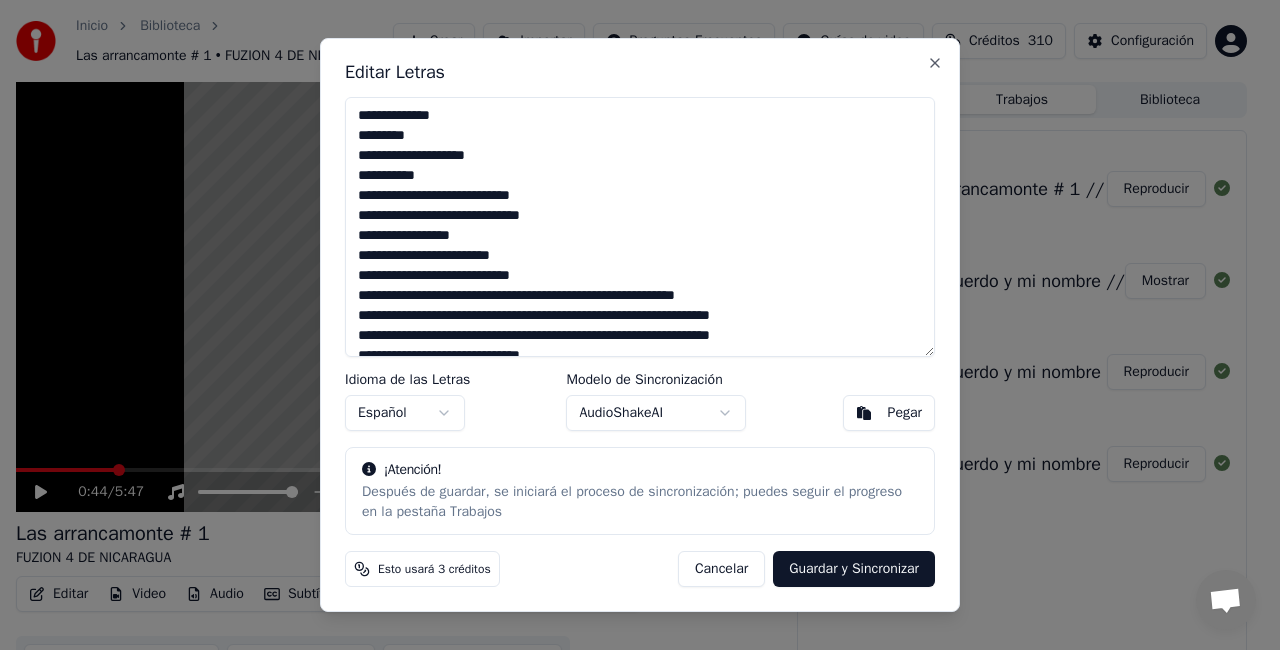click at bounding box center [640, 227] 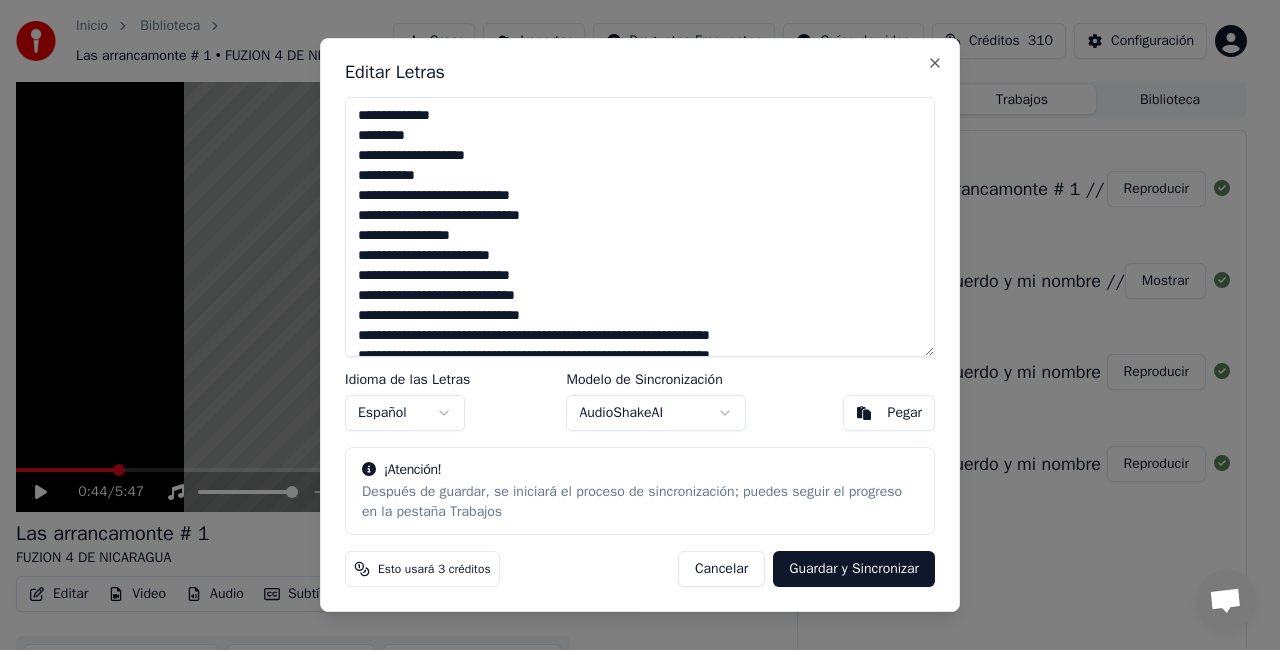 click at bounding box center [640, 227] 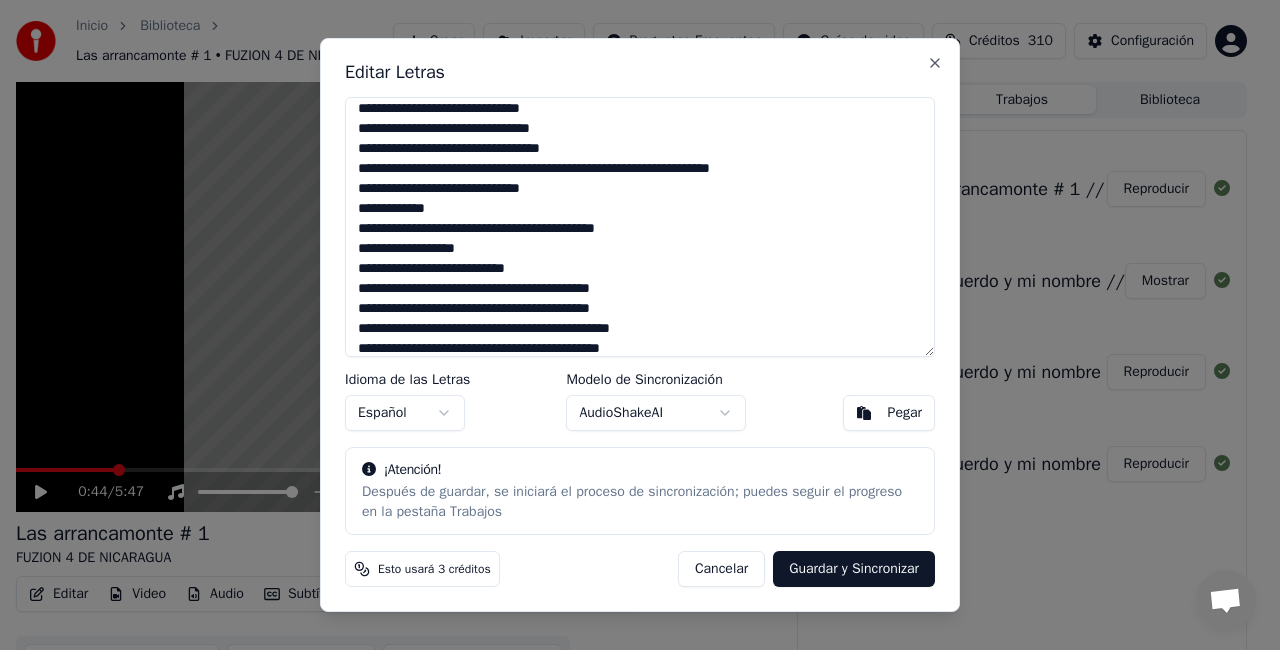 scroll, scrollTop: 208, scrollLeft: 0, axis: vertical 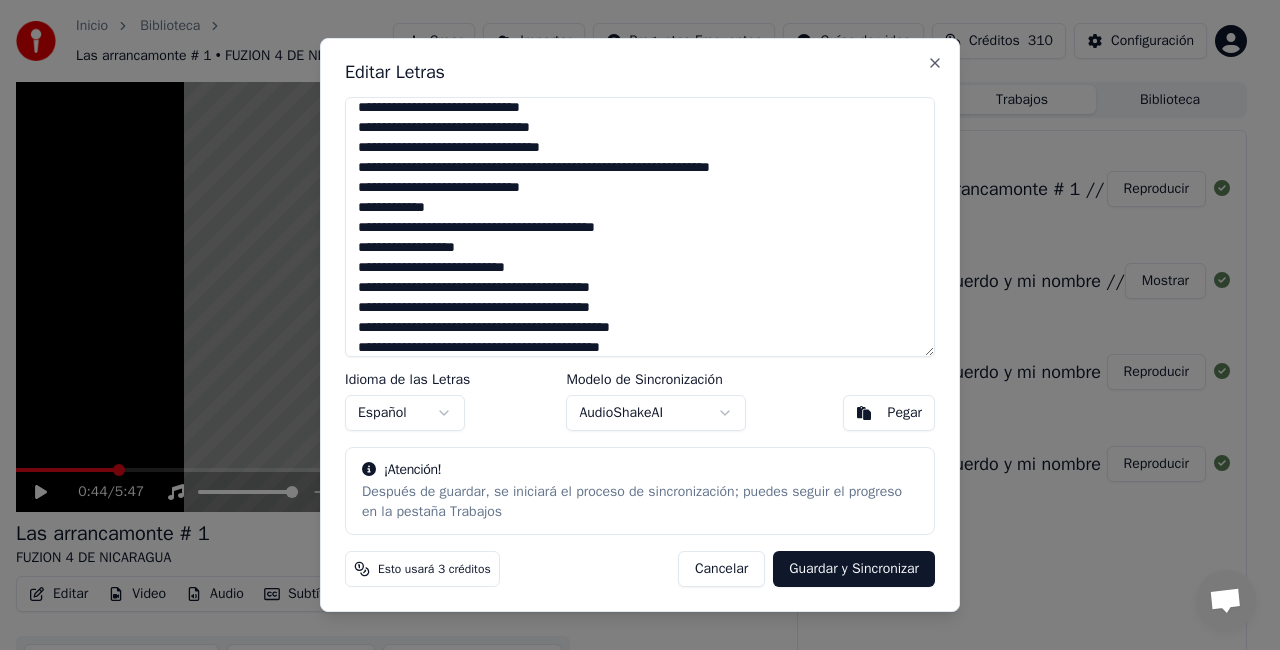 click at bounding box center (640, 227) 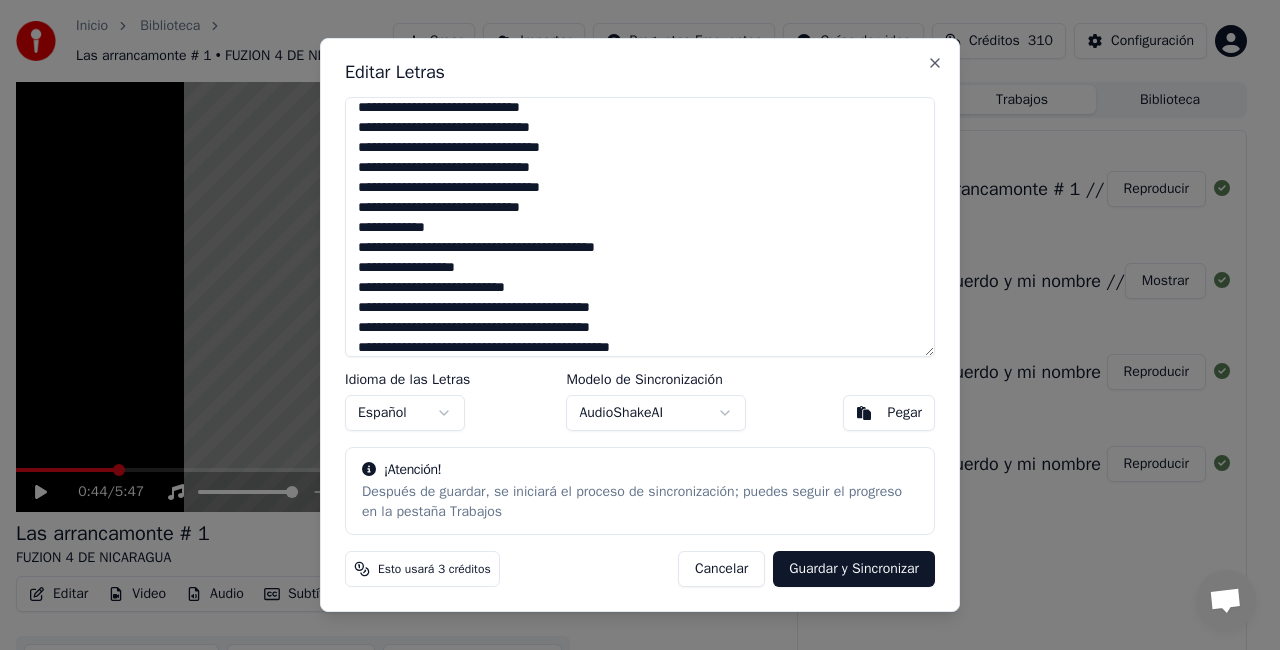 click at bounding box center [640, 227] 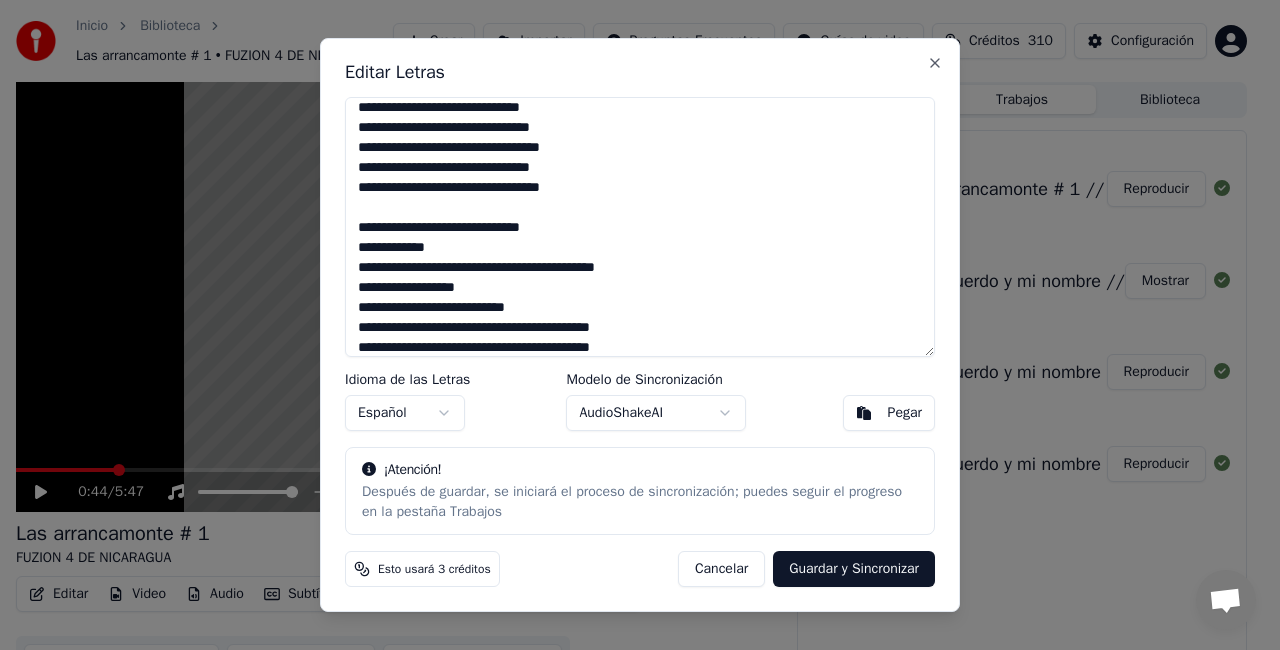 click at bounding box center (640, 227) 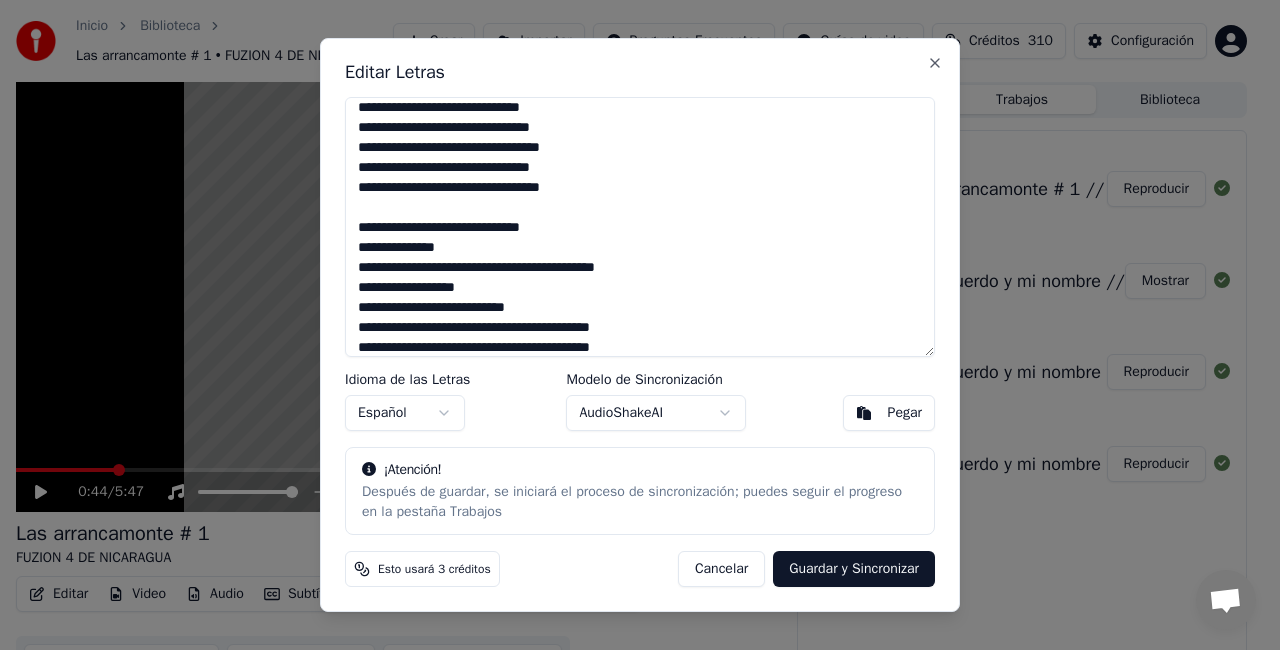 click at bounding box center (640, 227) 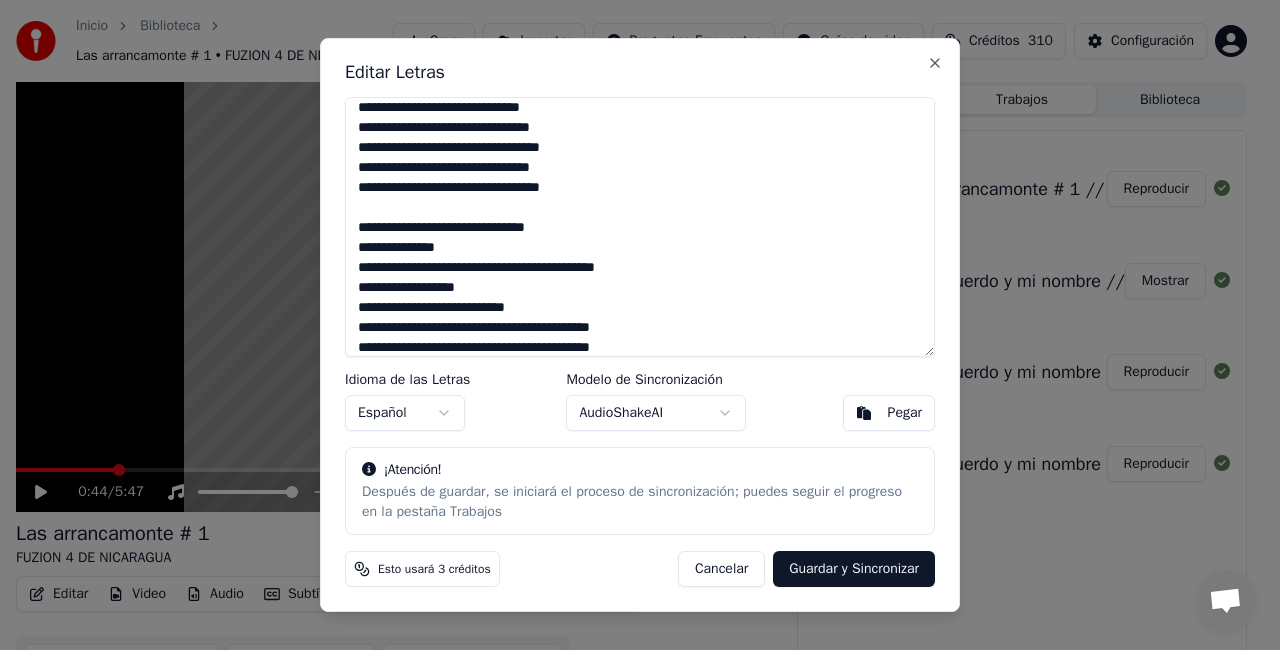 click at bounding box center [640, 227] 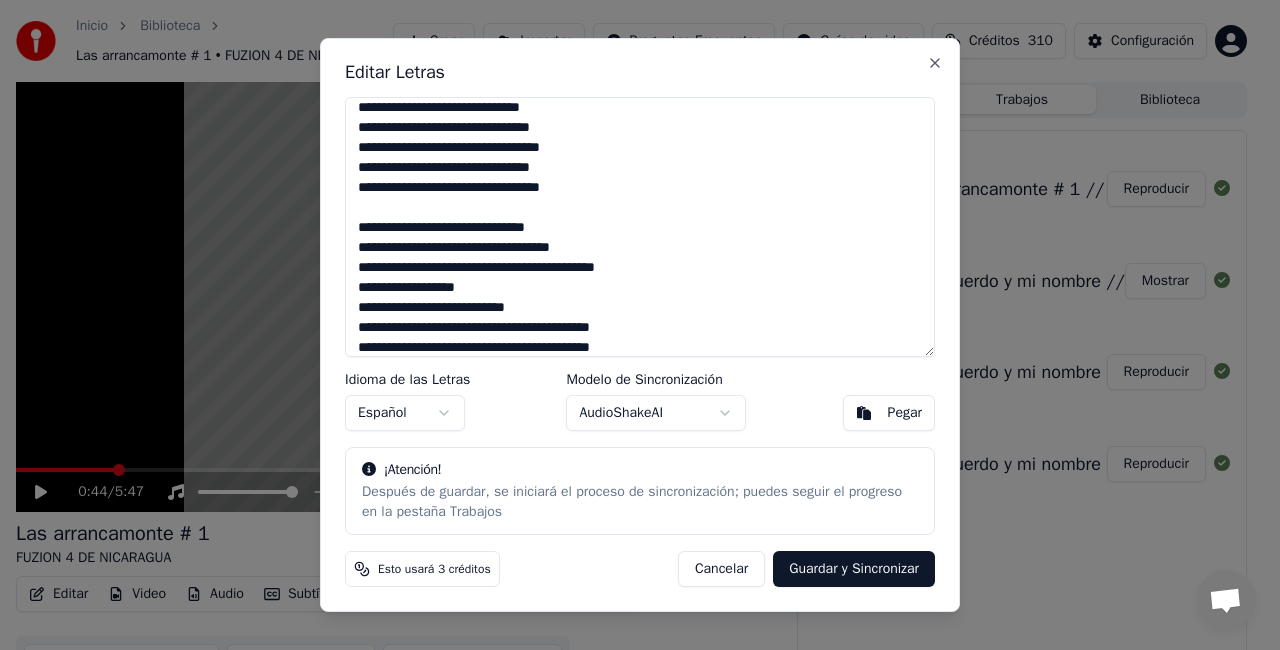 click at bounding box center [640, 227] 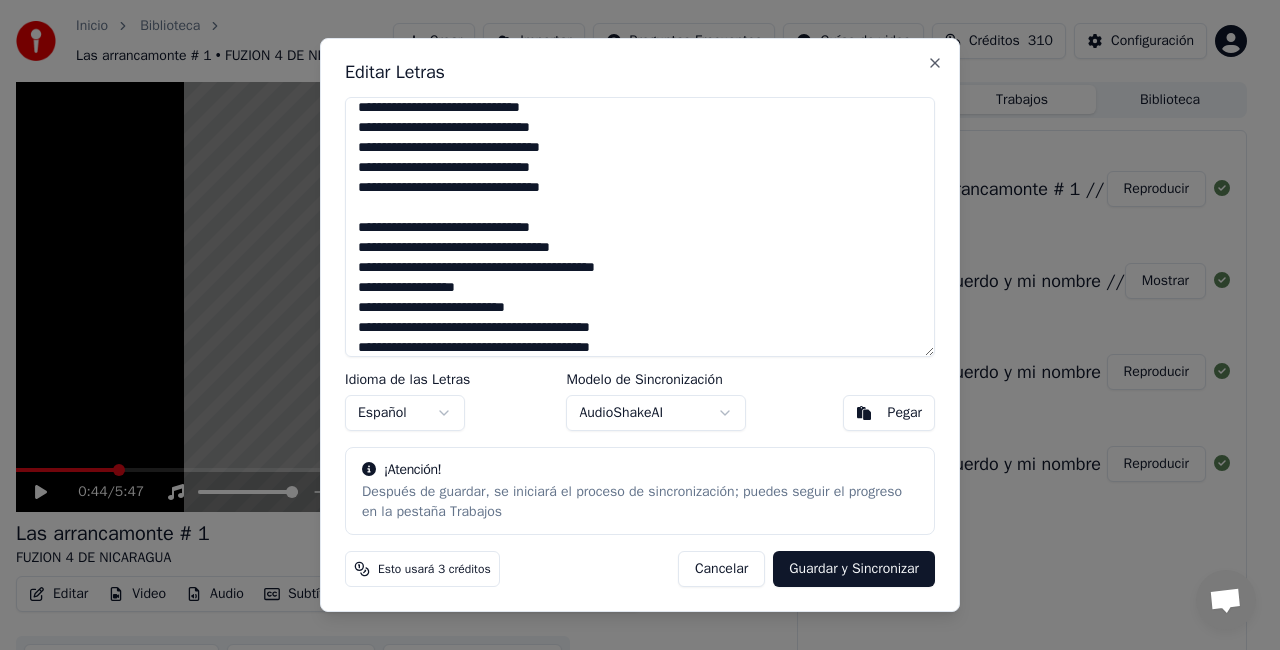 click at bounding box center [640, 227] 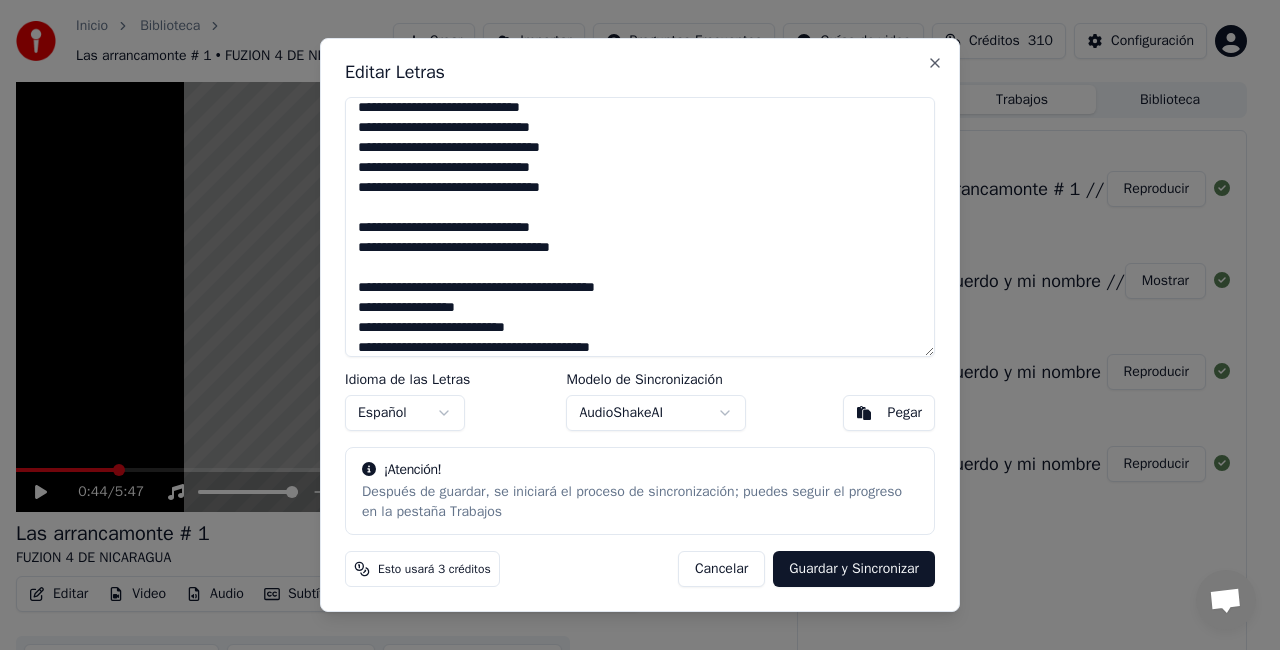 click at bounding box center [640, 227] 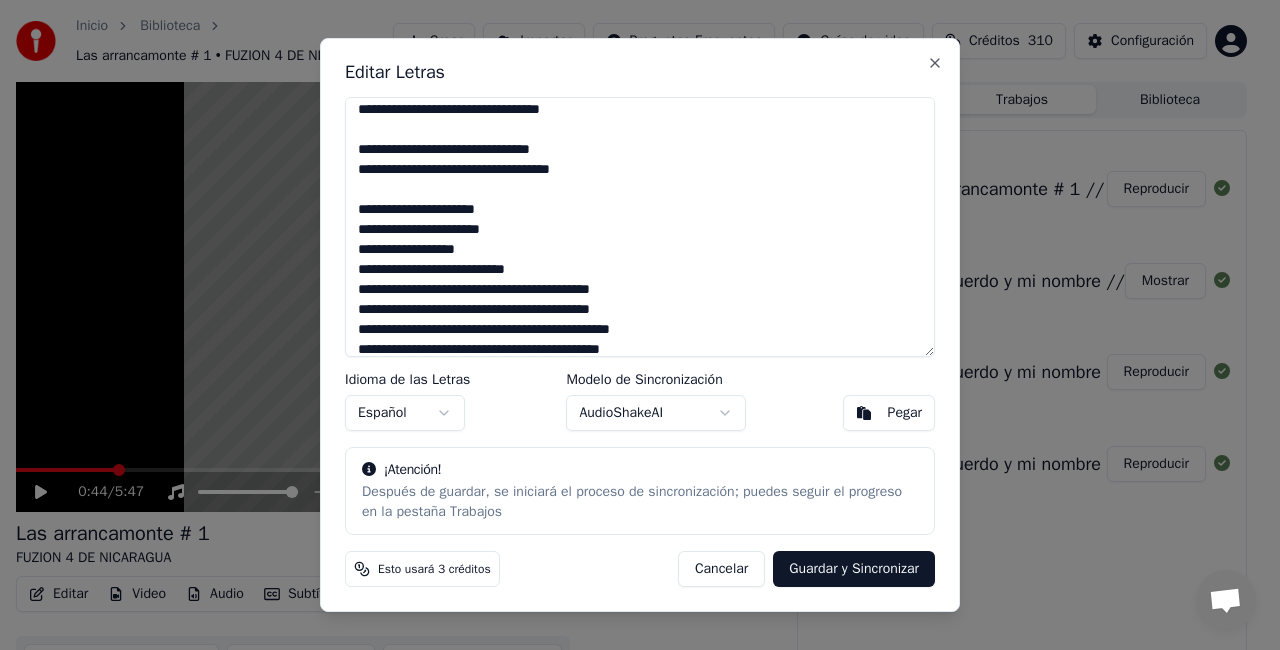 scroll, scrollTop: 308, scrollLeft: 0, axis: vertical 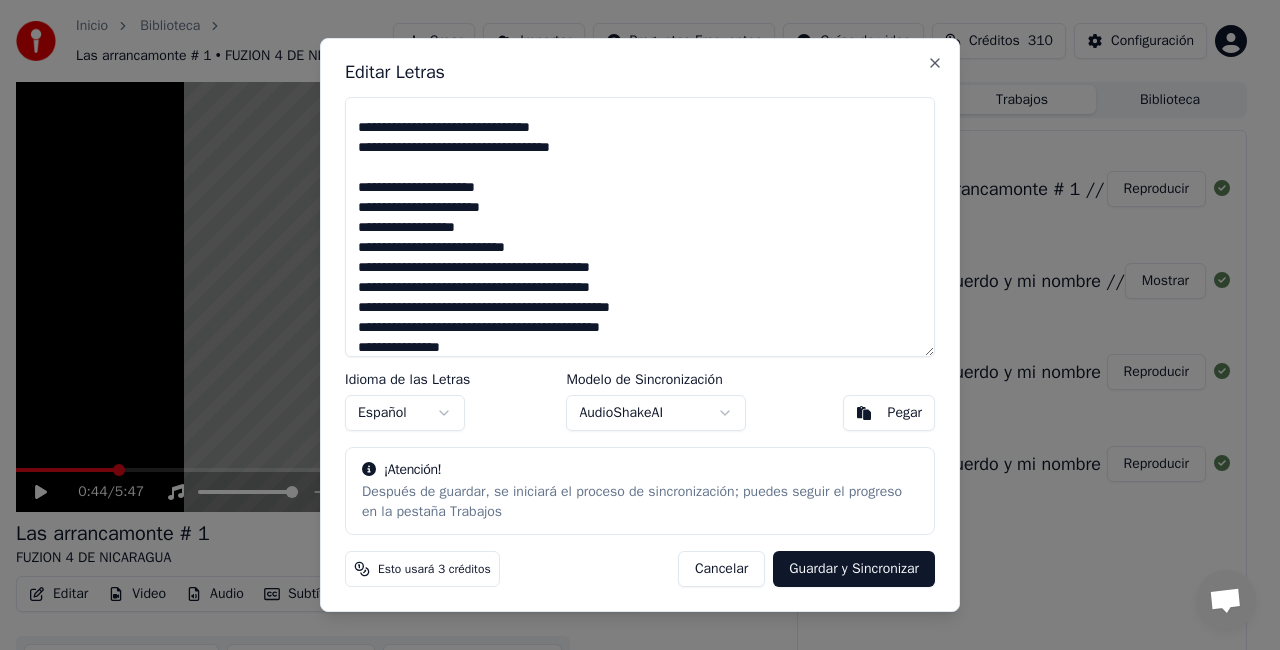 click at bounding box center [640, 227] 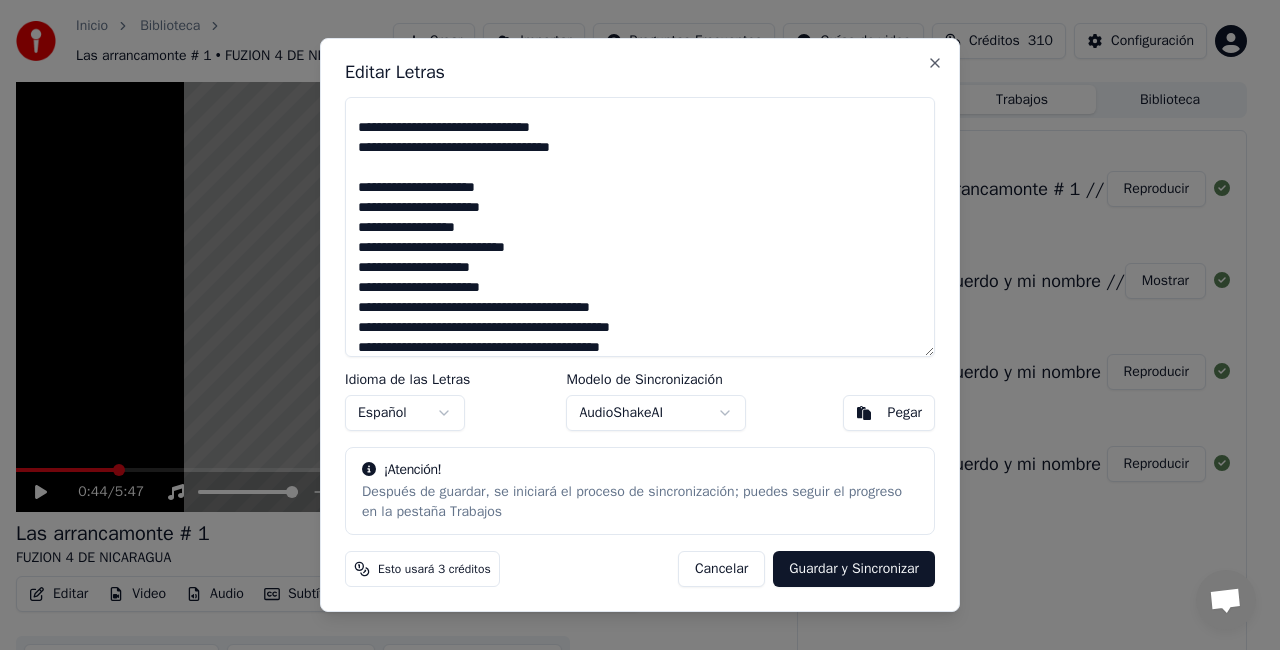 click at bounding box center (640, 227) 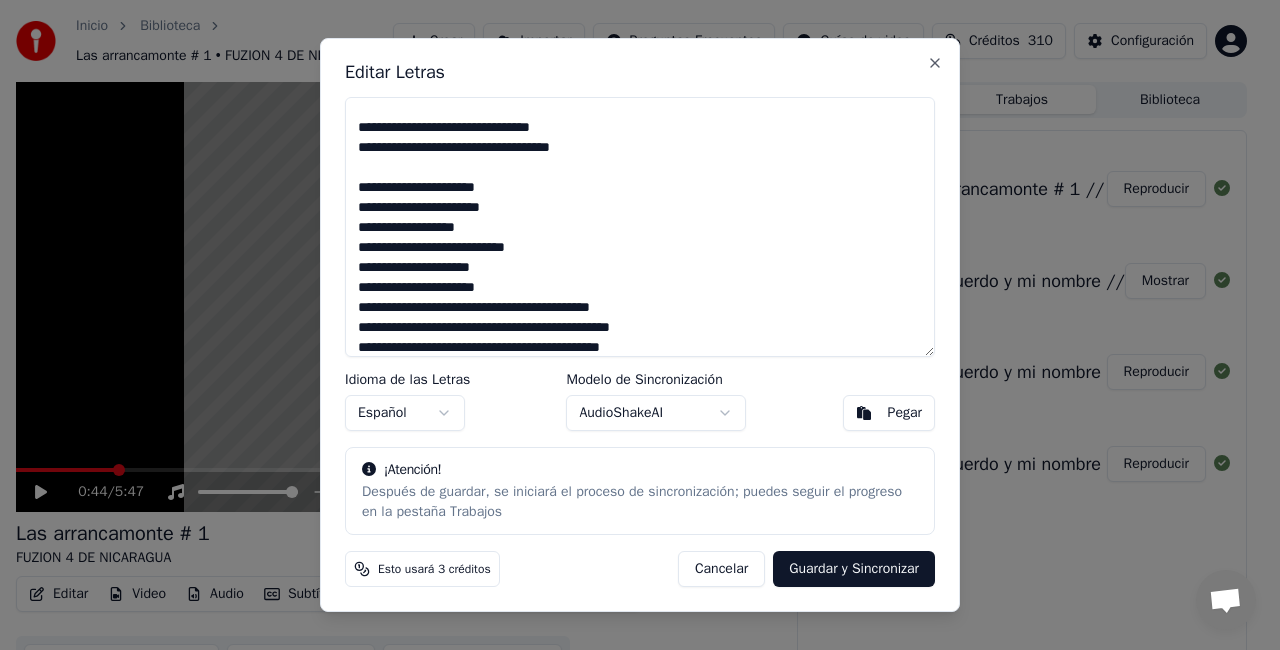 click at bounding box center [640, 227] 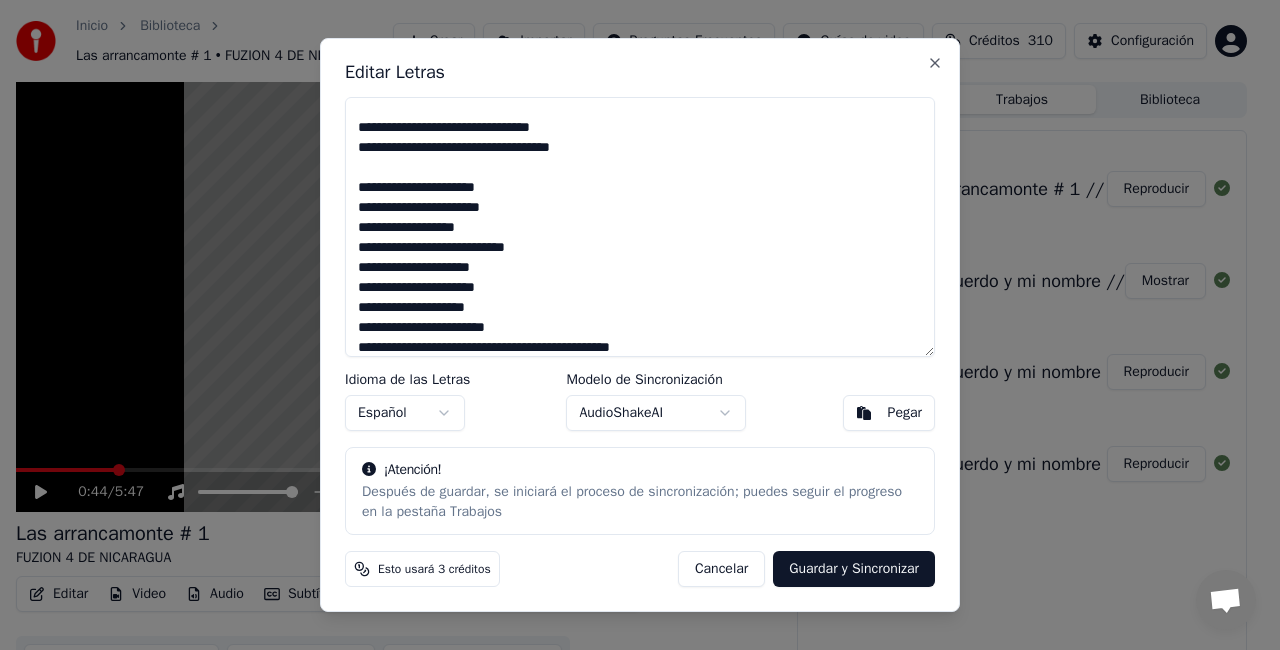 scroll, scrollTop: 408, scrollLeft: 0, axis: vertical 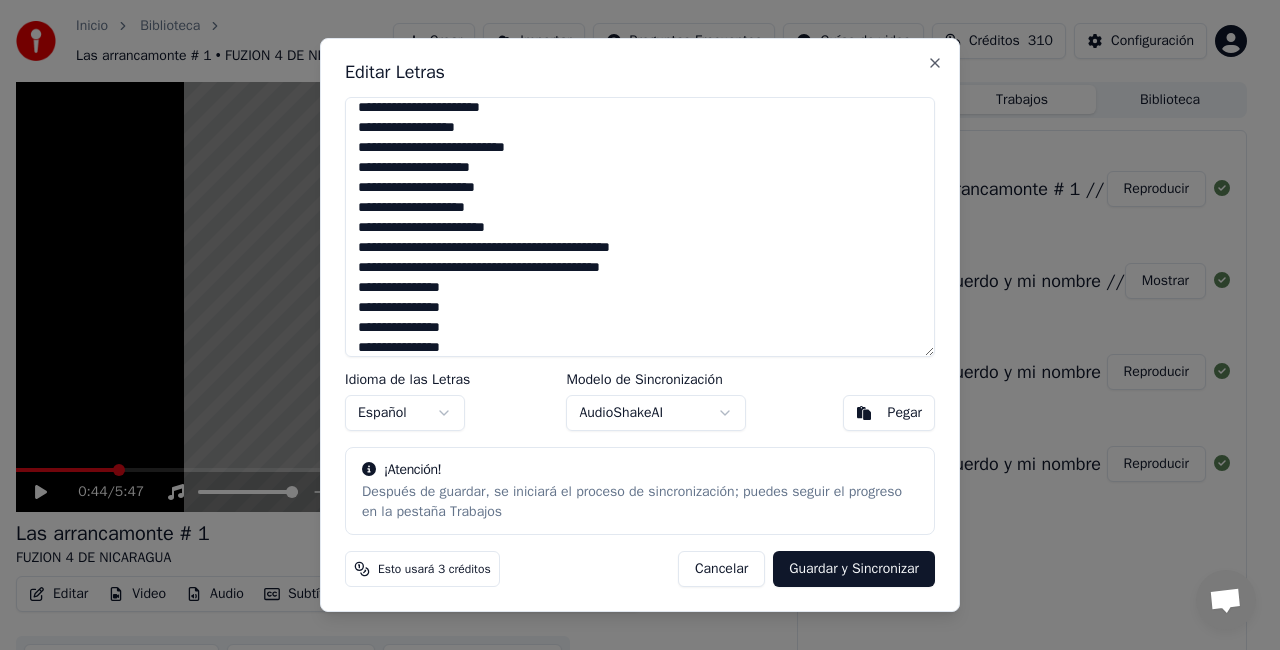 click at bounding box center [640, 227] 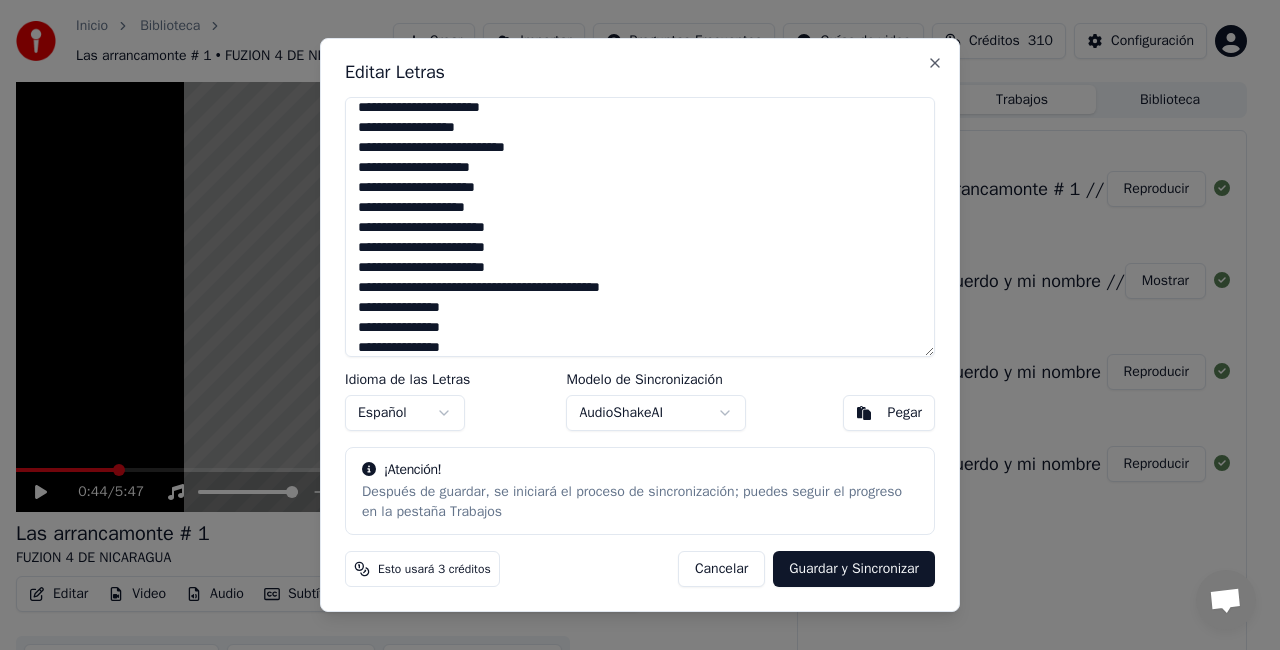 click at bounding box center (640, 227) 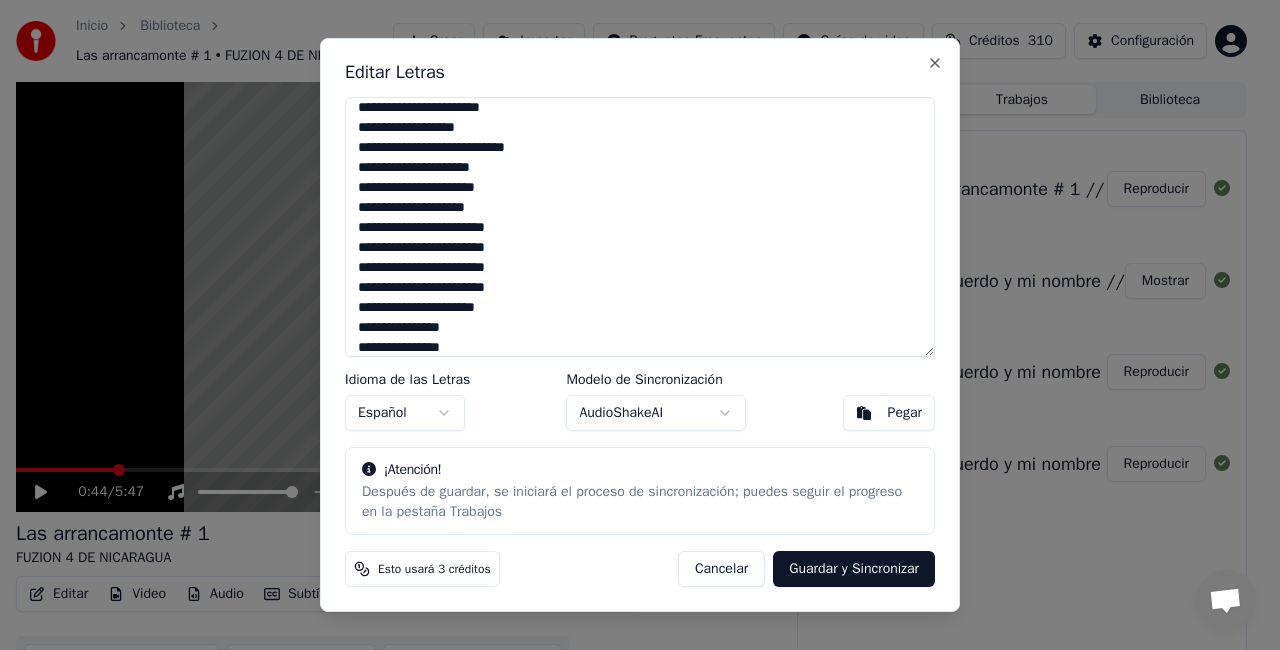 scroll, scrollTop: 508, scrollLeft: 0, axis: vertical 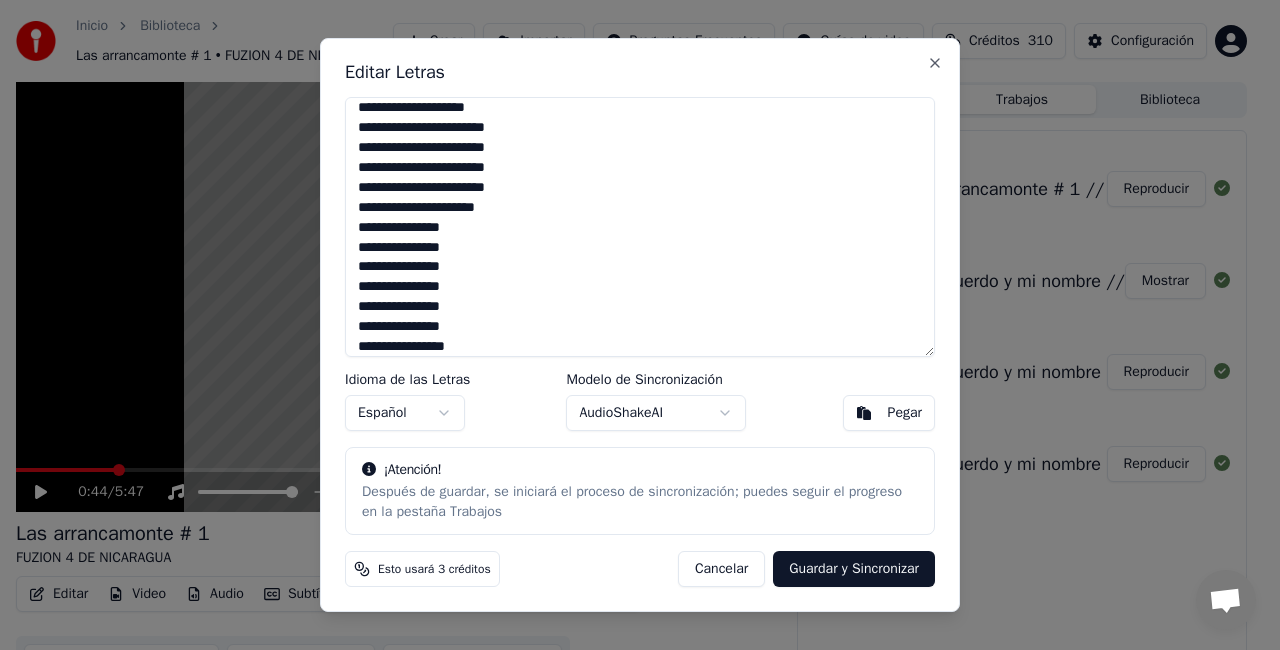 click at bounding box center [640, 227] 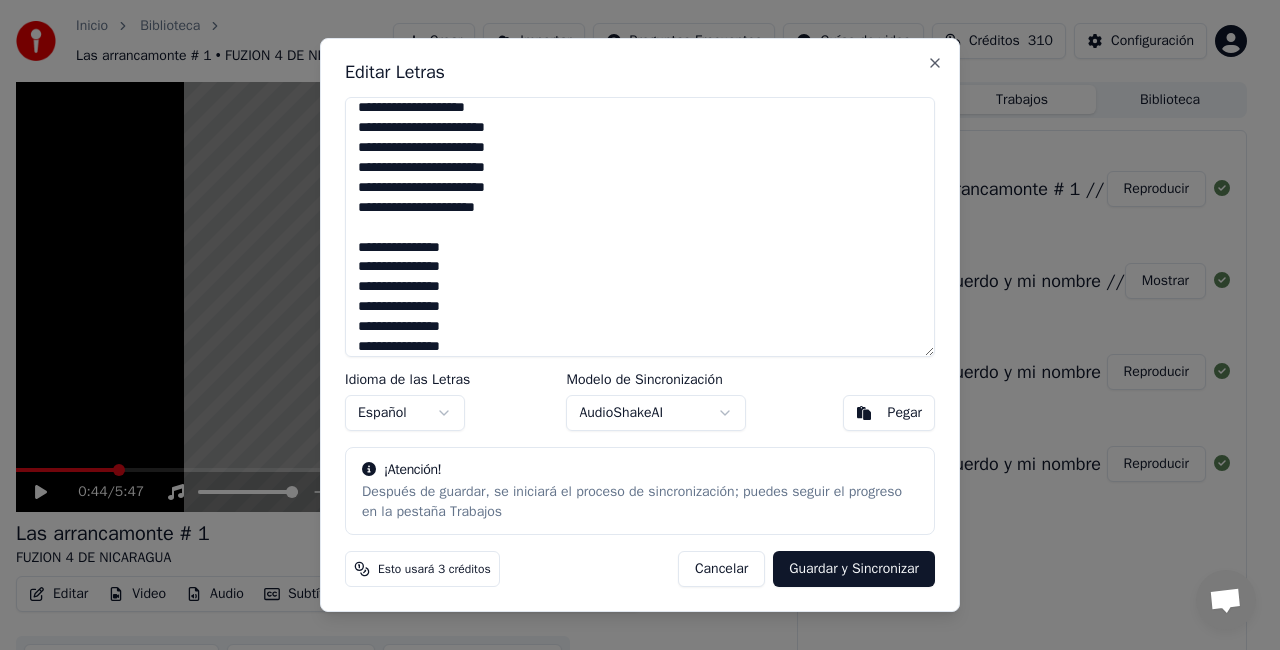 click at bounding box center [640, 227] 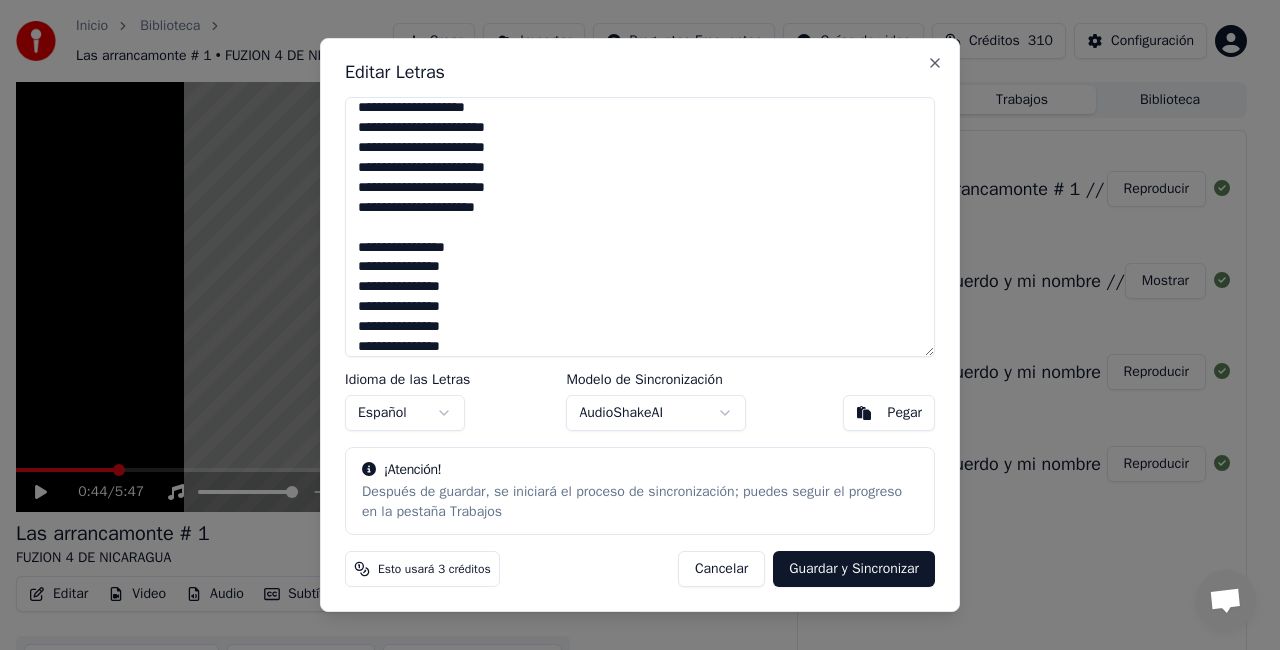 click at bounding box center (640, 227) 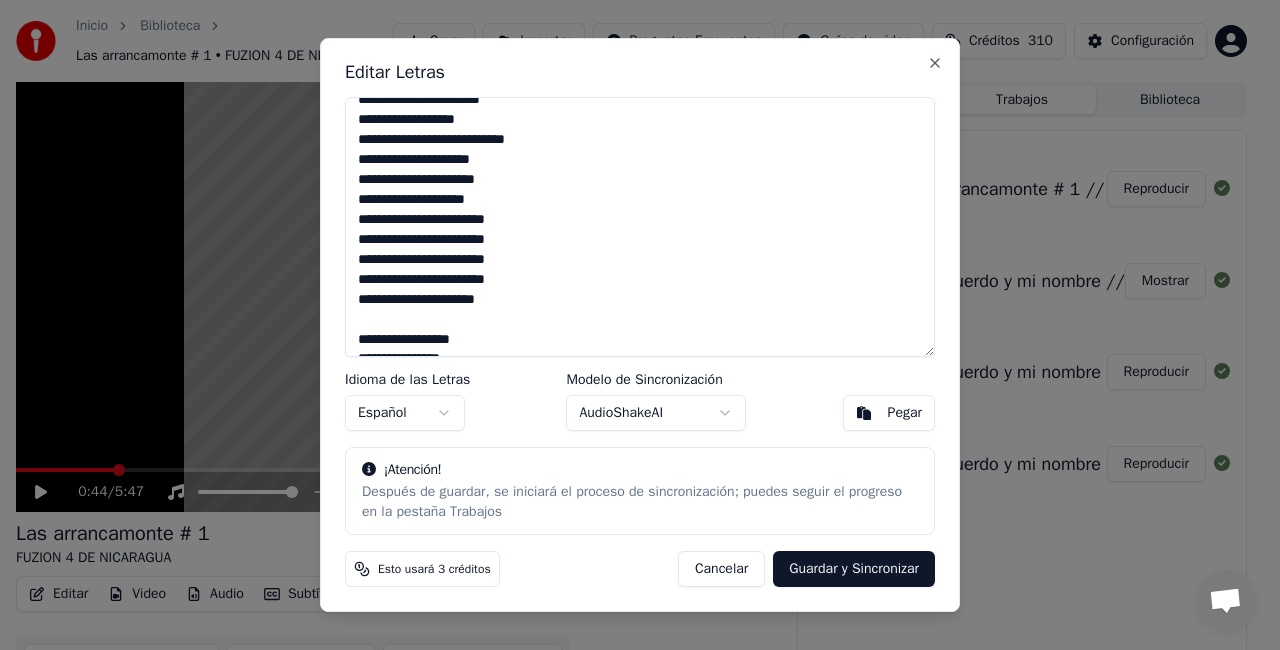 scroll, scrollTop: 490, scrollLeft: 0, axis: vertical 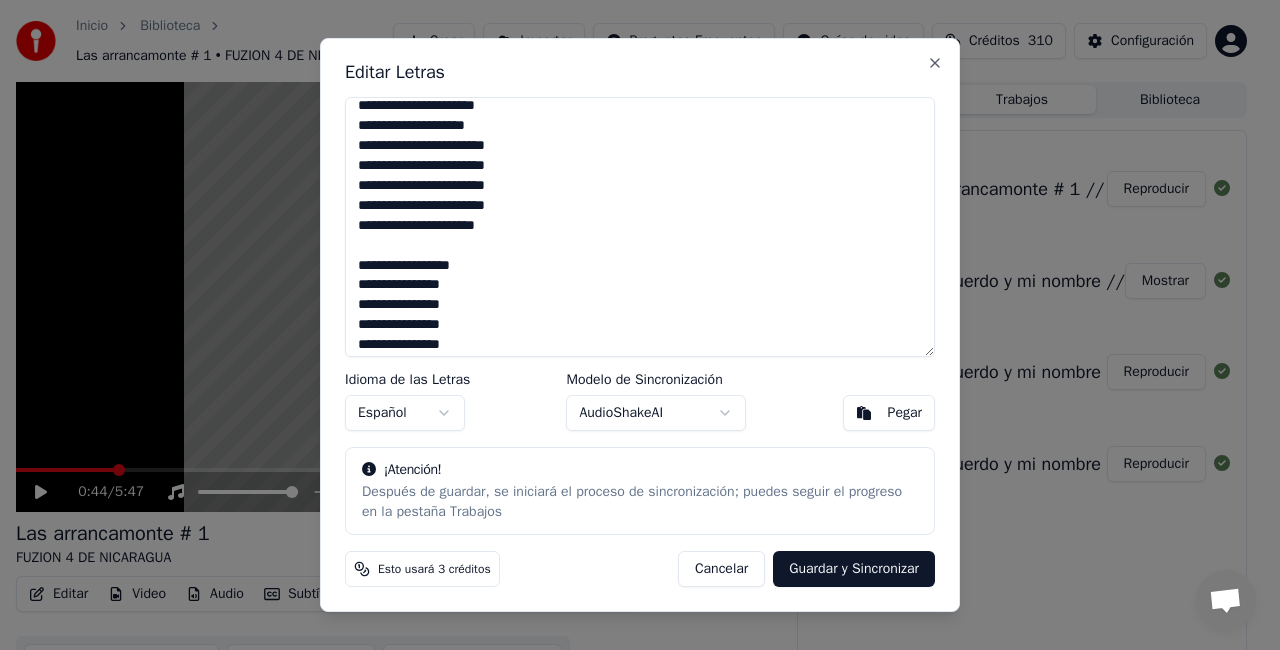 drag, startPoint x: 356, startPoint y: 268, endPoint x: 370, endPoint y: 280, distance: 18.439089 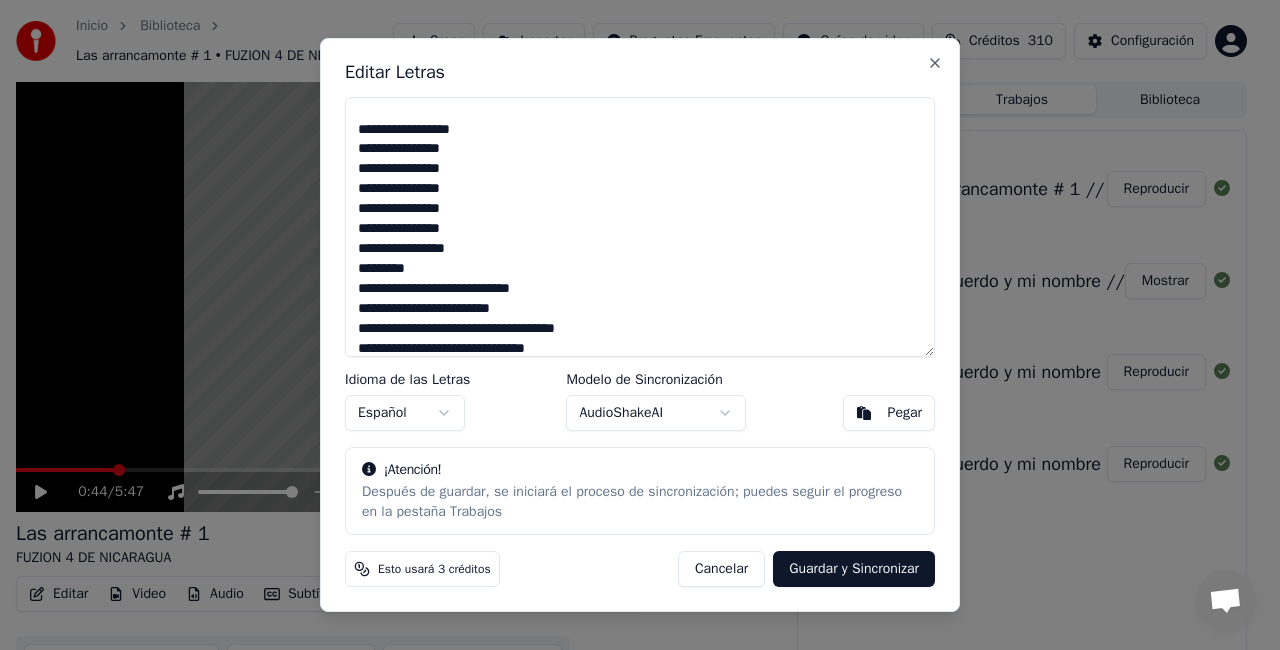 scroll, scrollTop: 651, scrollLeft: 0, axis: vertical 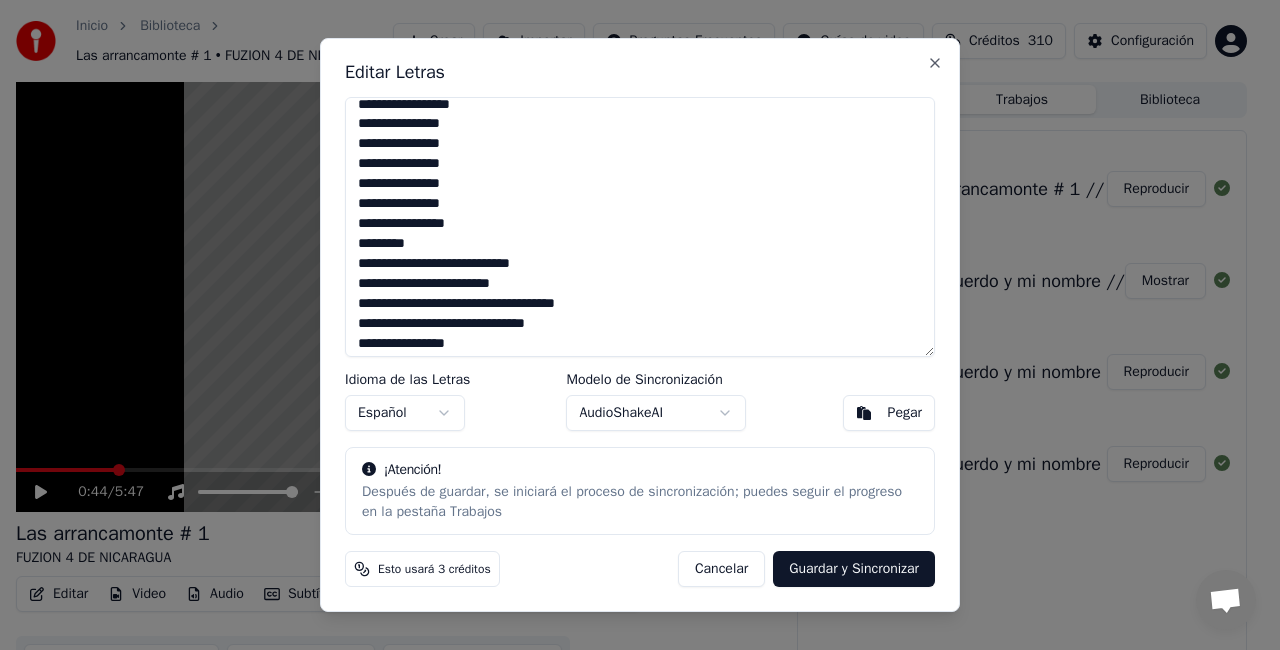 drag, startPoint x: 359, startPoint y: 288, endPoint x: 463, endPoint y: 210, distance: 130 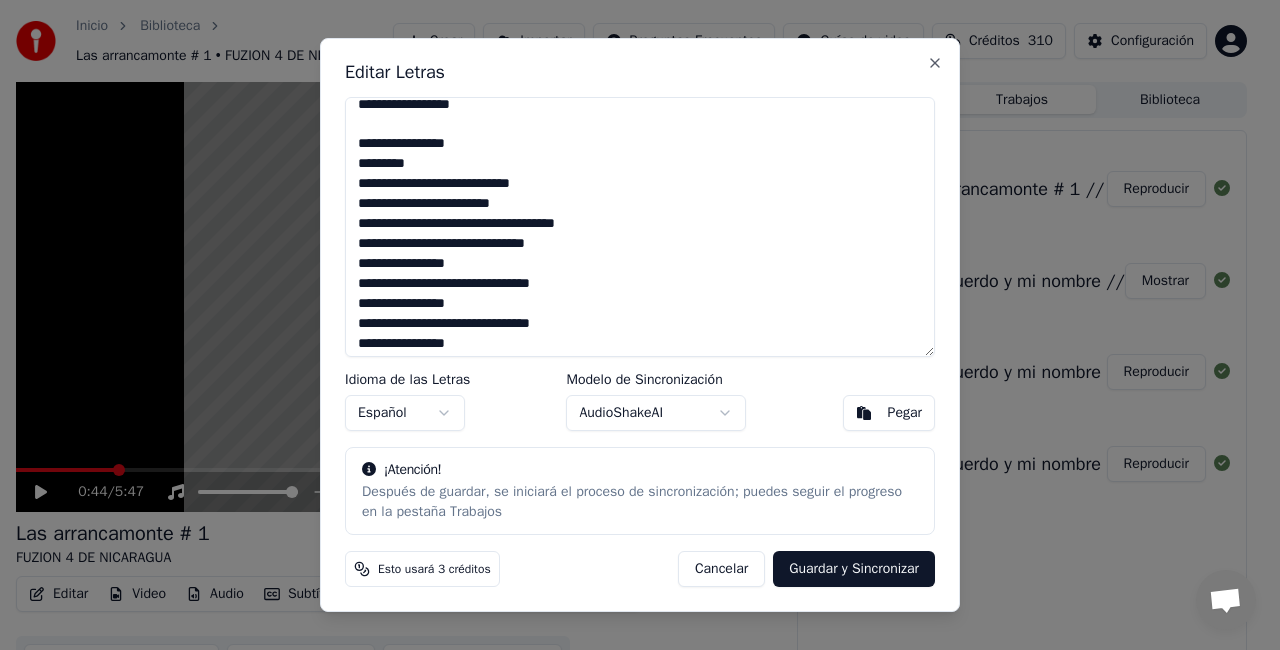 click at bounding box center (640, 227) 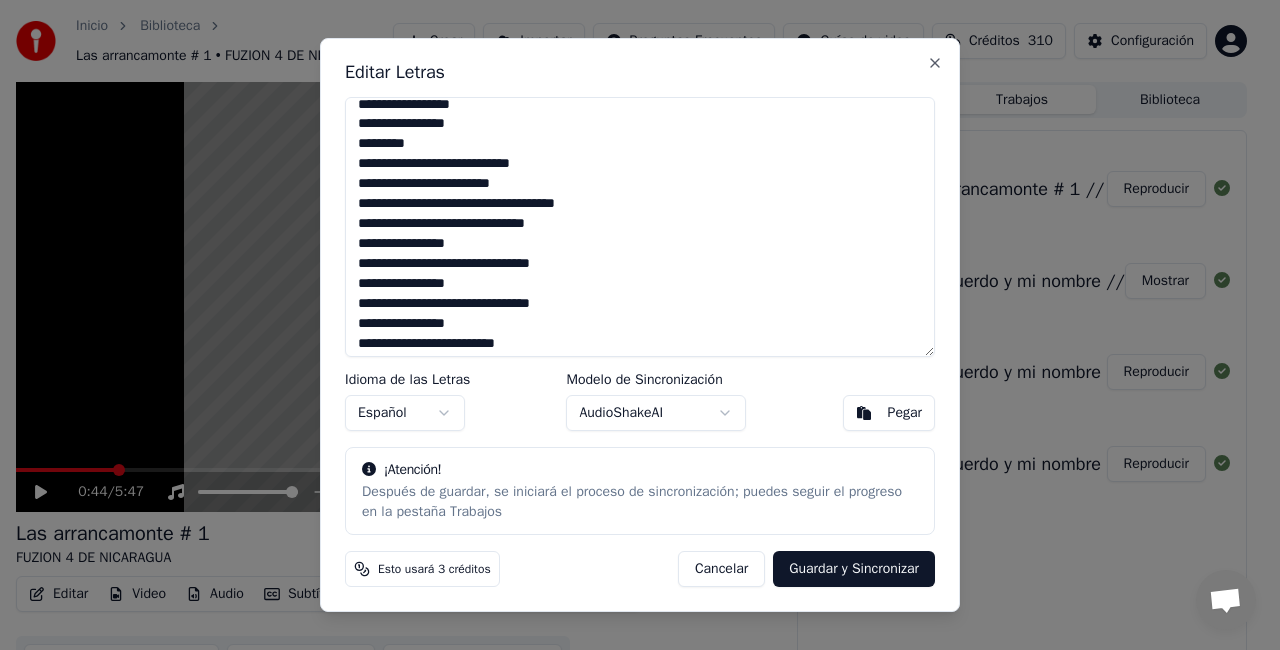 click at bounding box center (640, 227) 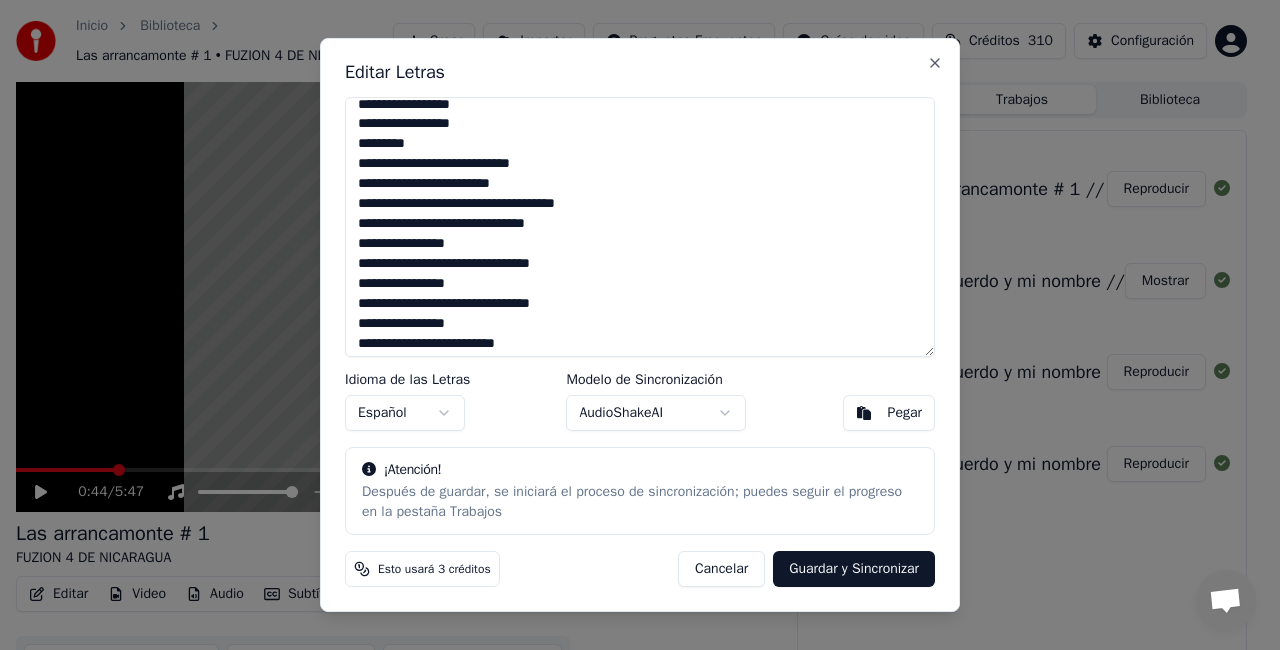 click at bounding box center (640, 227) 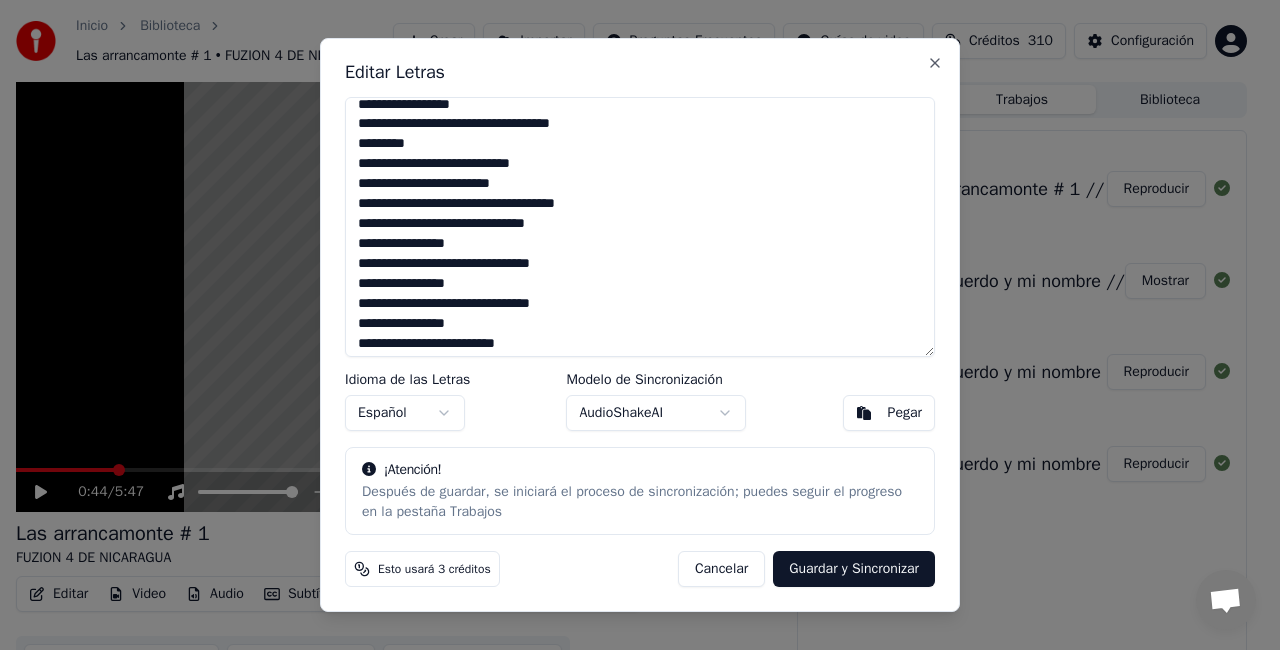 click at bounding box center [640, 227] 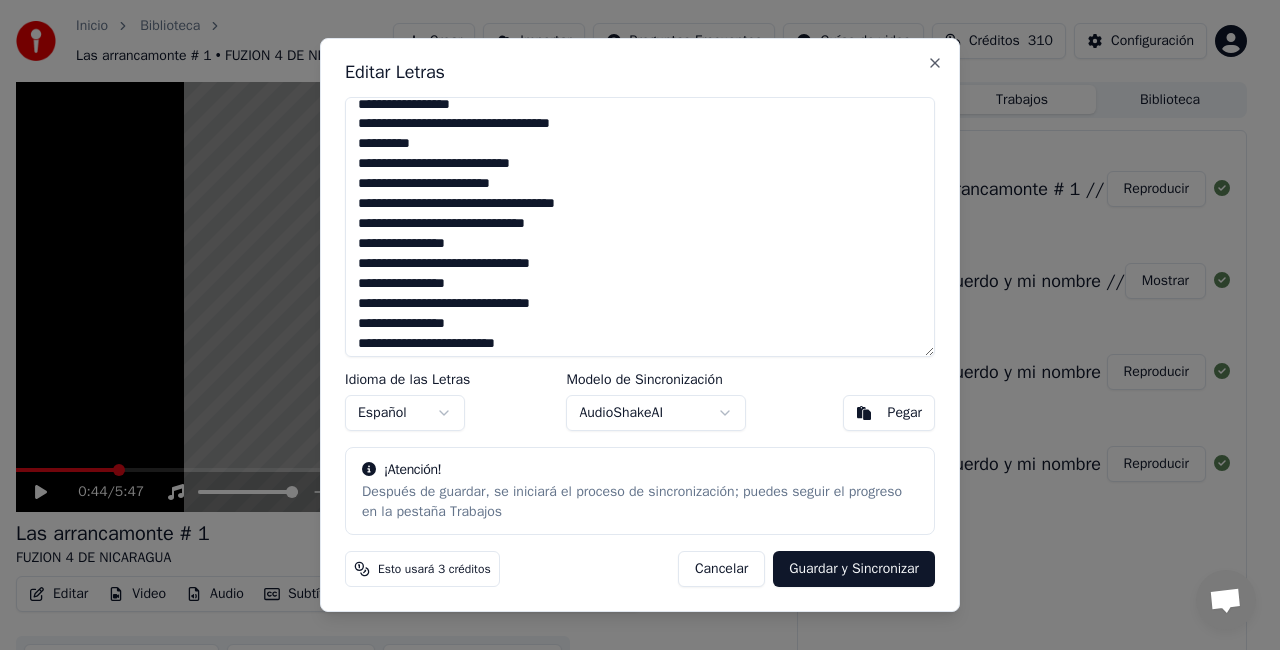 click at bounding box center [640, 227] 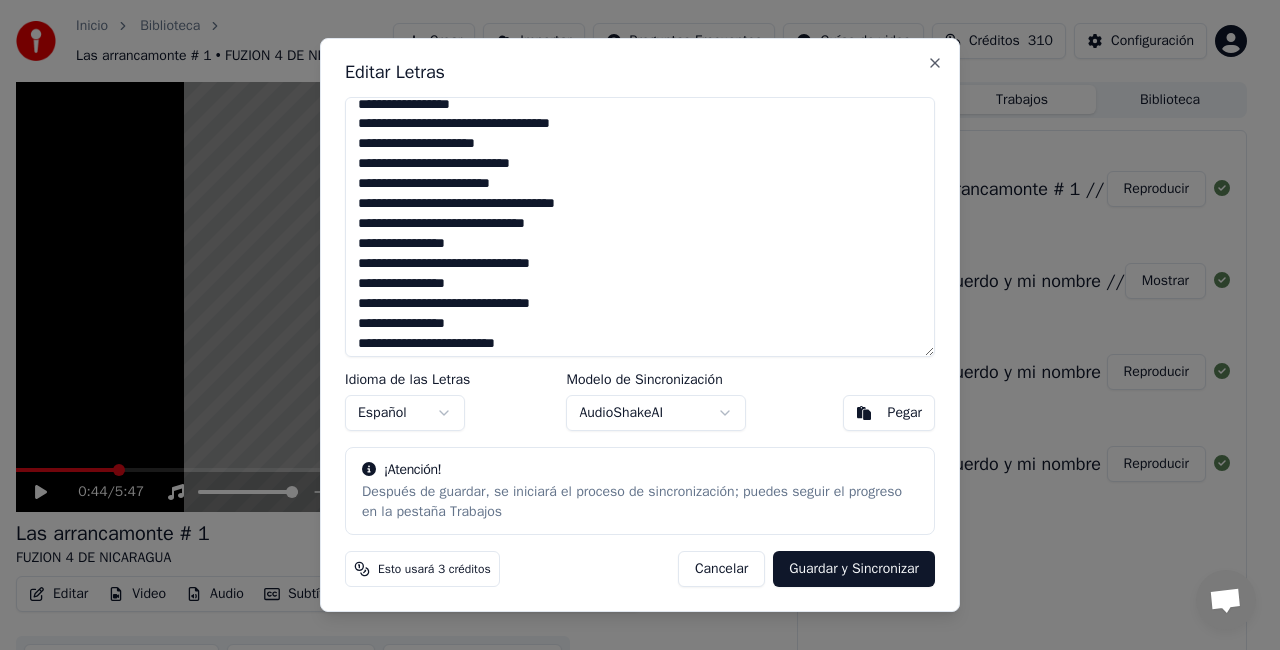 click at bounding box center (640, 227) 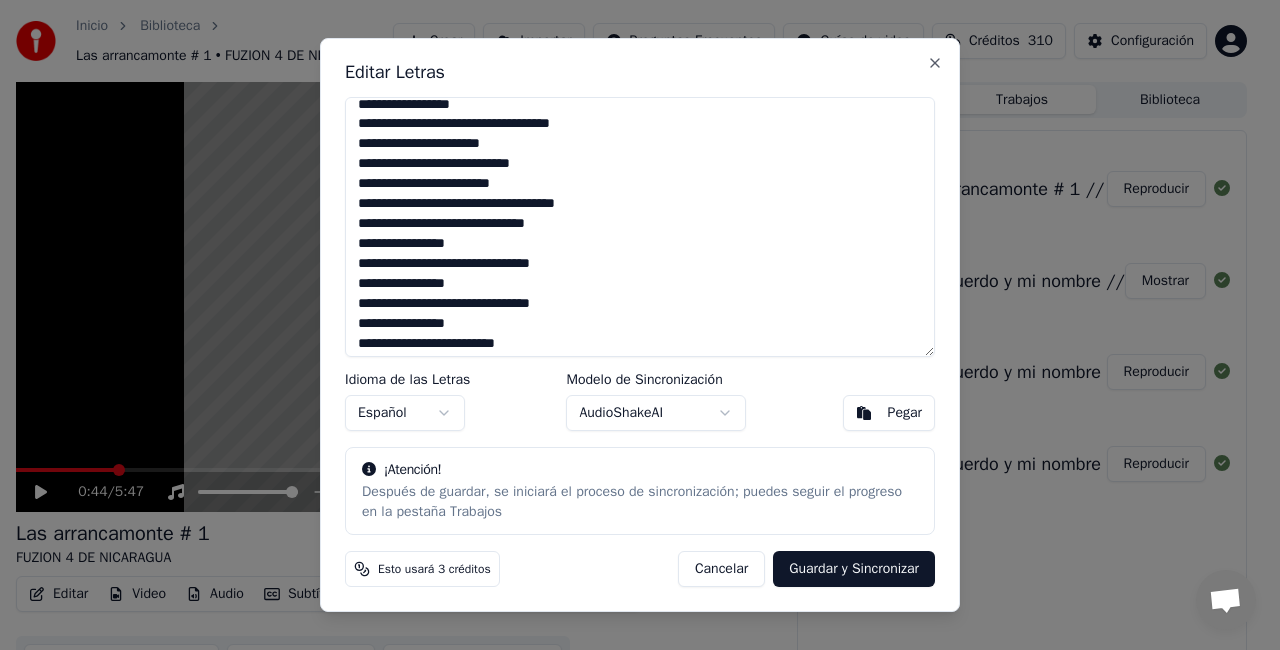 click at bounding box center (640, 227) 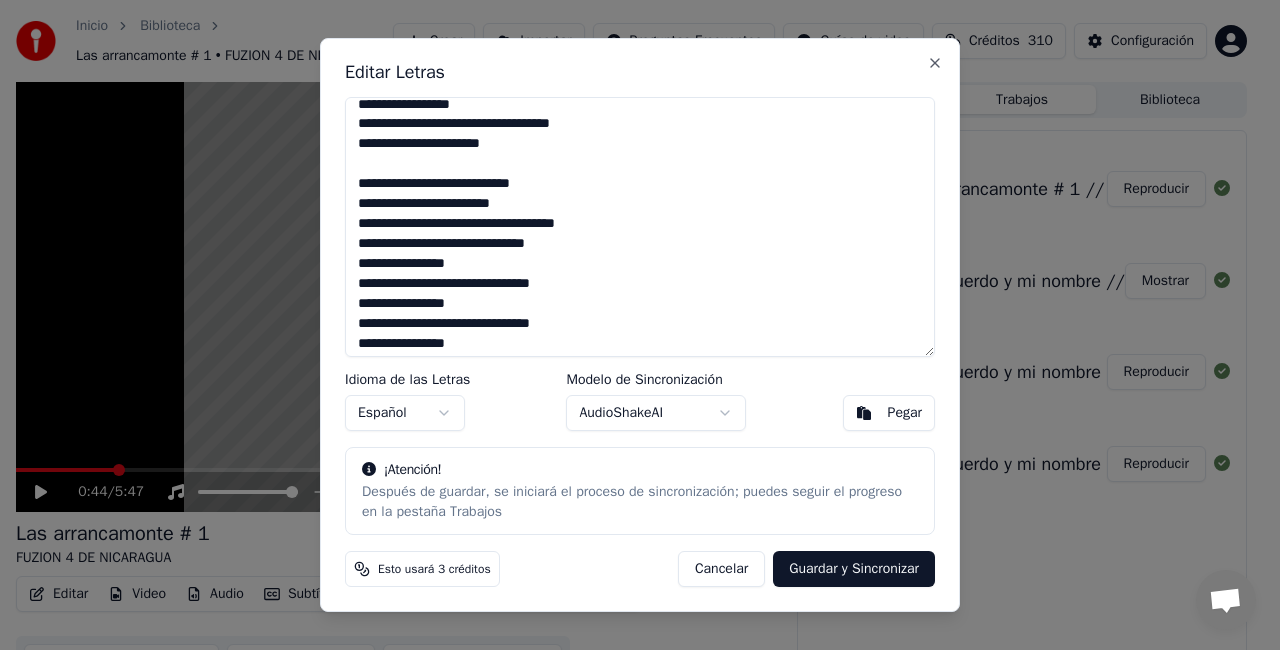 scroll, scrollTop: 727, scrollLeft: 0, axis: vertical 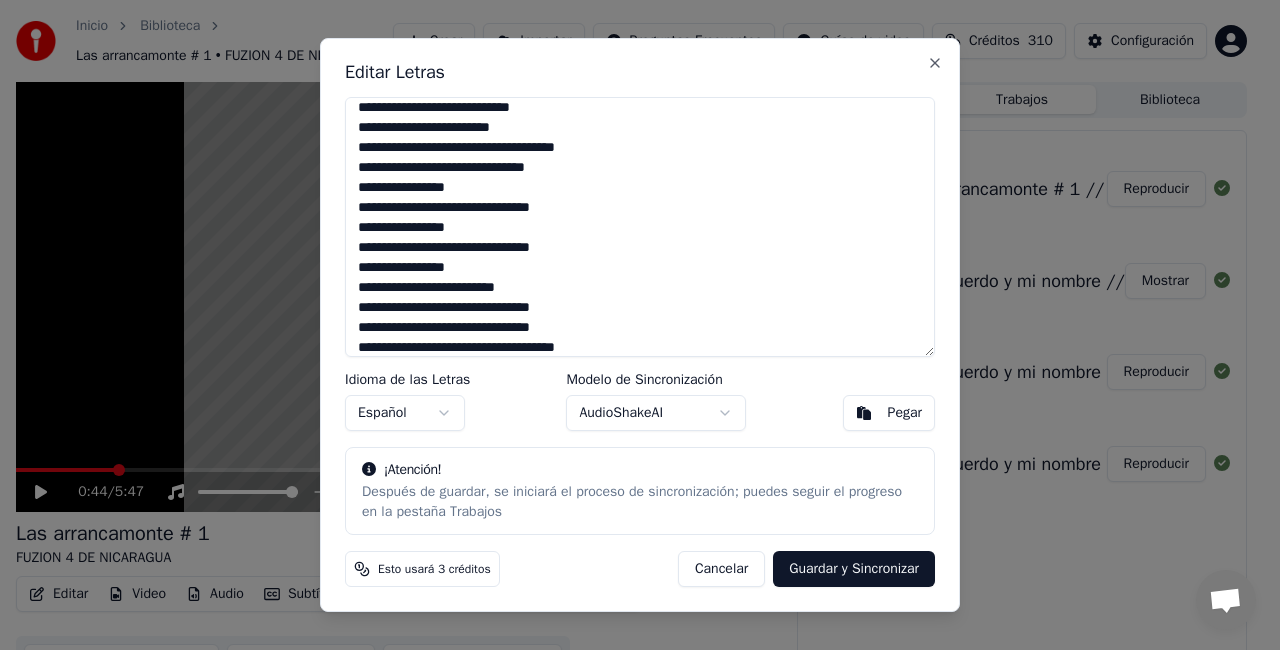 click at bounding box center [640, 227] 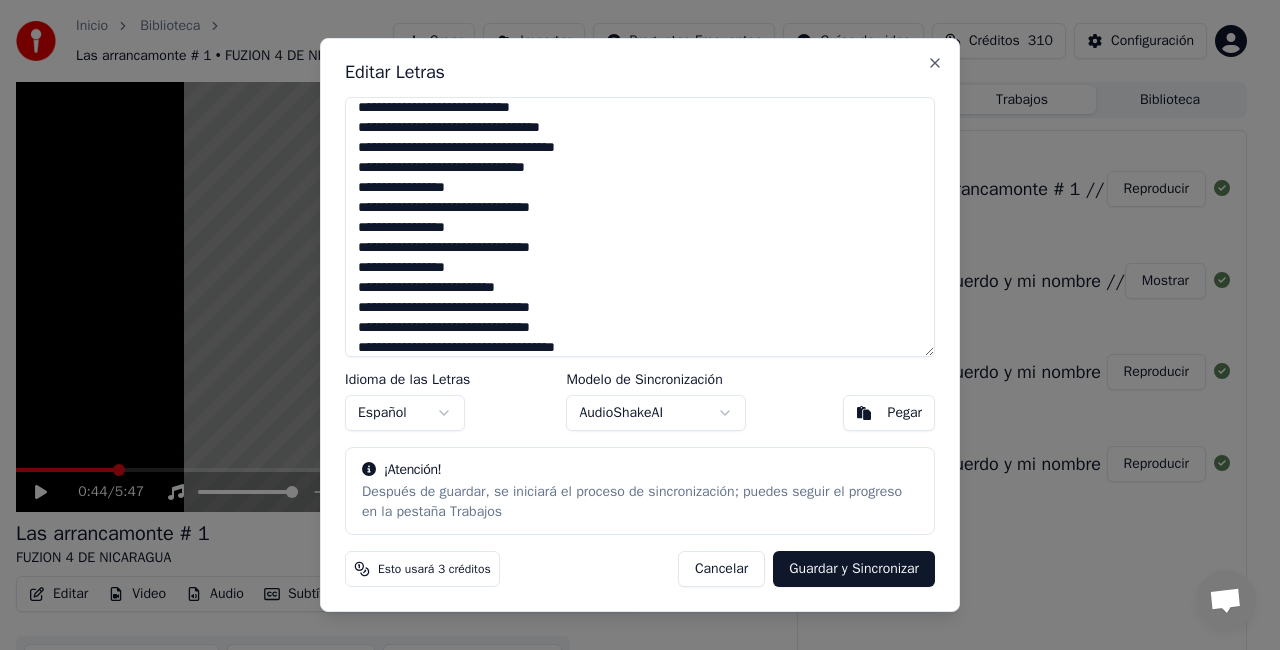 click at bounding box center [640, 227] 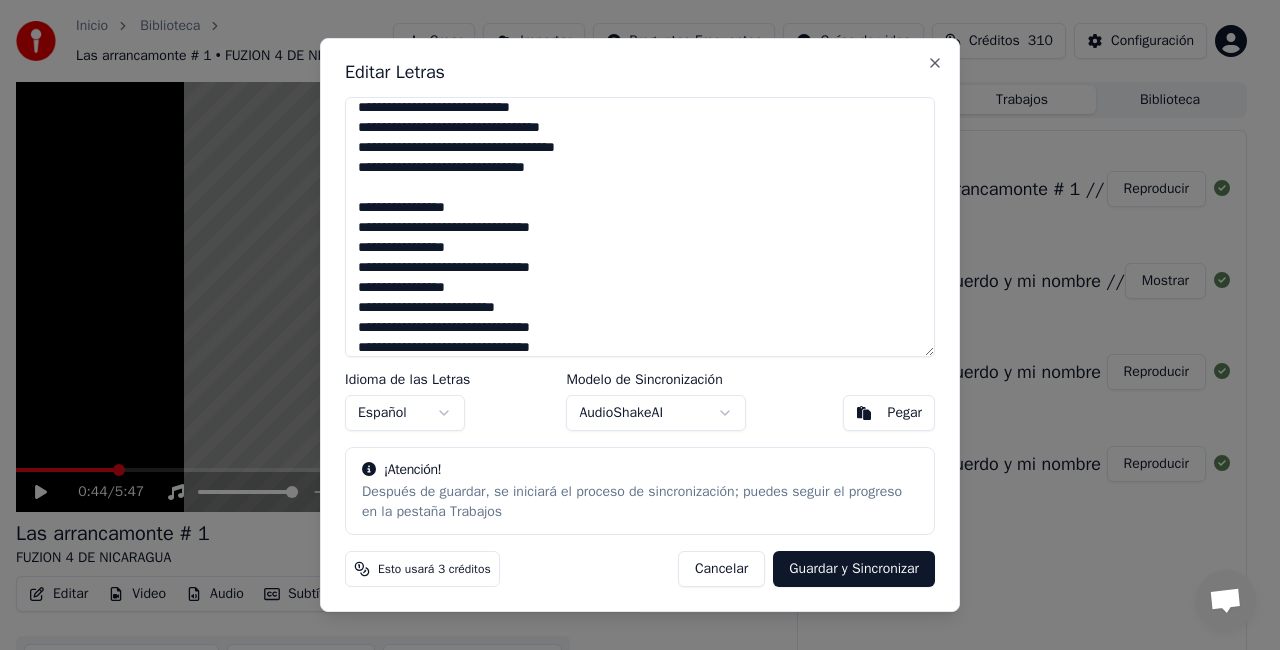 scroll, scrollTop: 807, scrollLeft: 0, axis: vertical 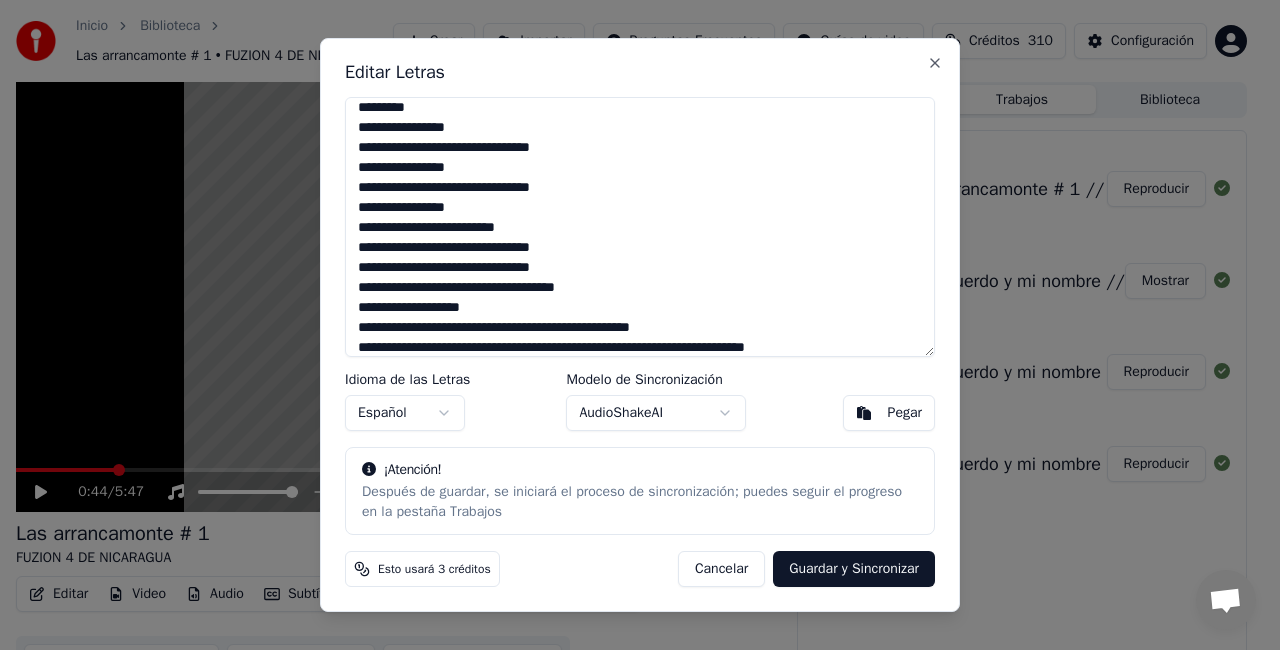 click at bounding box center [640, 227] 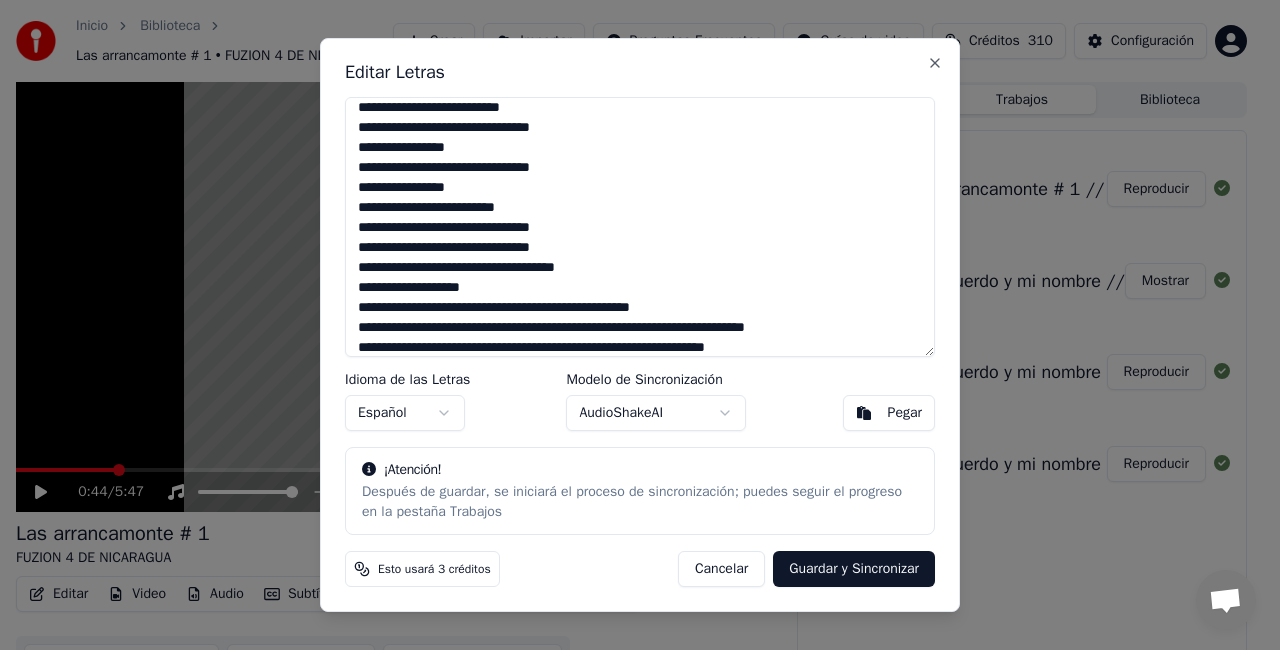 click at bounding box center [640, 227] 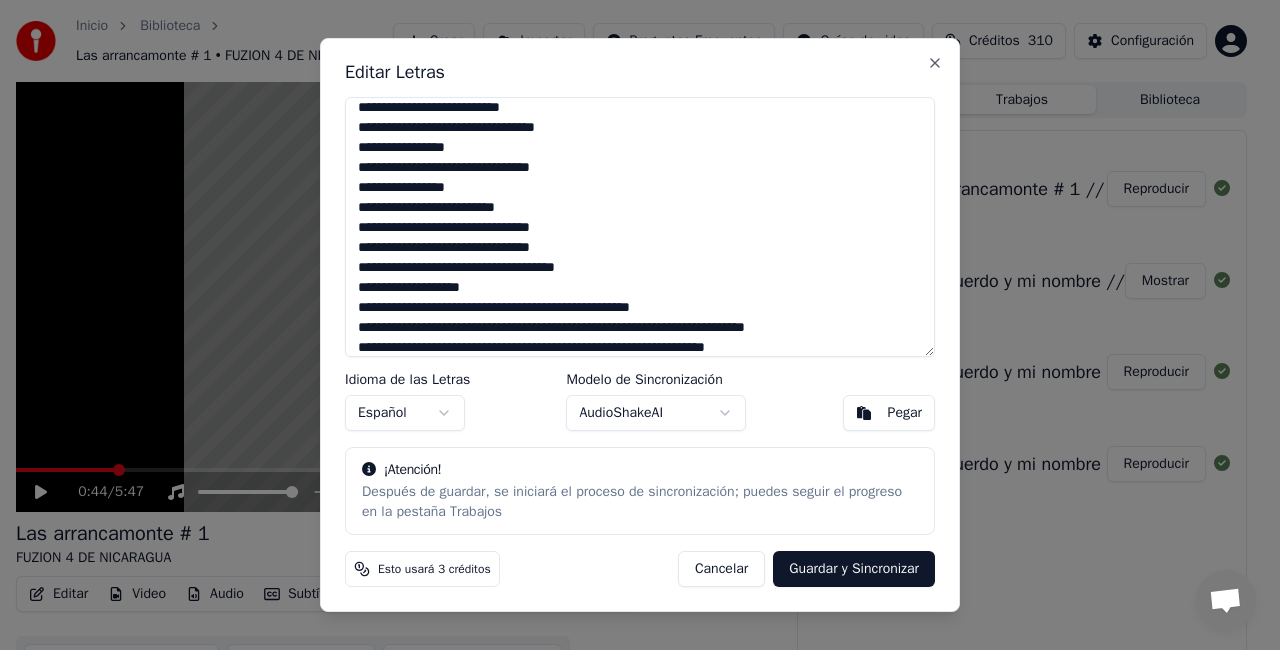 click at bounding box center [640, 227] 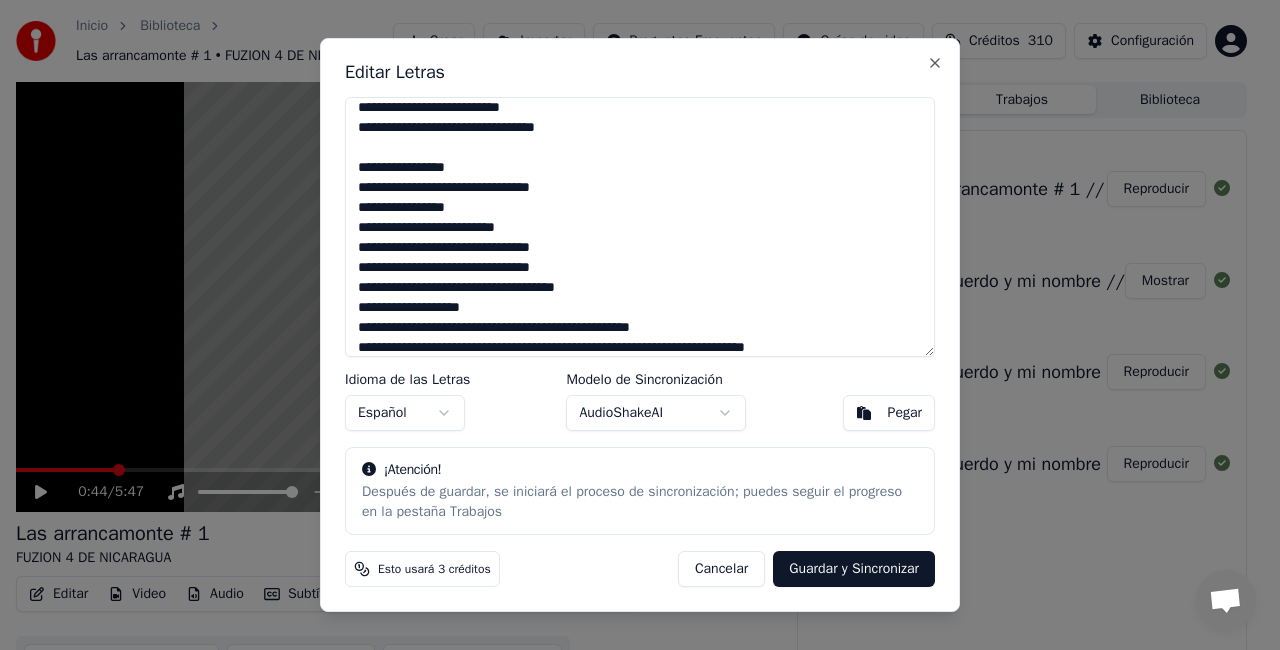scroll, scrollTop: 847, scrollLeft: 0, axis: vertical 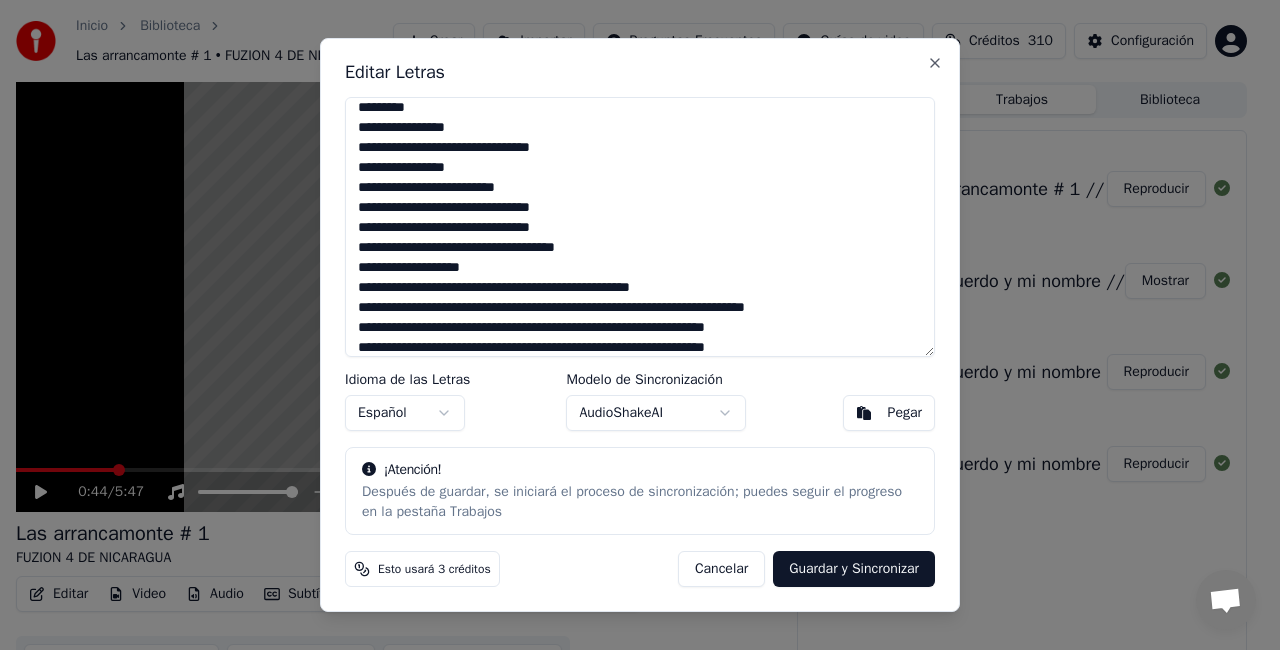 click at bounding box center [640, 227] 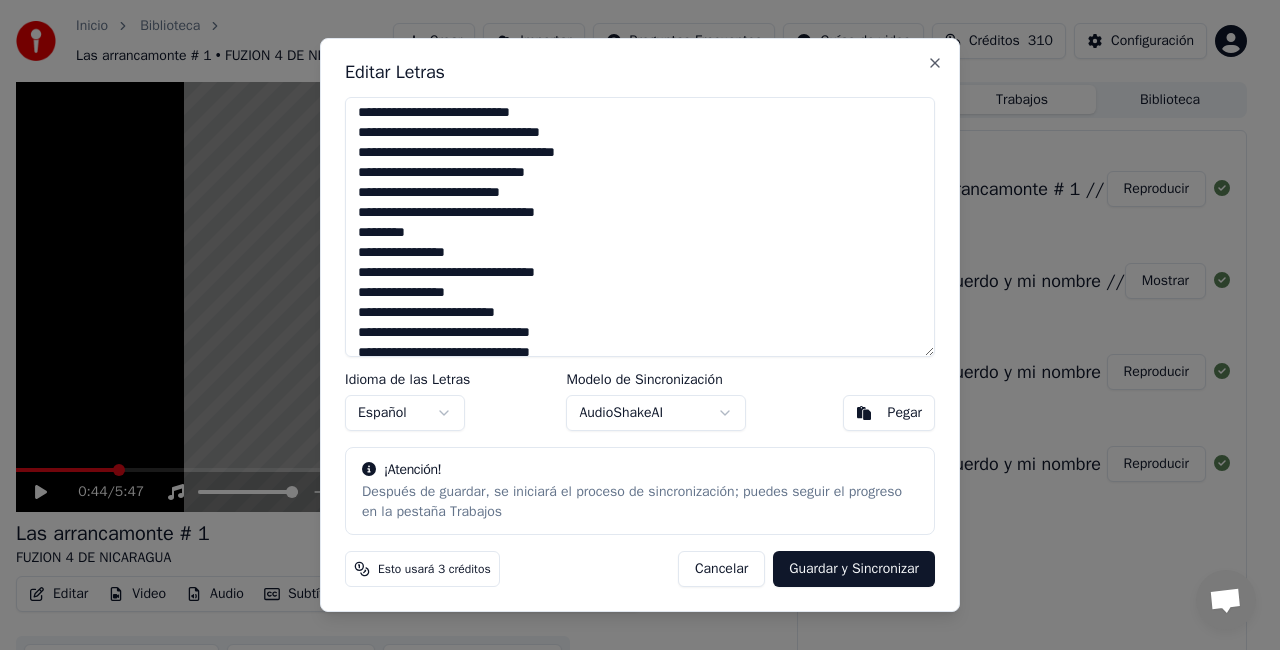 scroll, scrollTop: 747, scrollLeft: 0, axis: vertical 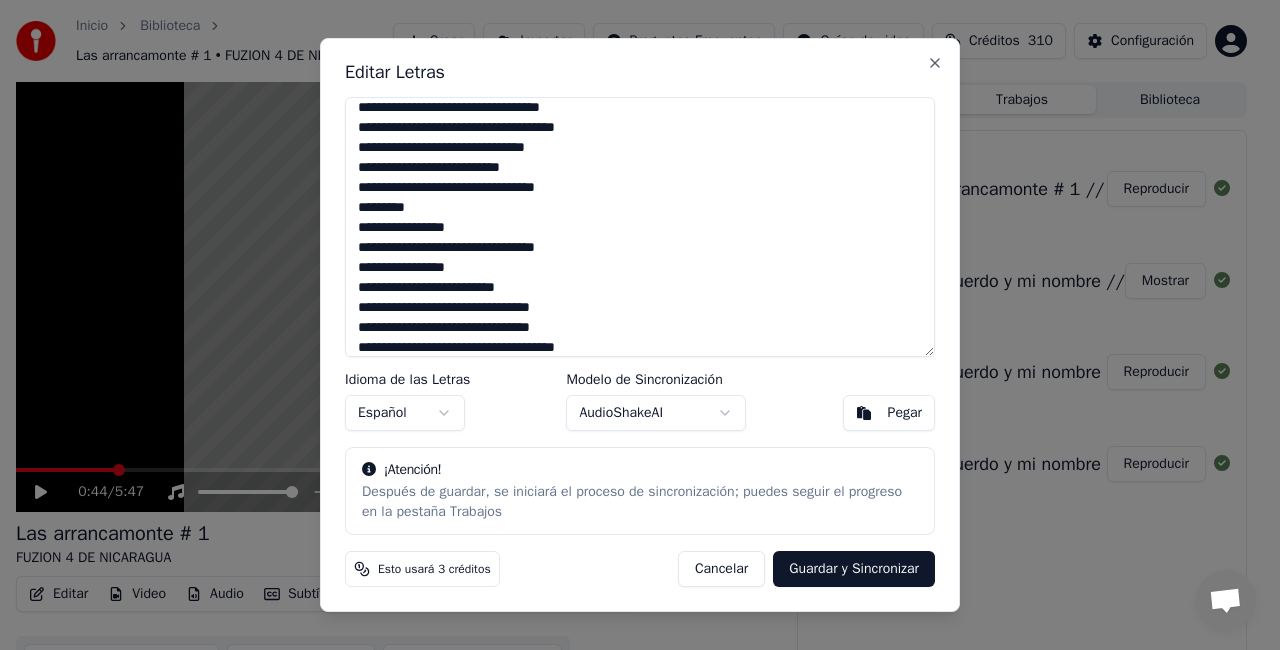 click at bounding box center (640, 227) 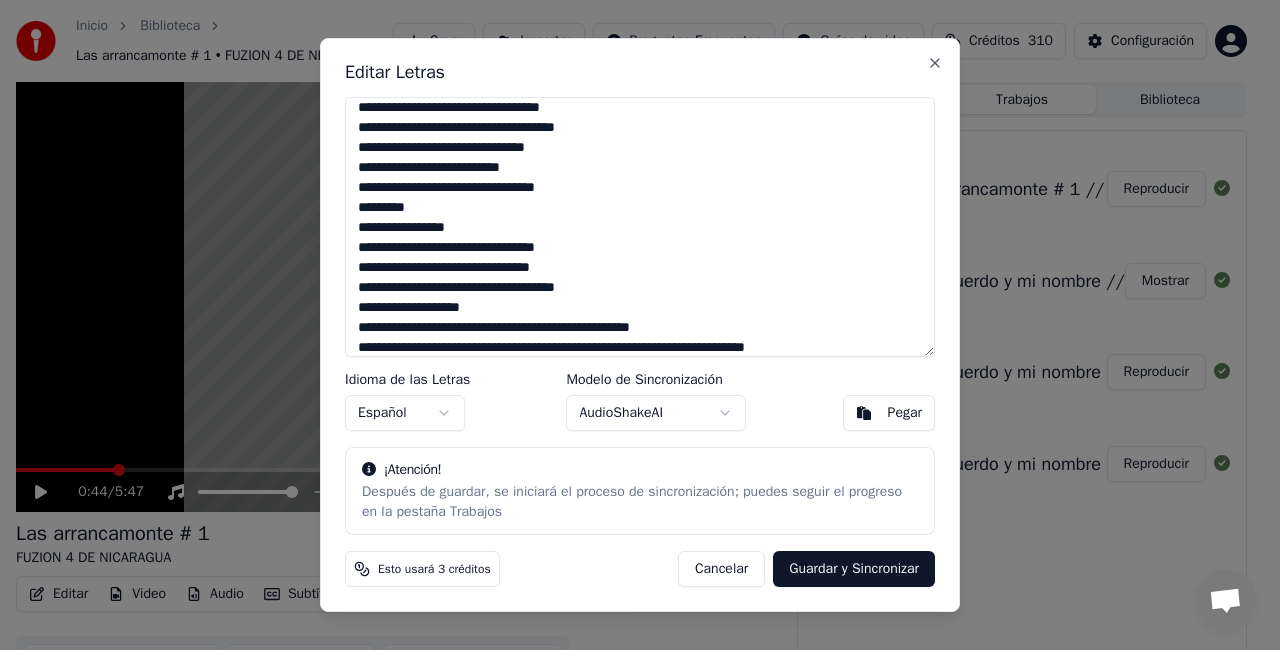 click at bounding box center (640, 227) 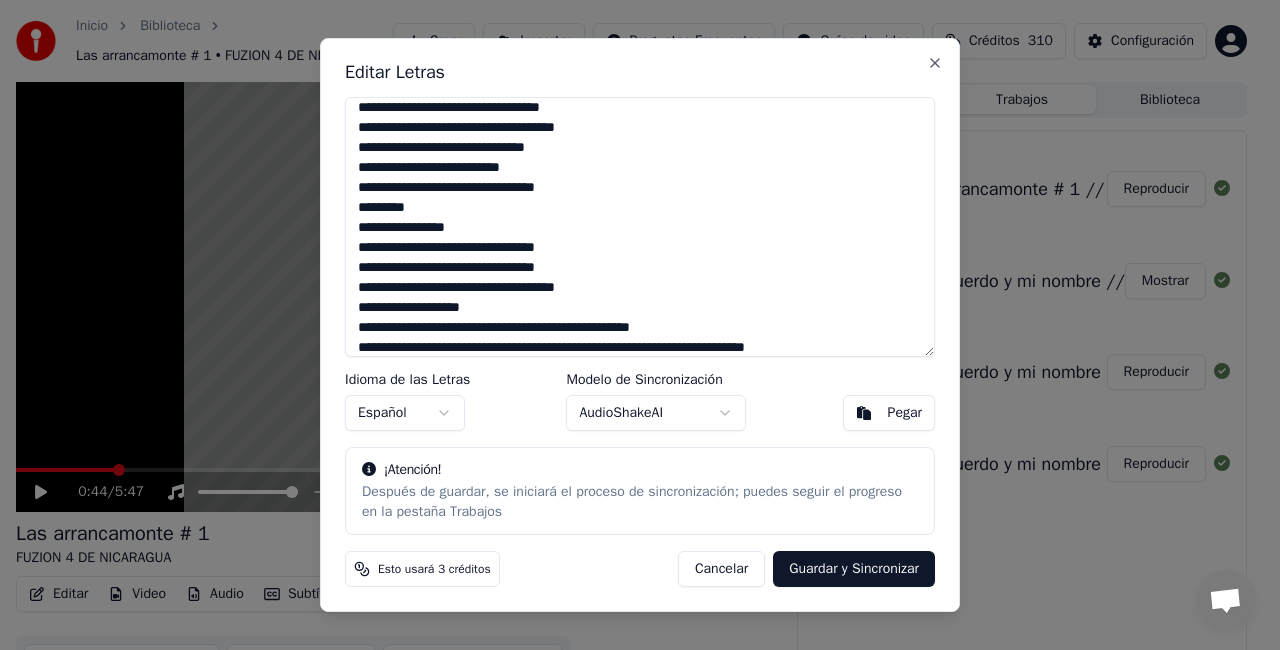 click at bounding box center [640, 227] 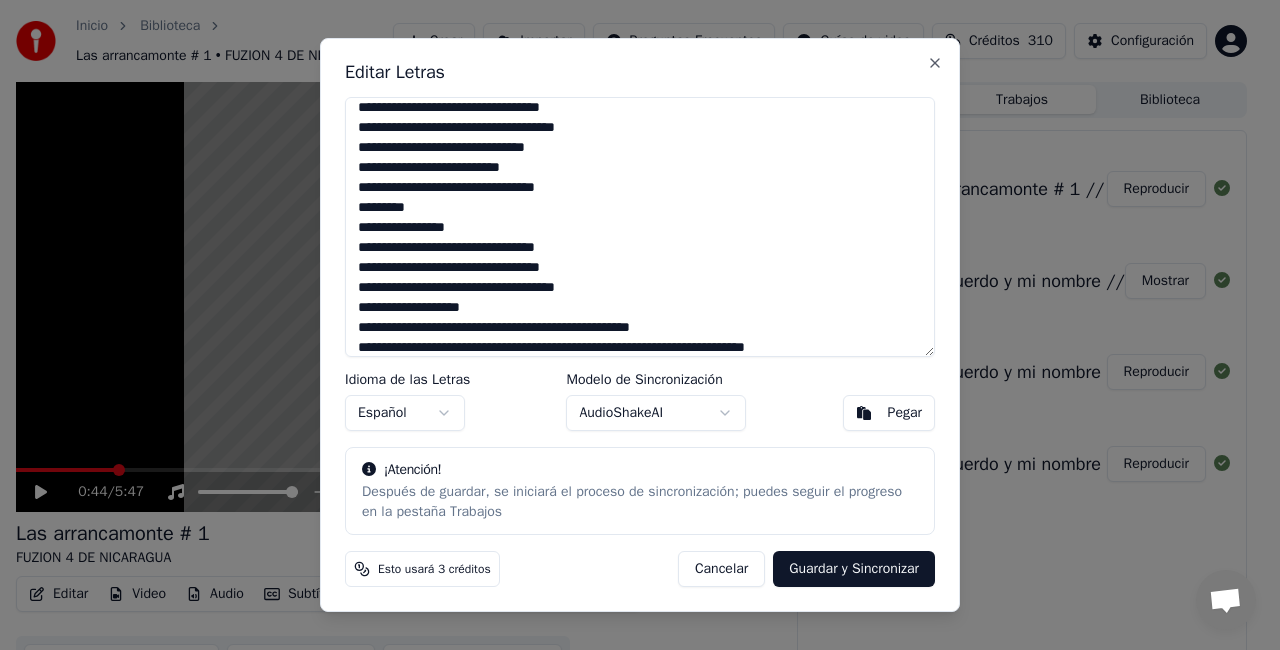 click at bounding box center (640, 227) 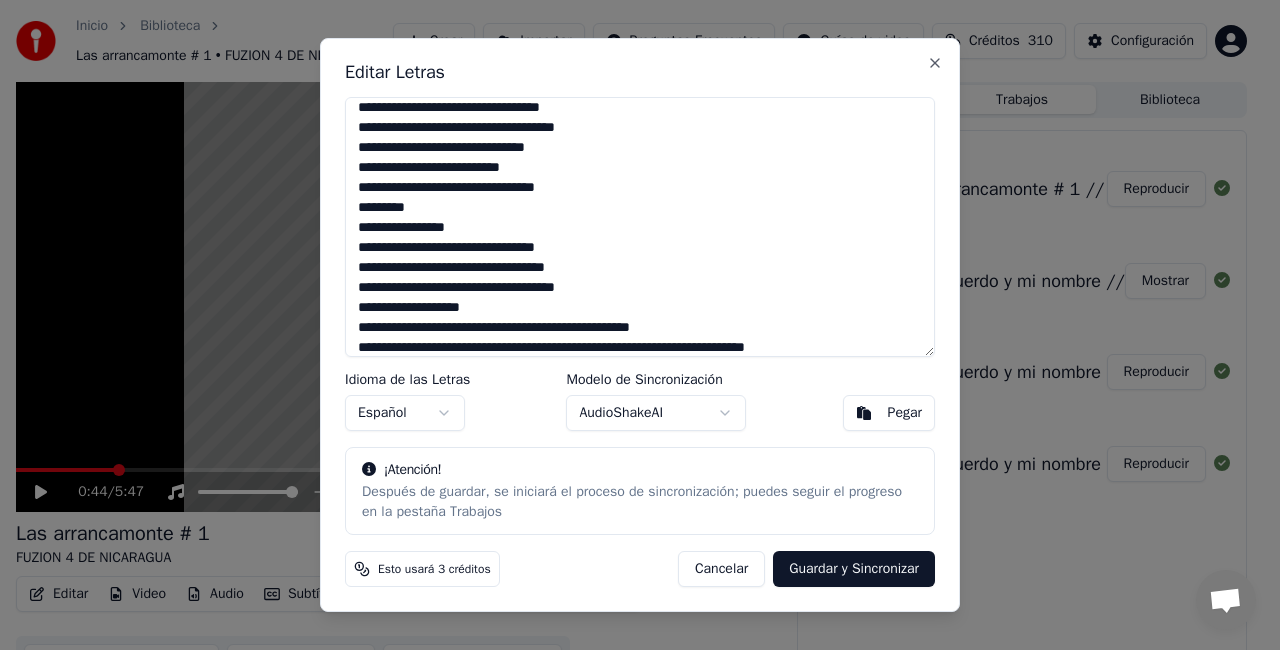 click at bounding box center [640, 227] 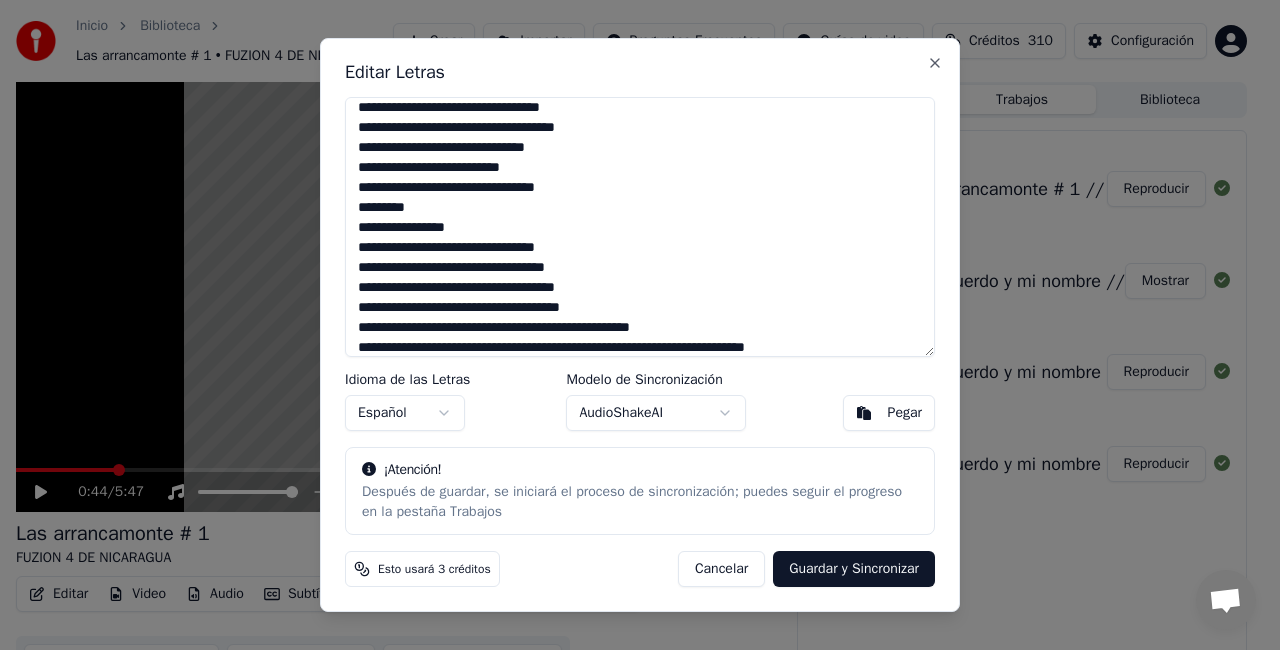 click at bounding box center [640, 227] 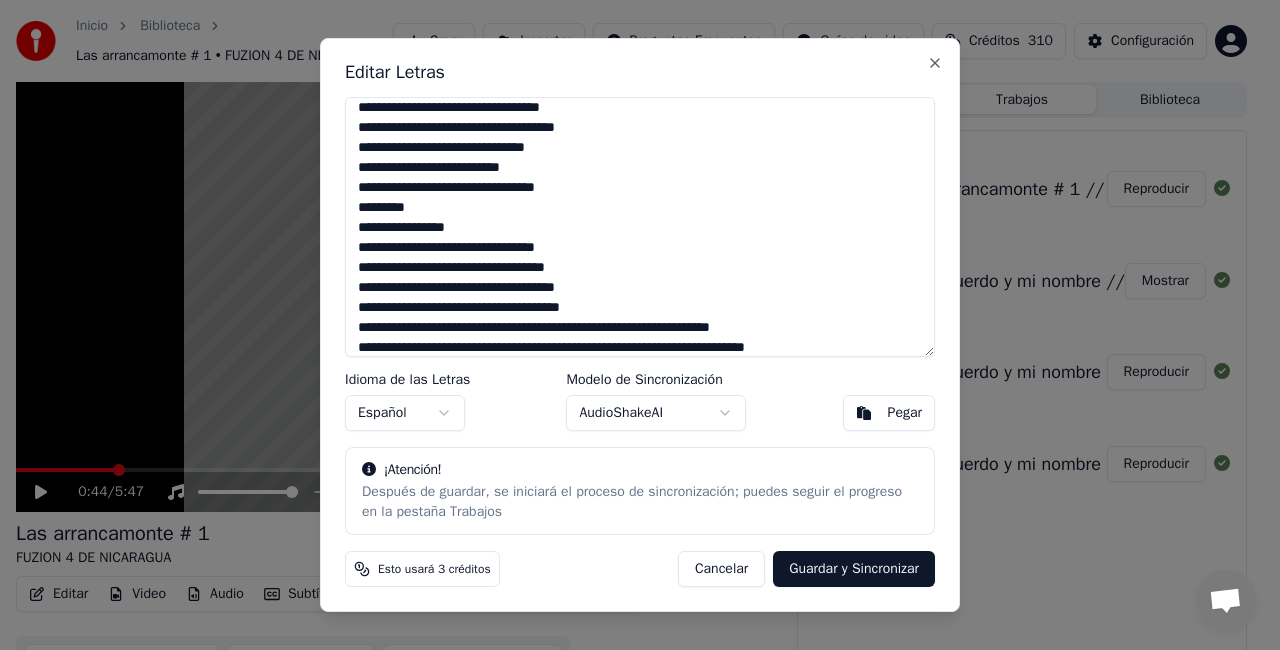 click at bounding box center (640, 227) 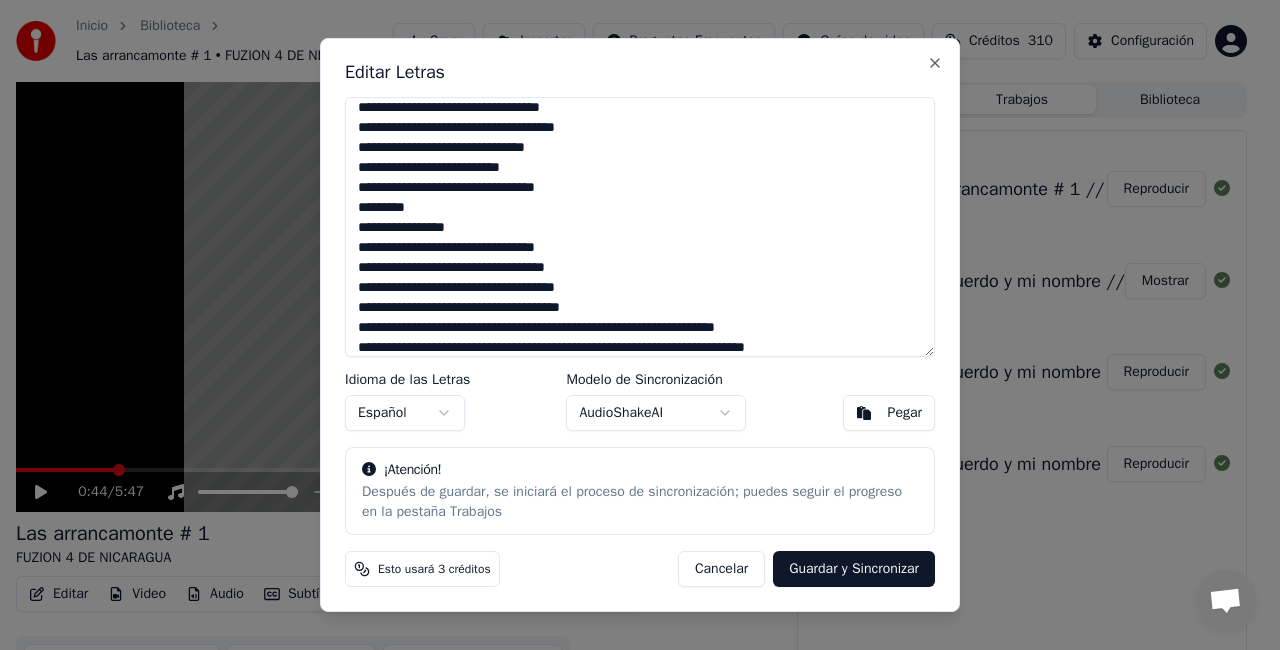 click at bounding box center [640, 227] 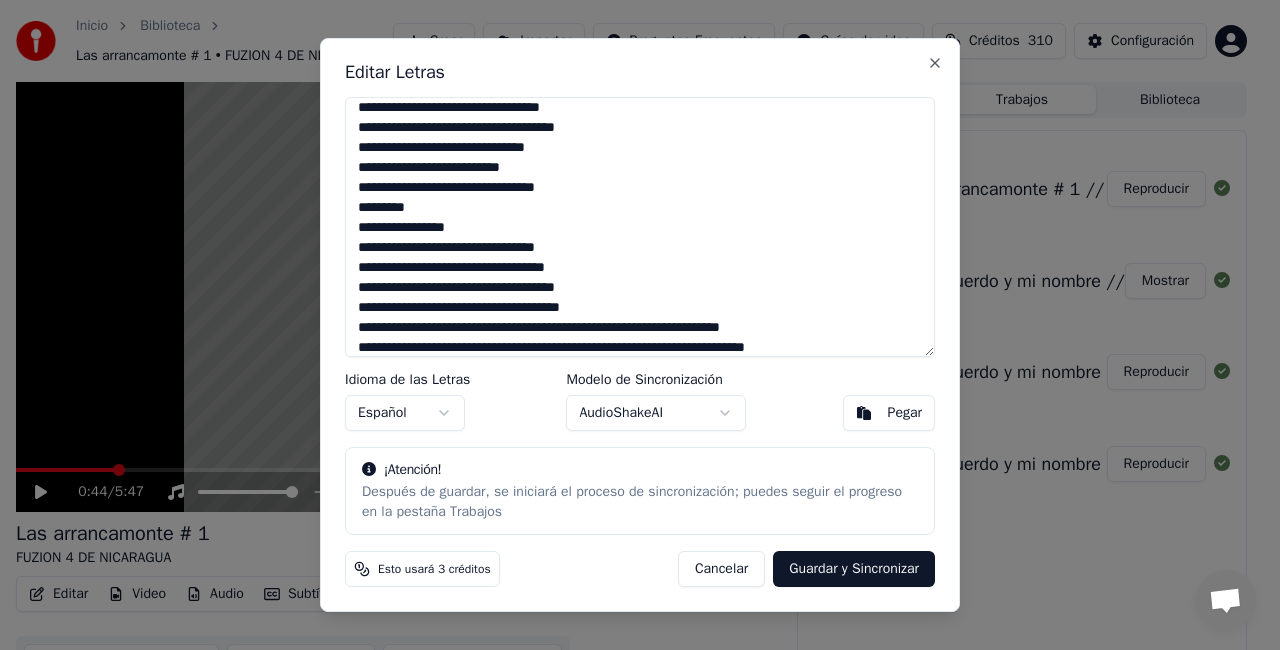 click at bounding box center [640, 227] 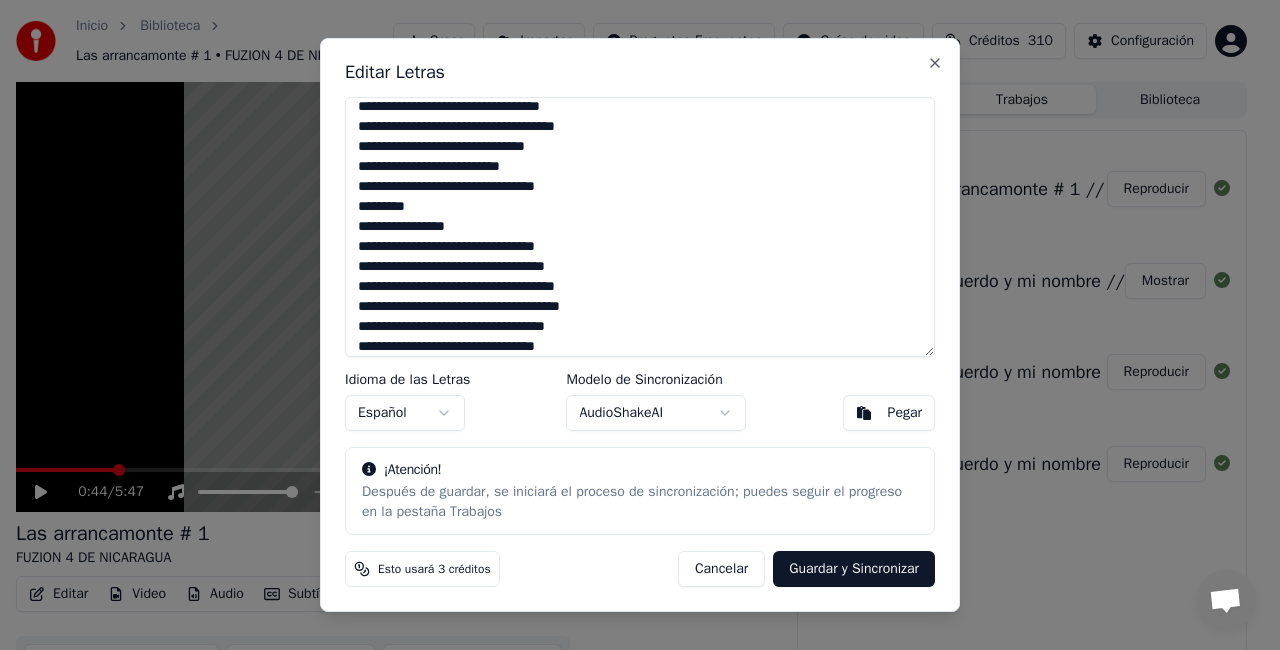 scroll, scrollTop: 768, scrollLeft: 0, axis: vertical 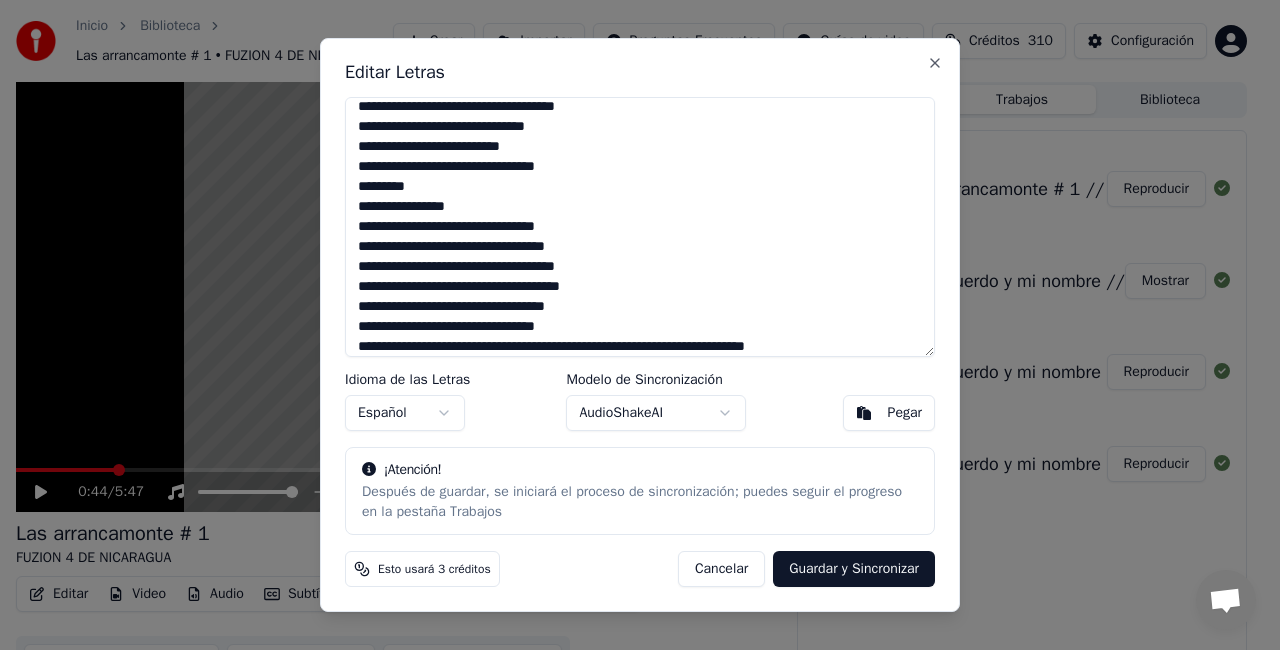 click at bounding box center (640, 227) 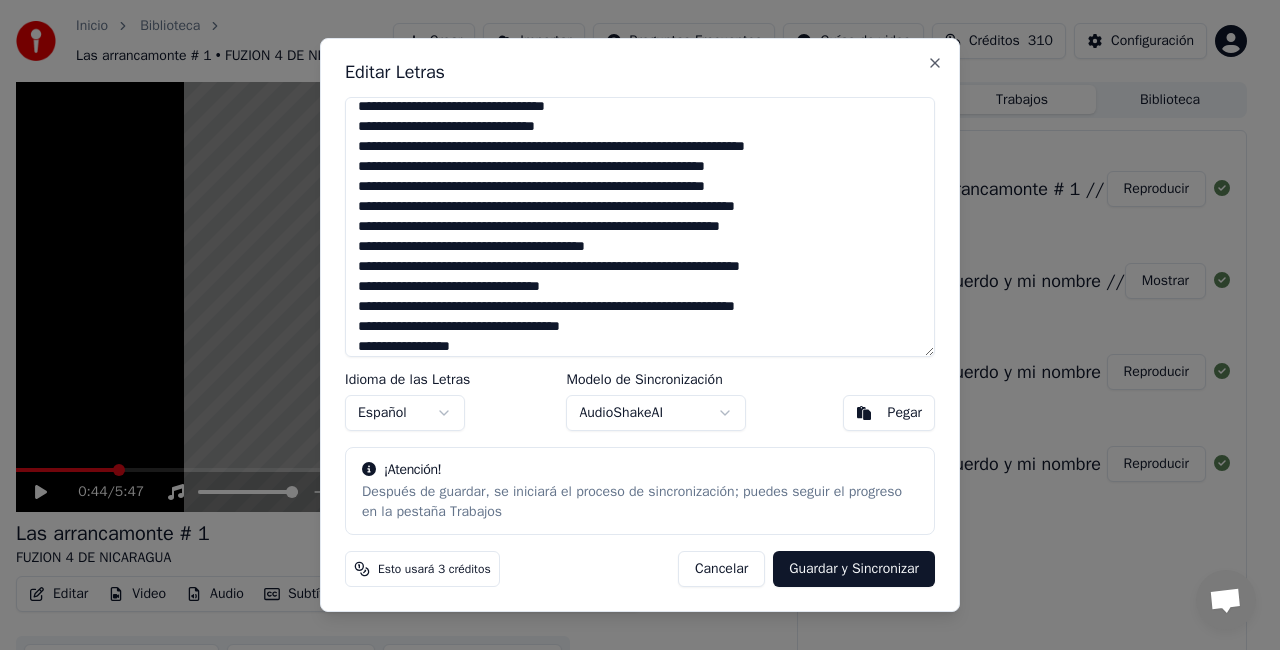 drag, startPoint x: 420, startPoint y: 348, endPoint x: 394, endPoint y: 348, distance: 26 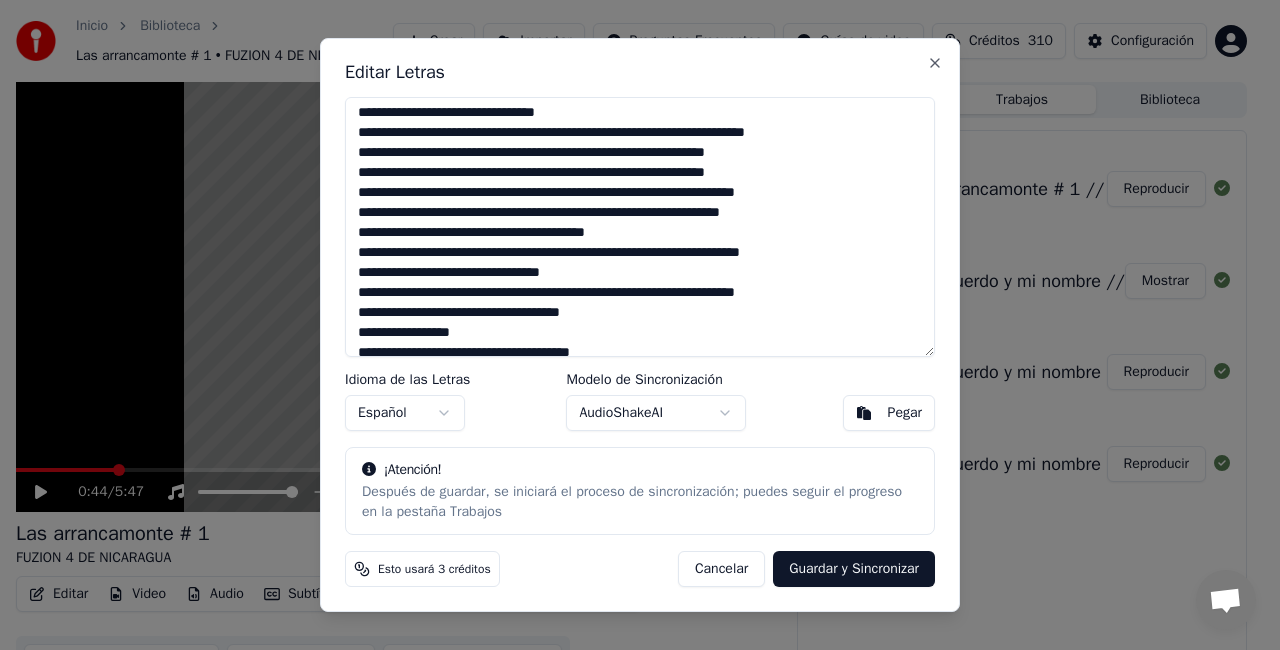click at bounding box center [640, 227] 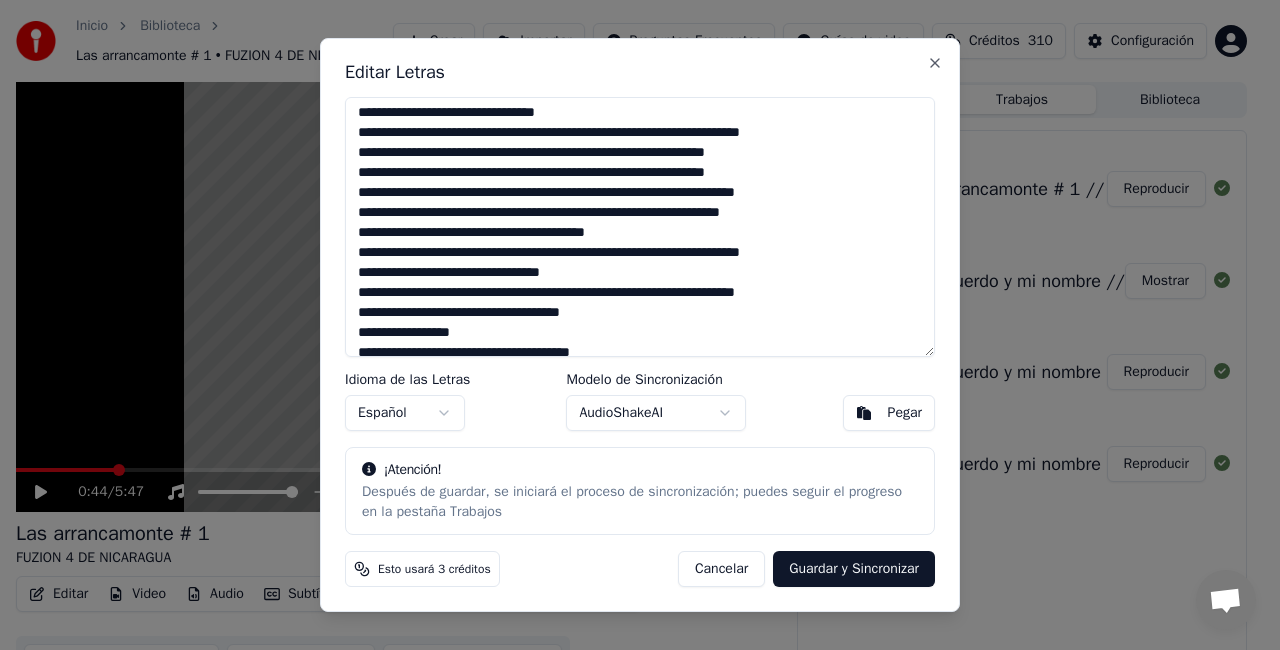 click at bounding box center (640, 227) 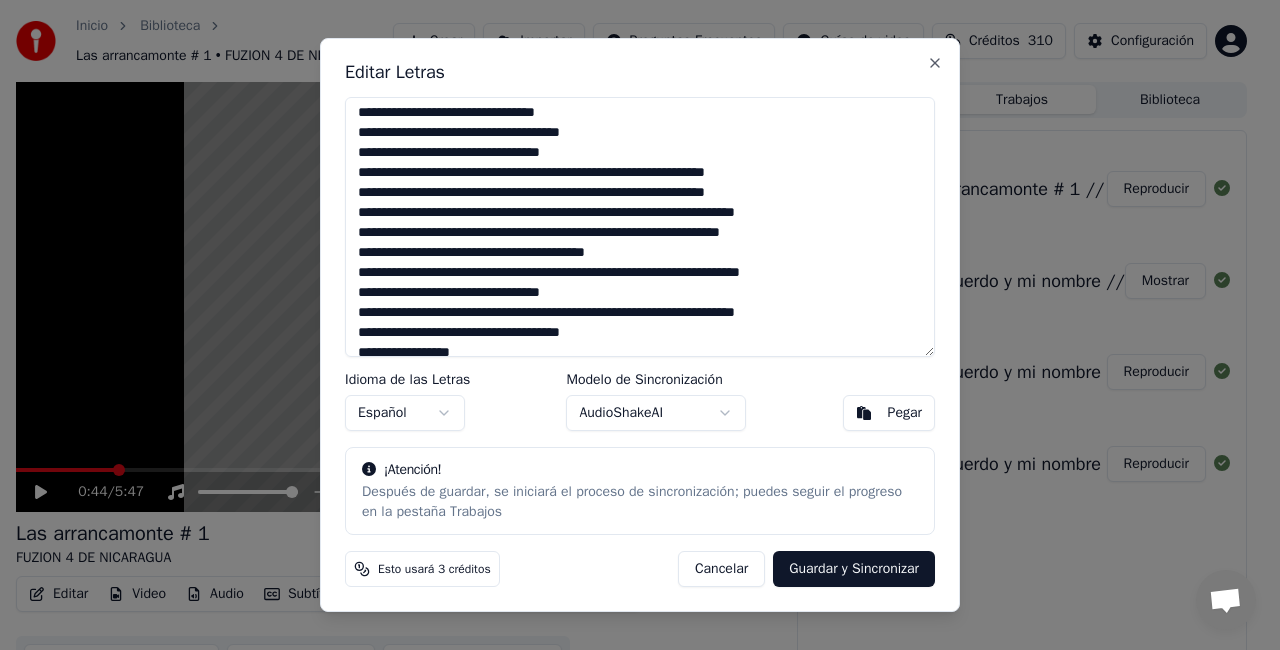 click at bounding box center [640, 227] 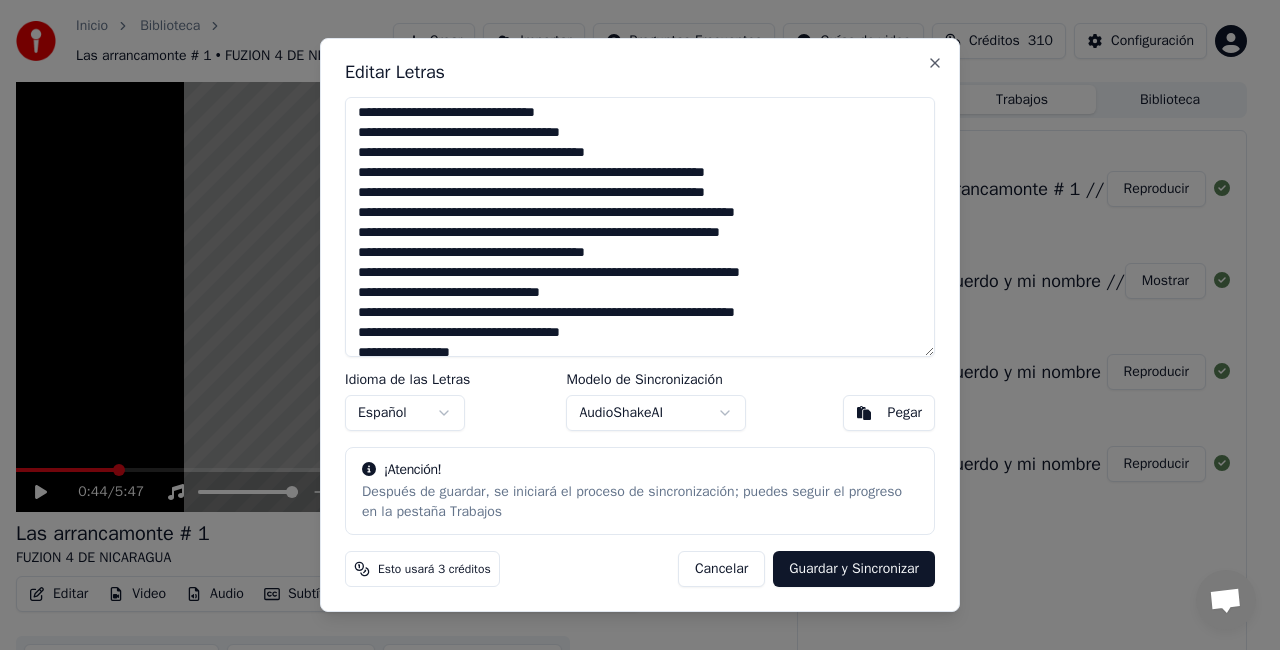 click at bounding box center (640, 227) 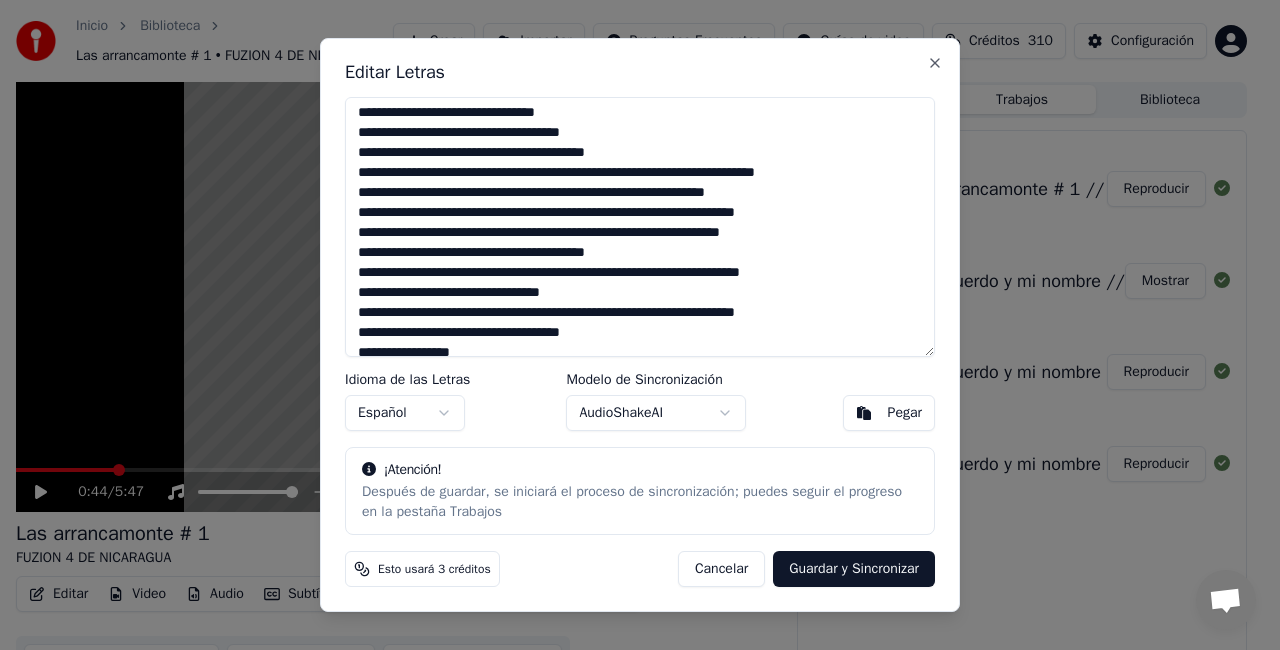 click at bounding box center [640, 227] 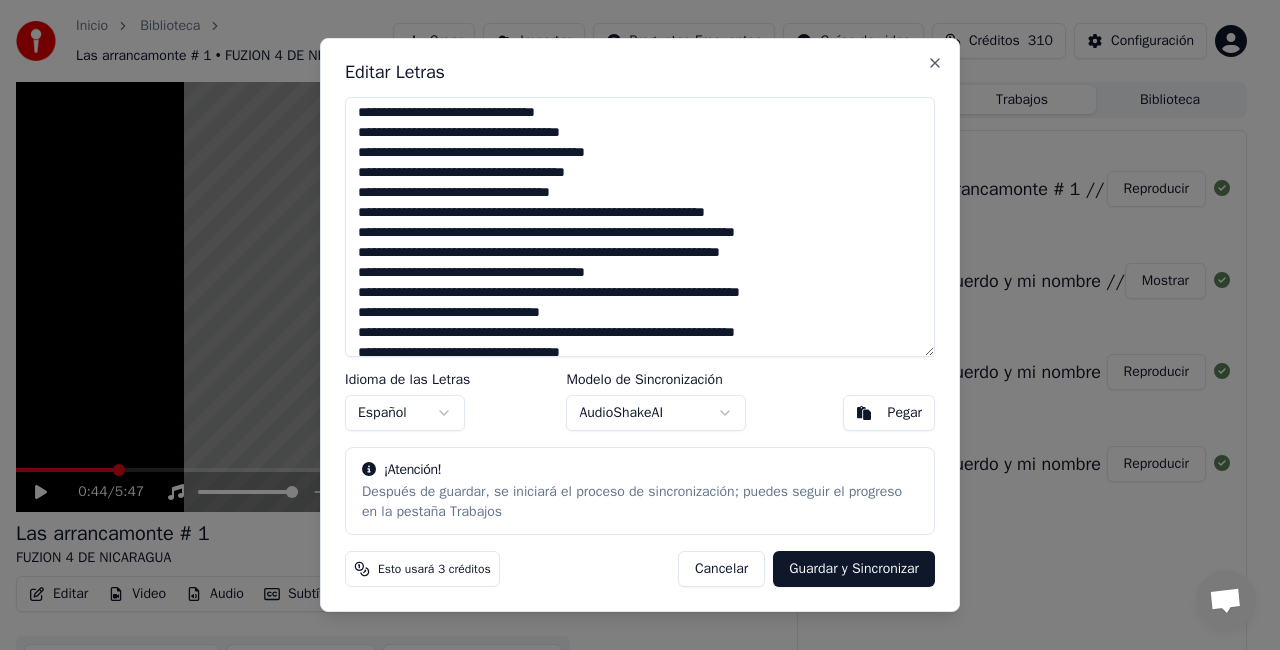 click at bounding box center [640, 227] 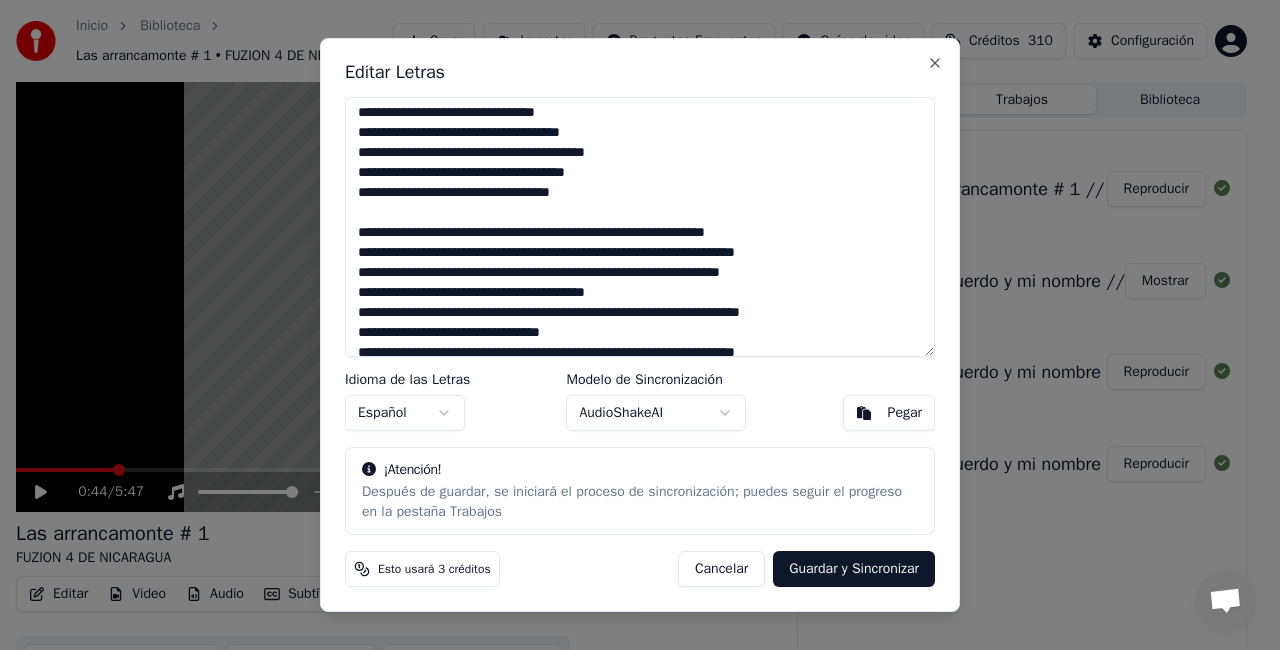 click at bounding box center [640, 227] 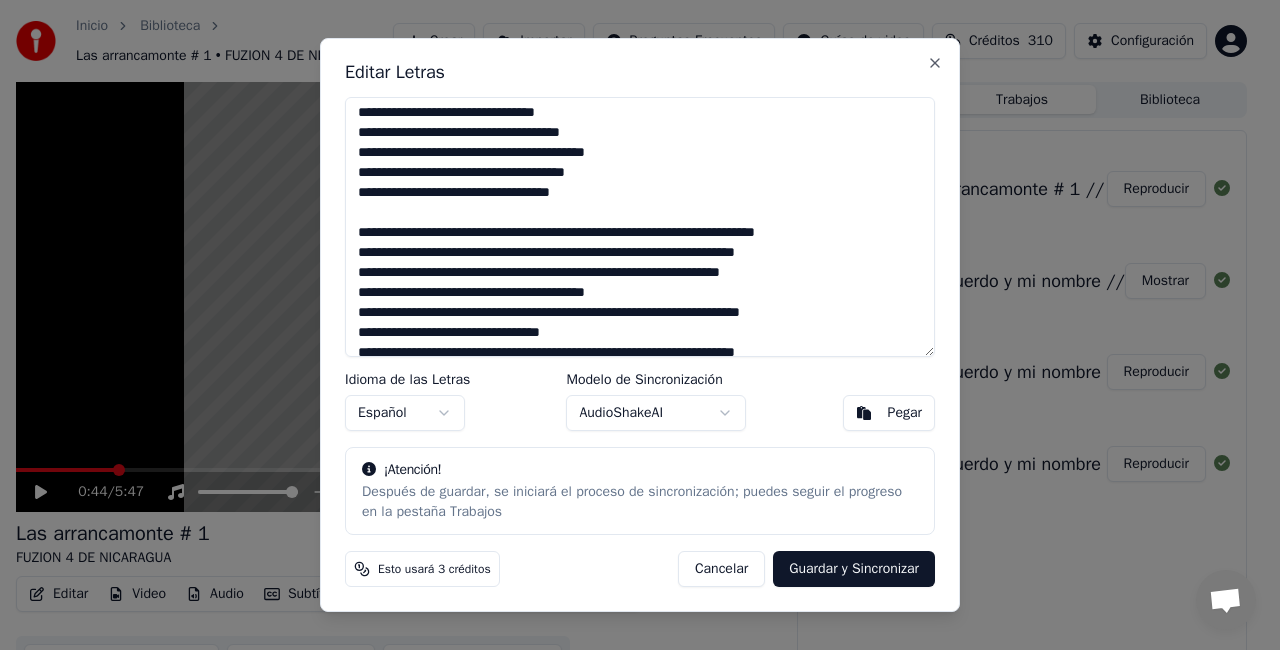 click at bounding box center [640, 227] 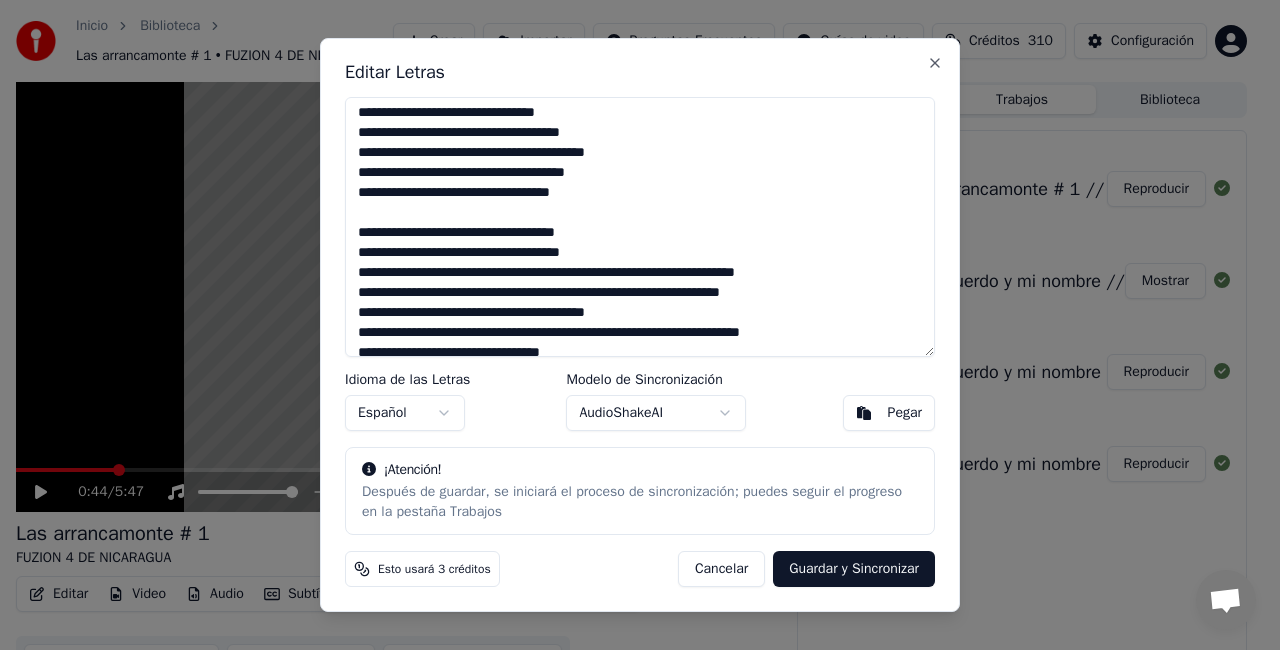 click at bounding box center [640, 227] 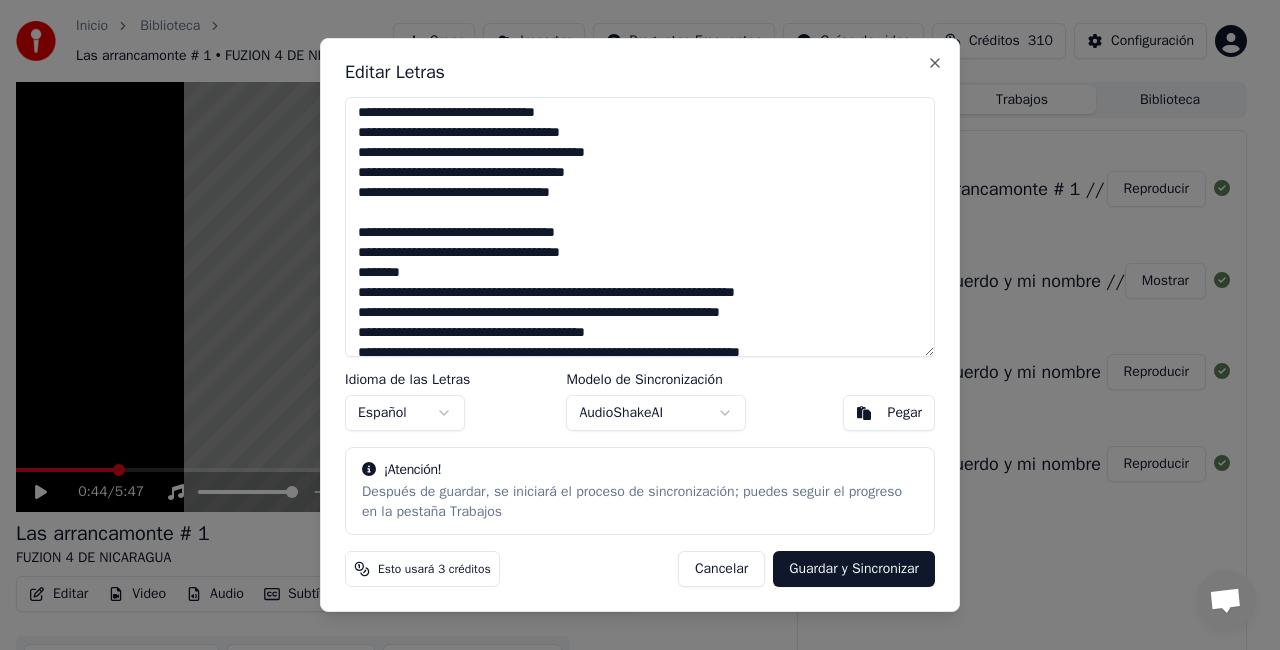click at bounding box center [640, 227] 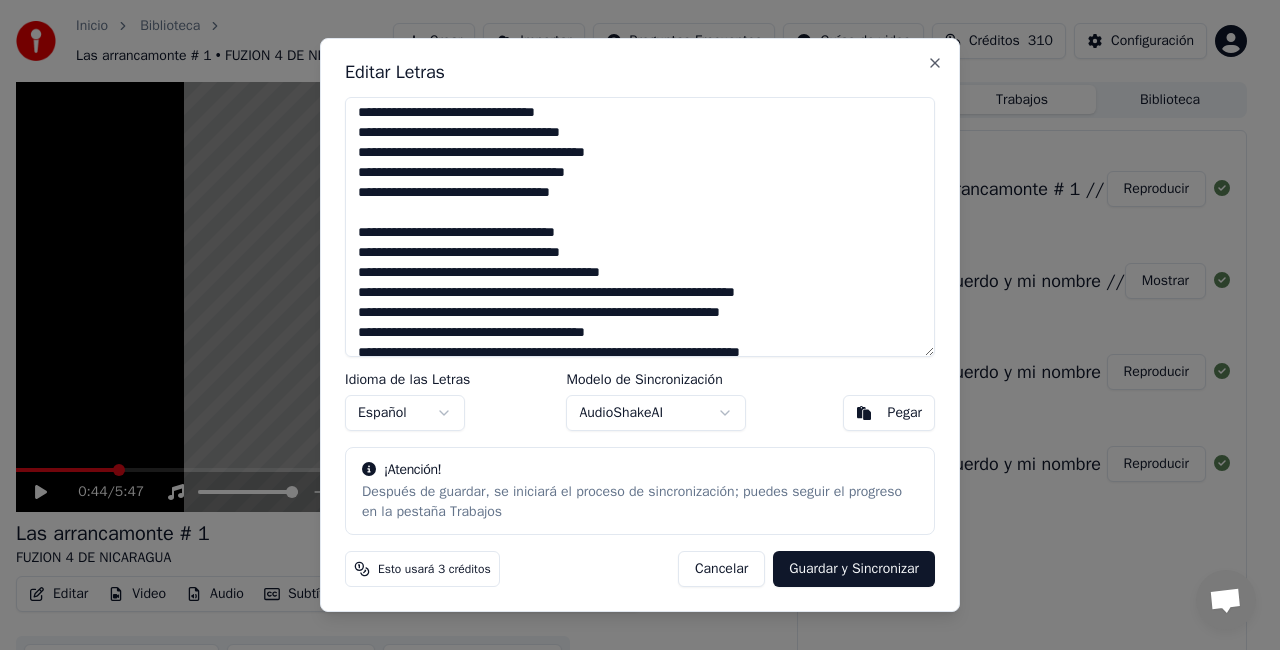 click at bounding box center [640, 227] 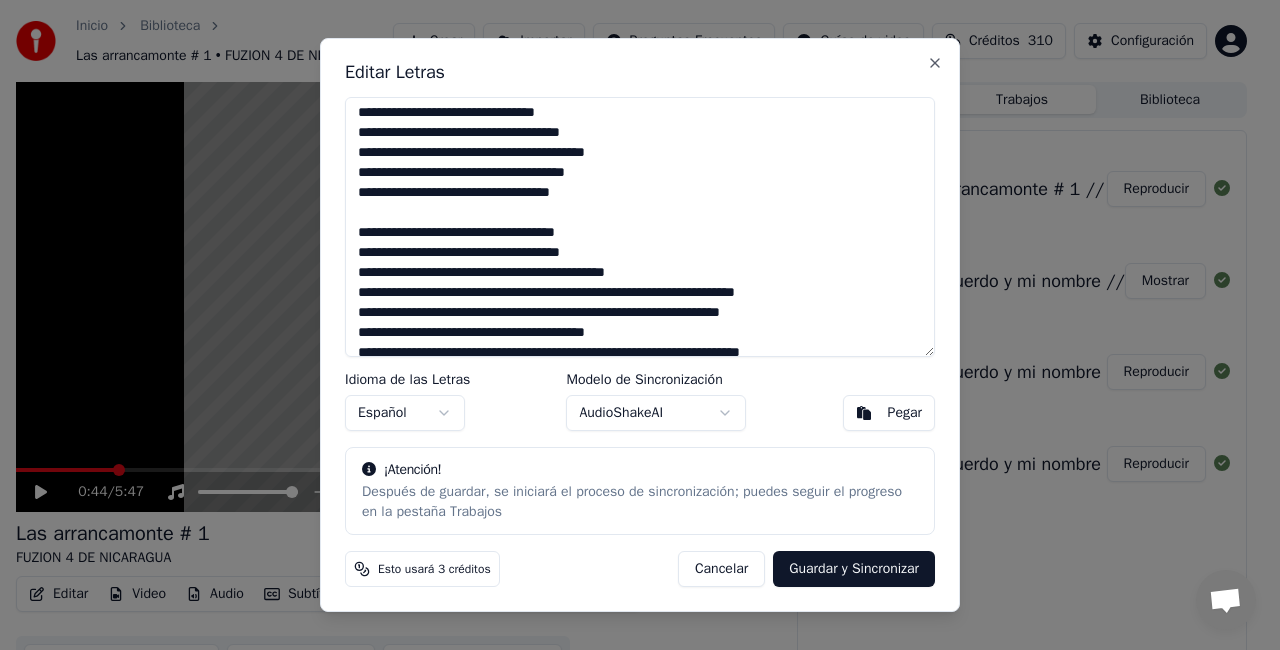 click at bounding box center [640, 227] 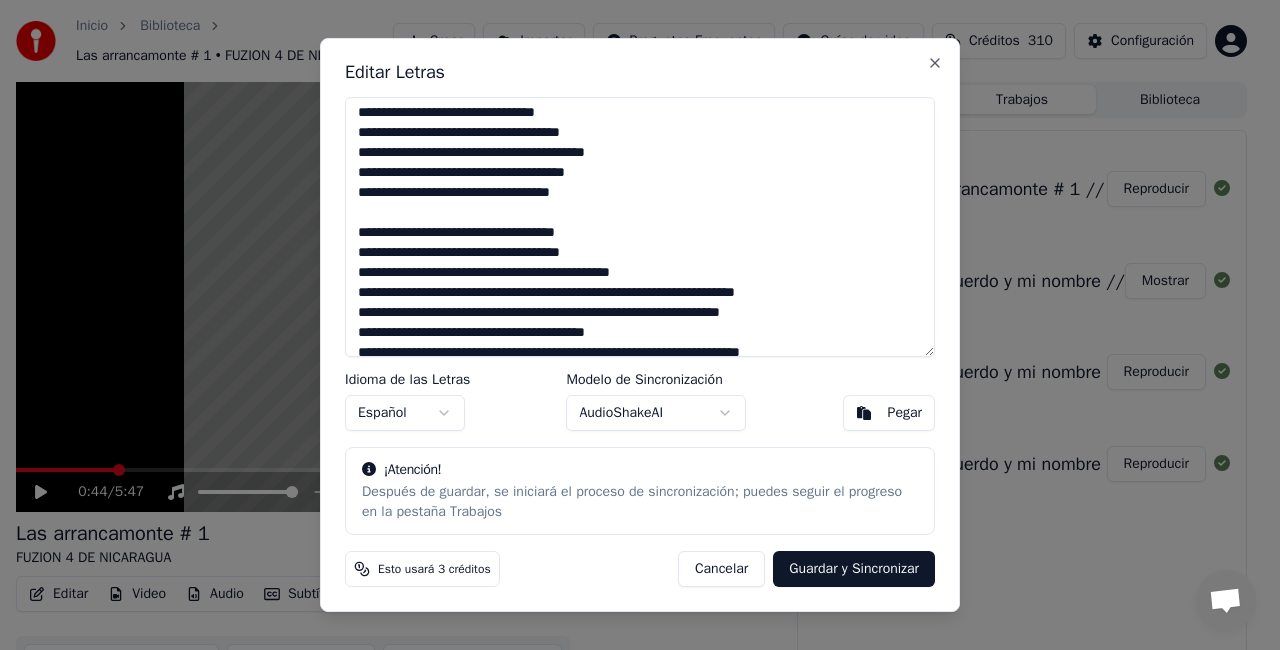 click at bounding box center [640, 227] 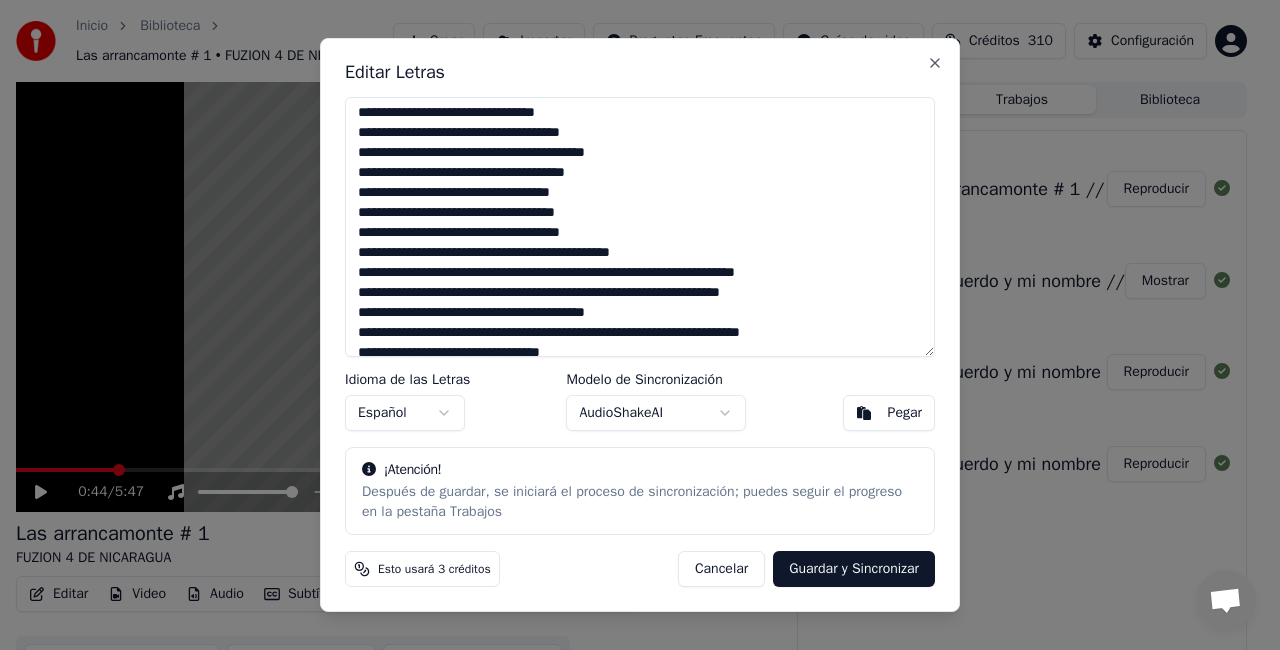 click at bounding box center (640, 227) 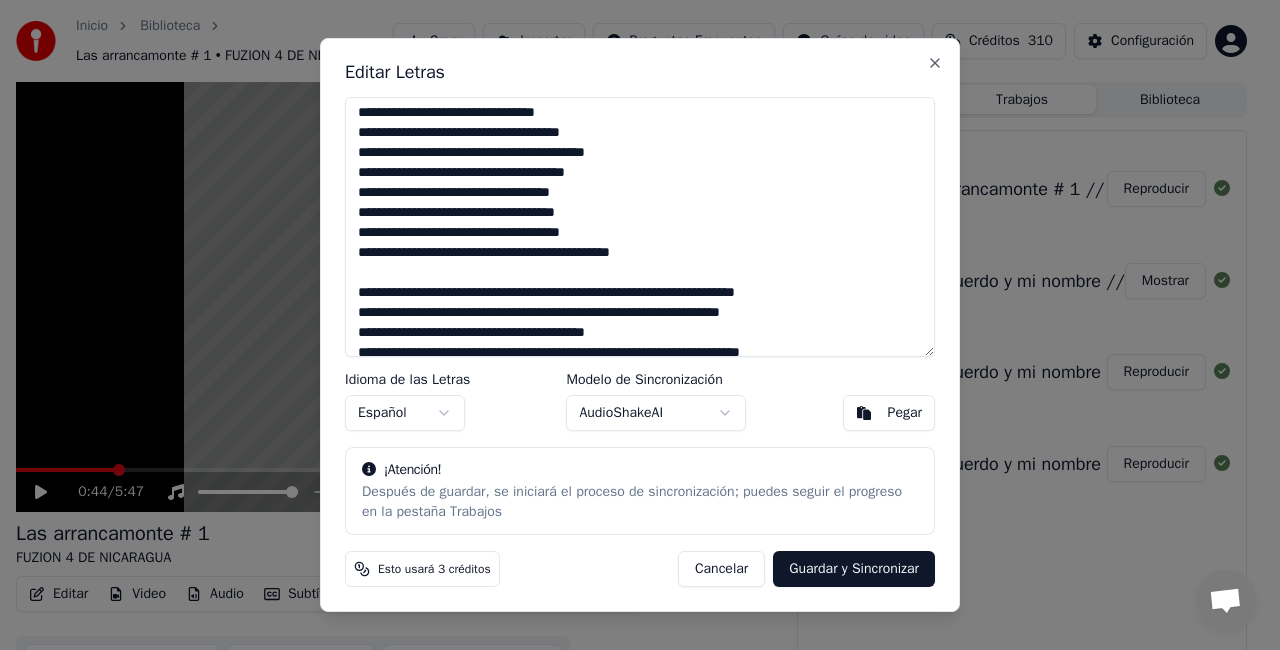 click at bounding box center (640, 227) 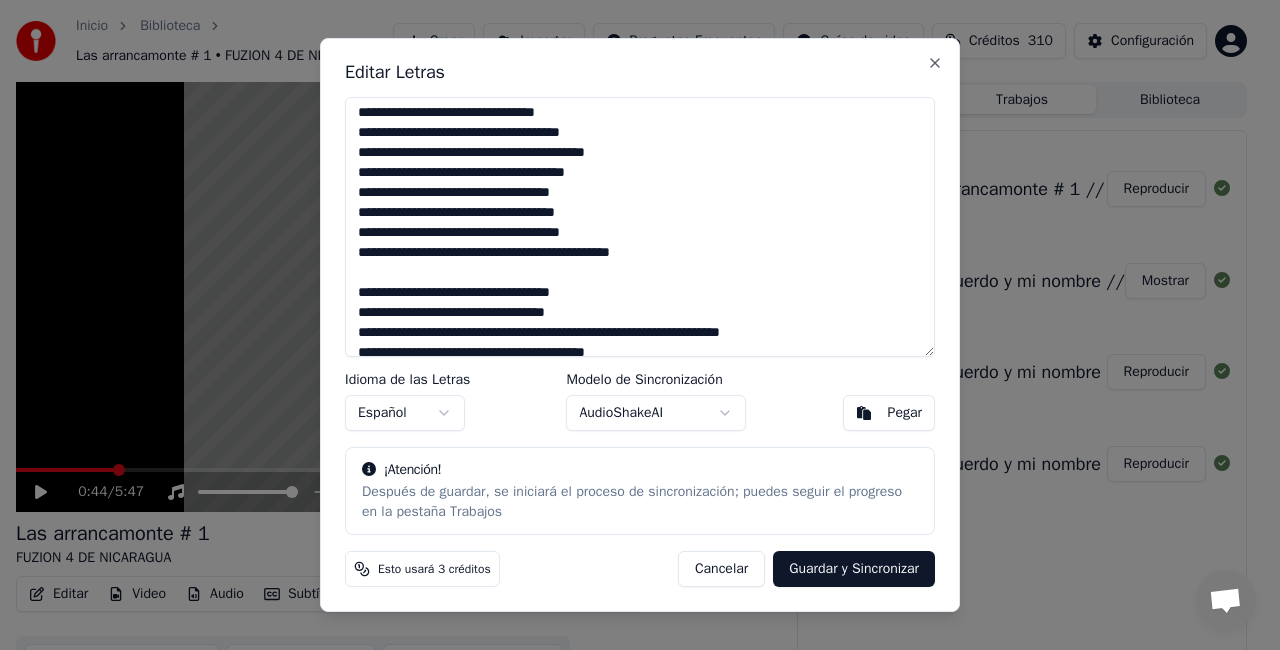 scroll, scrollTop: 1082, scrollLeft: 0, axis: vertical 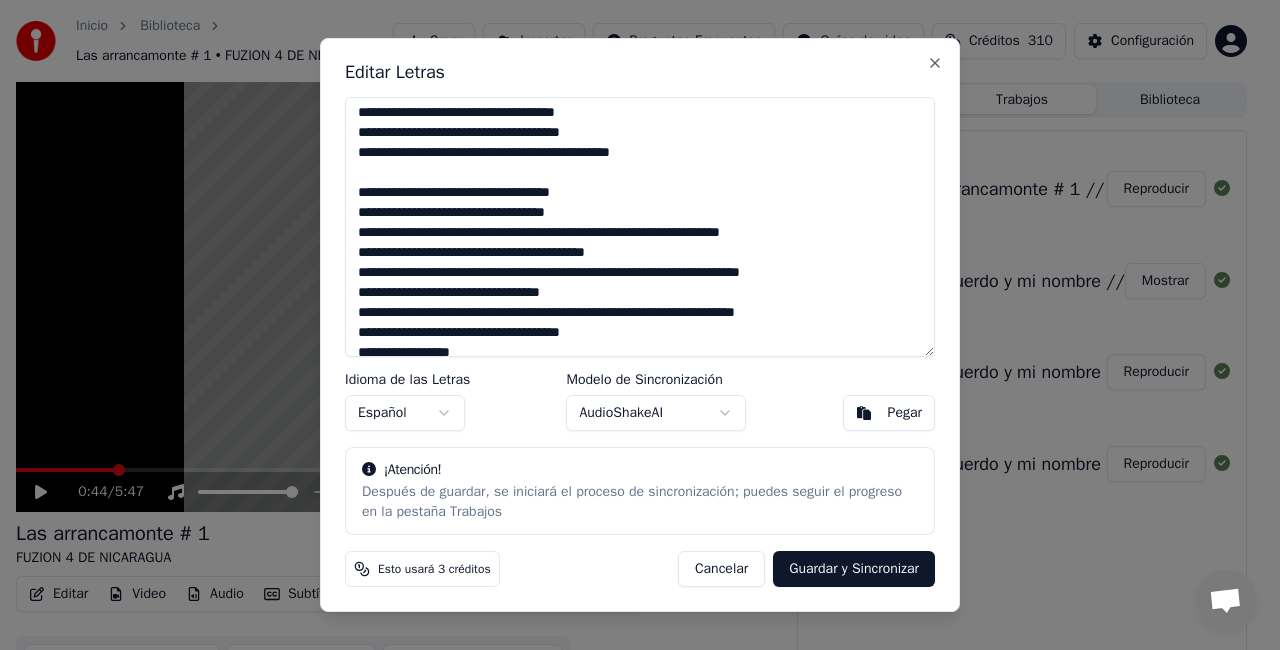 click at bounding box center [640, 227] 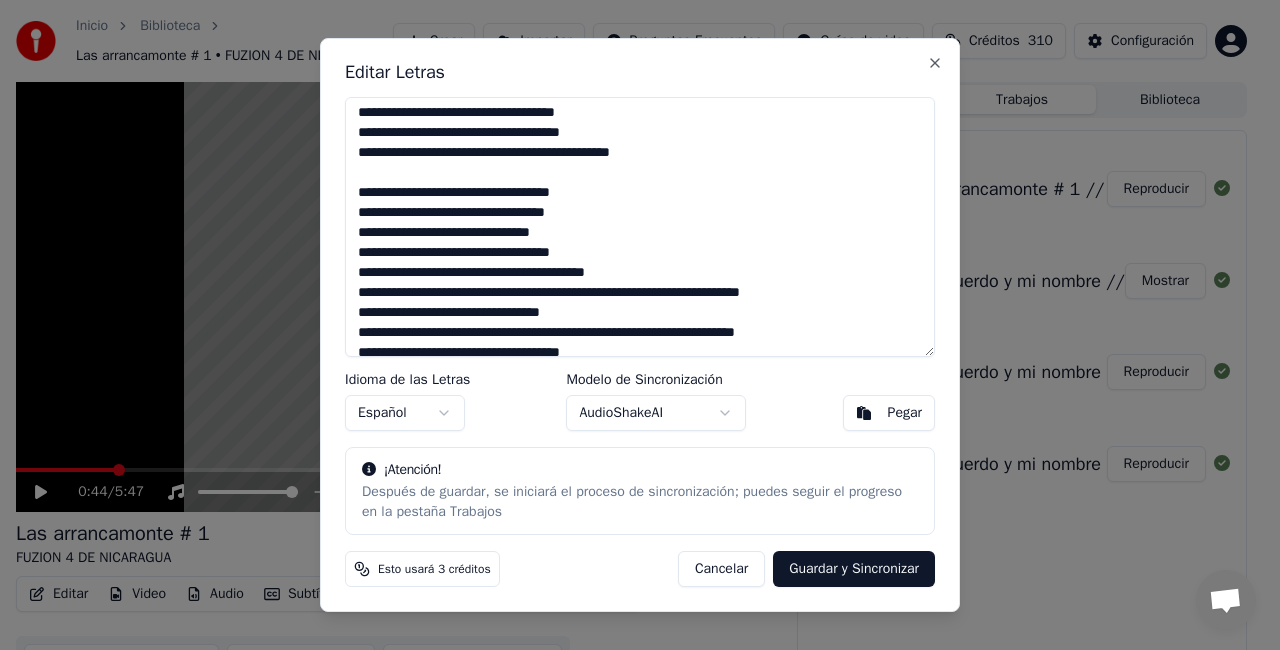 click at bounding box center [640, 227] 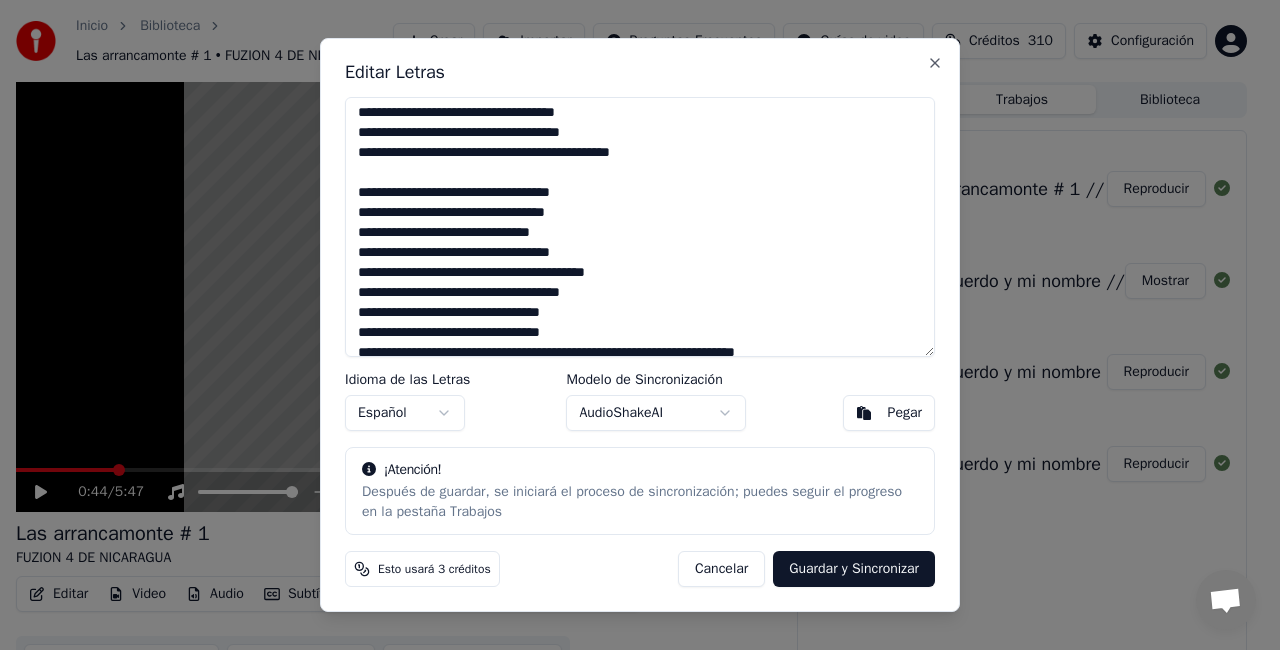 scroll, scrollTop: 1182, scrollLeft: 0, axis: vertical 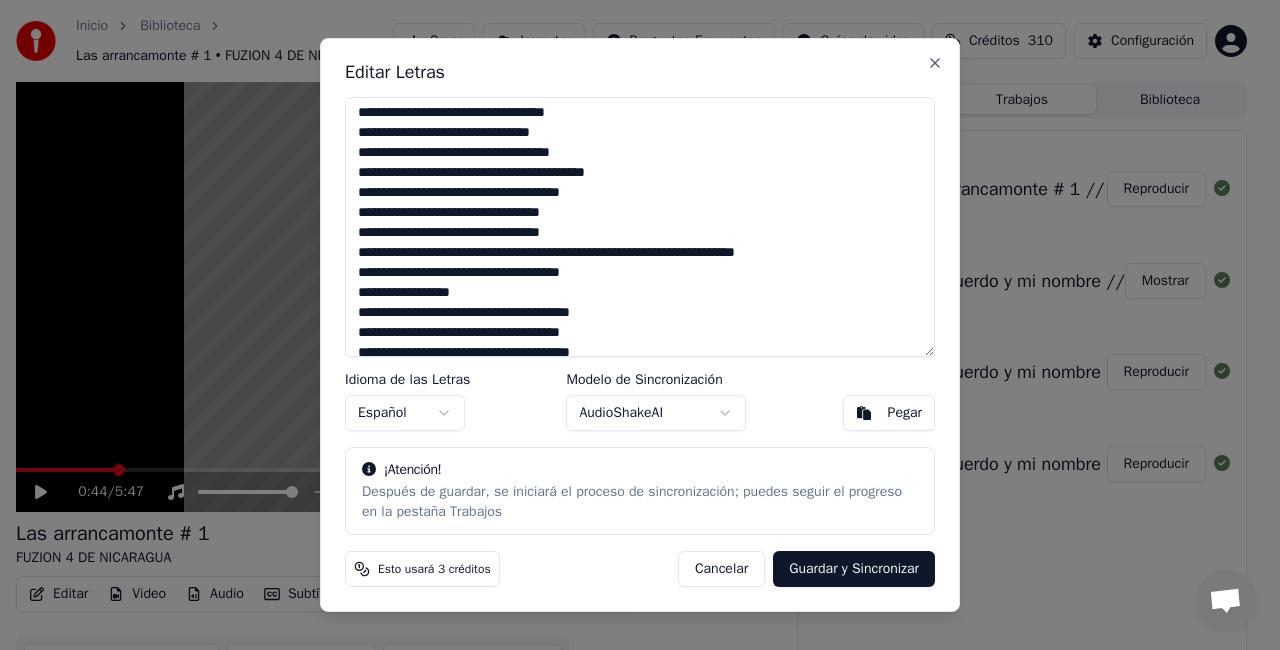 click at bounding box center (640, 227) 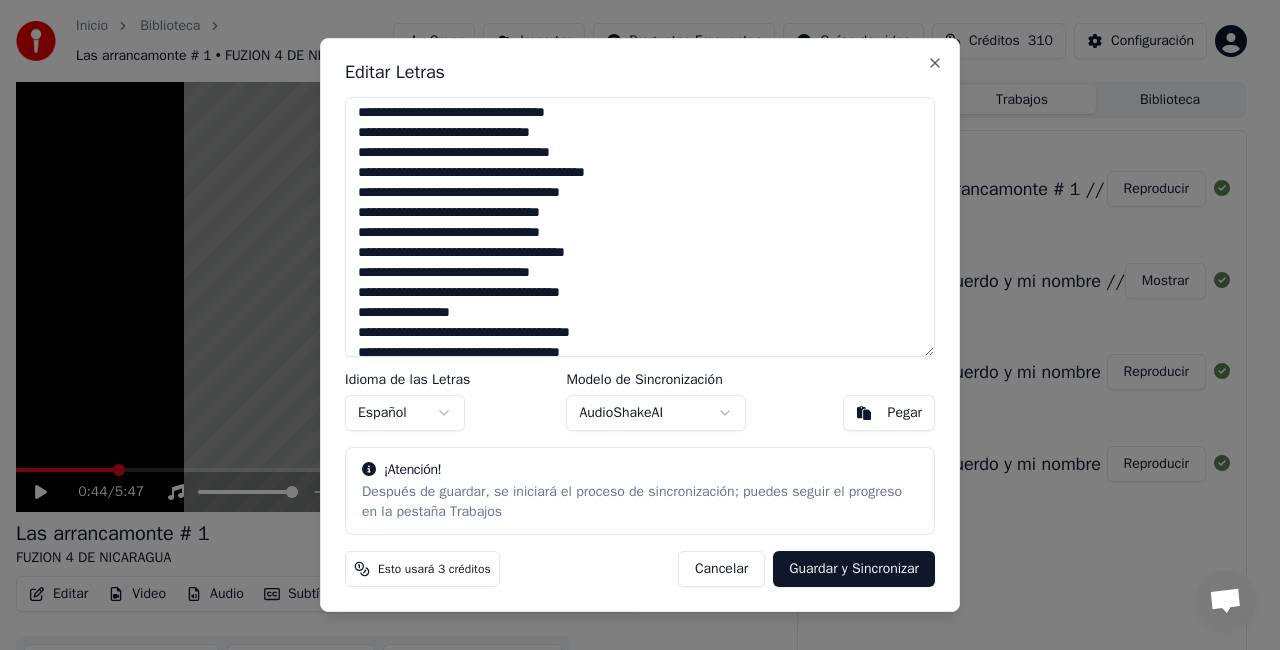 click at bounding box center (640, 227) 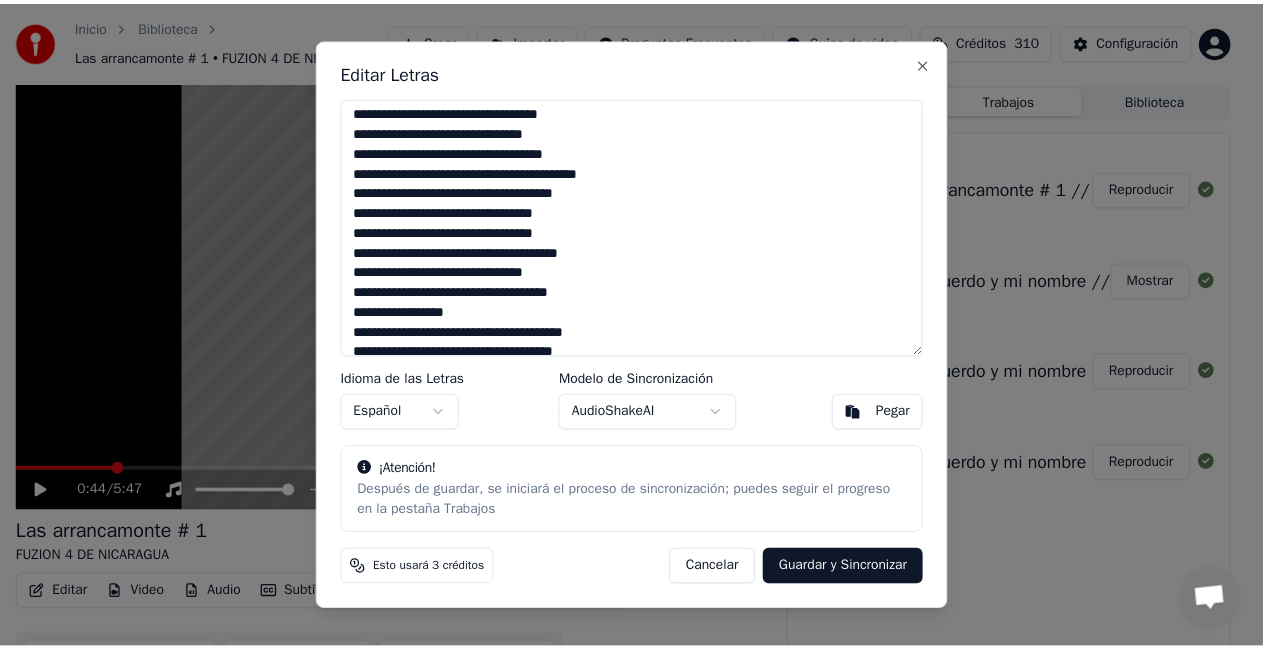 scroll, scrollTop: 1216, scrollLeft: 0, axis: vertical 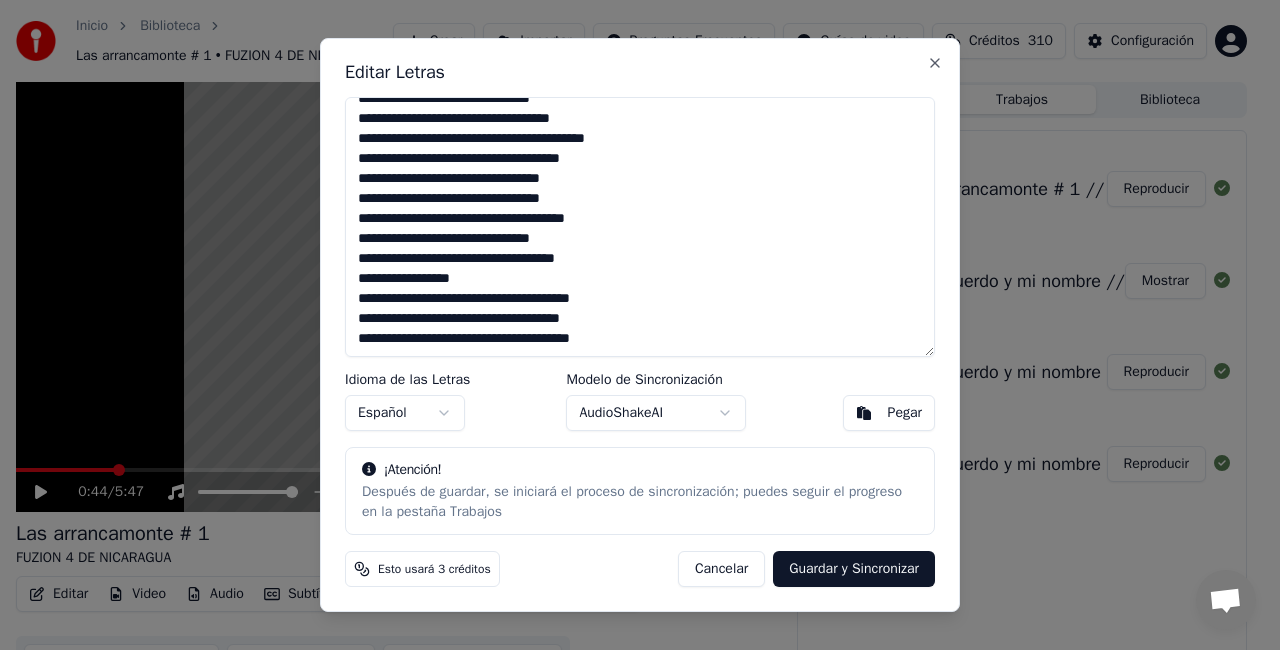 click at bounding box center [640, 227] 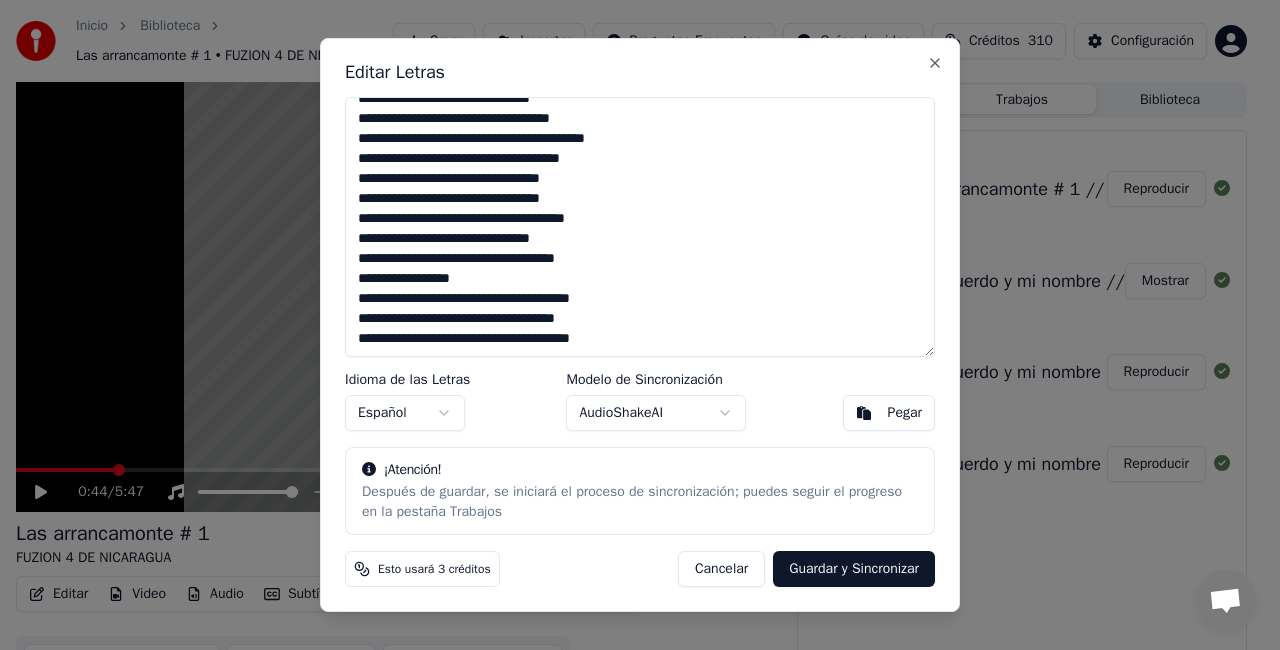 click at bounding box center [640, 227] 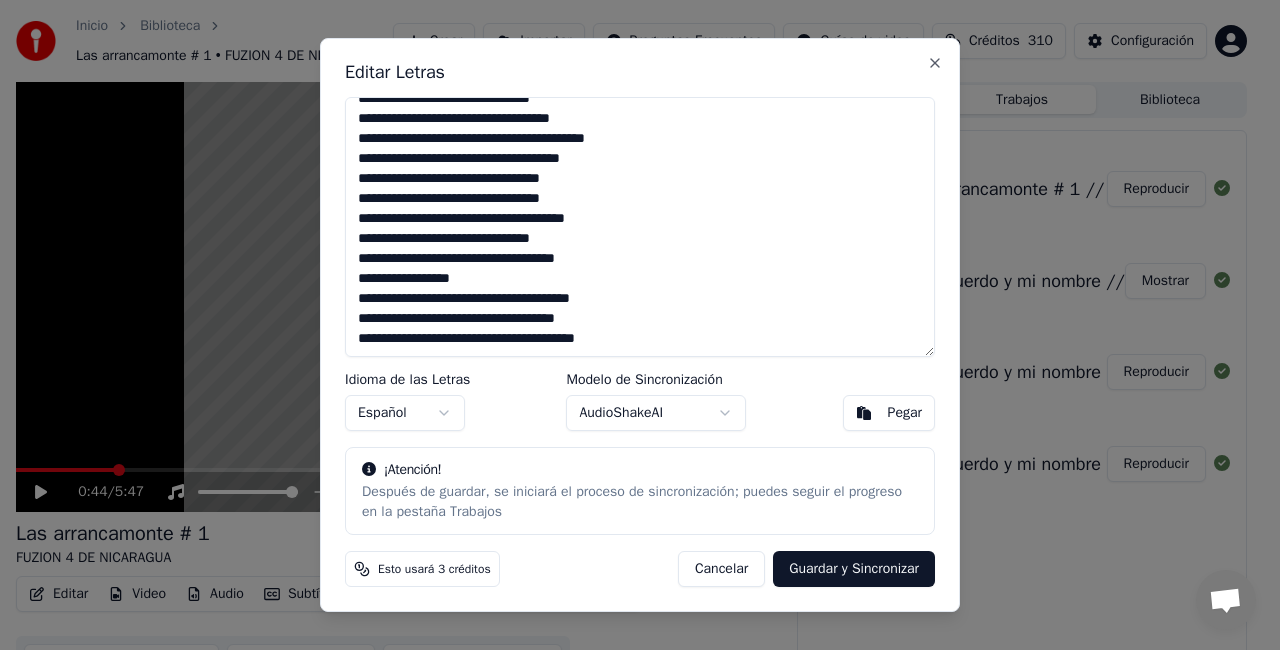 type on "**********" 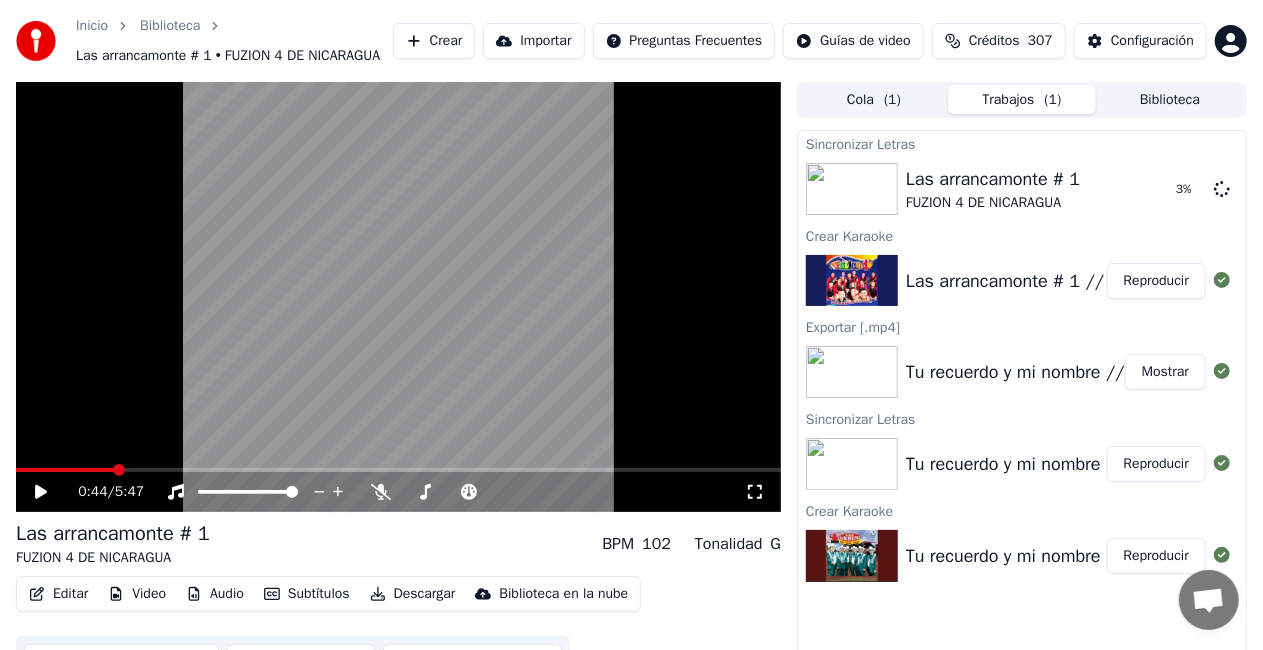 click on "Editar" at bounding box center [58, 594] 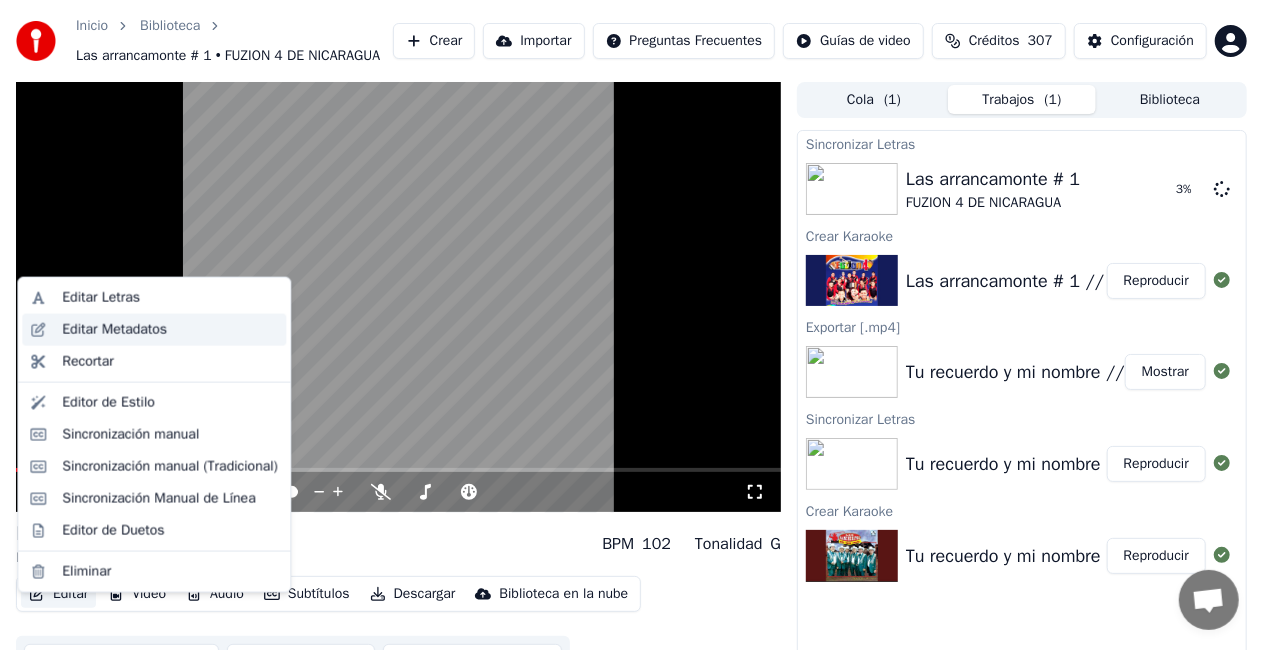 click on "Editar Metadatos" at bounding box center [114, 330] 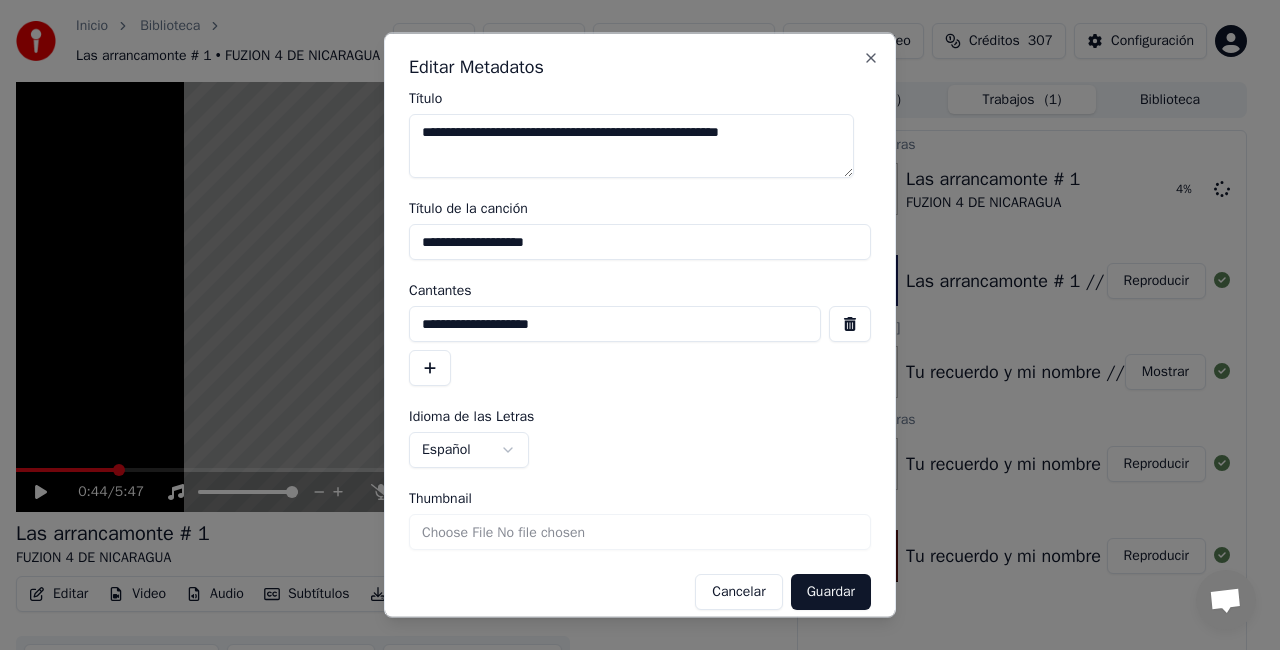 drag, startPoint x: 579, startPoint y: 244, endPoint x: 370, endPoint y: 254, distance: 209.2391 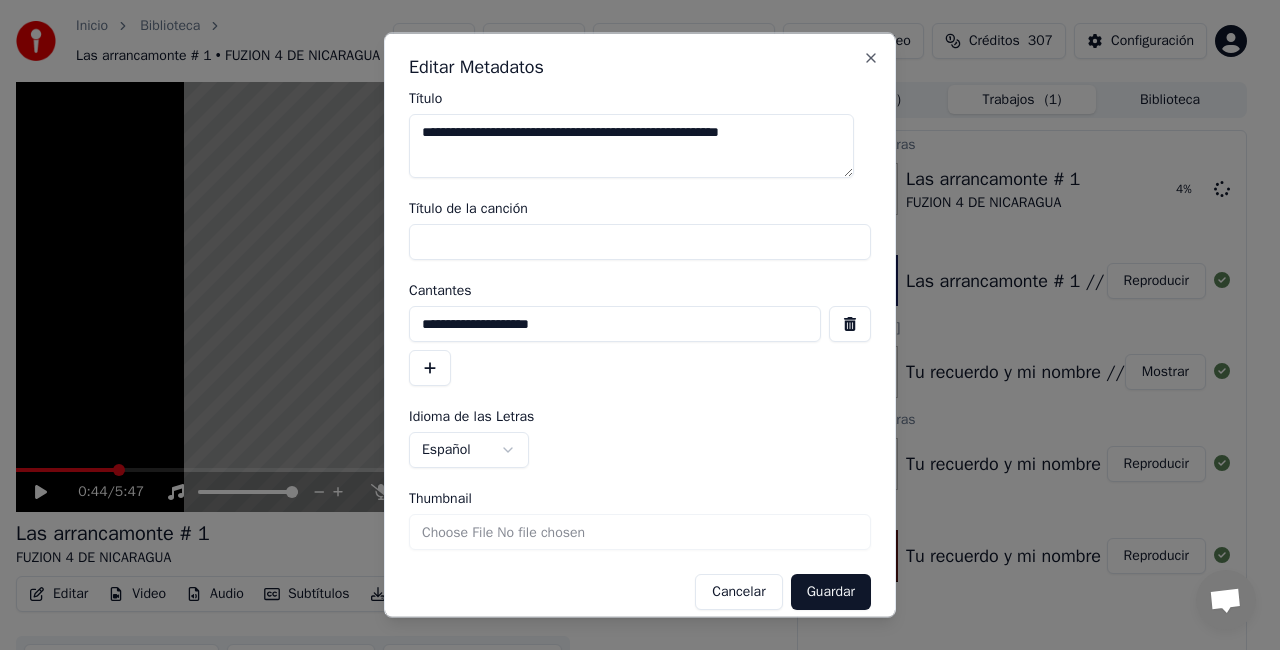 type 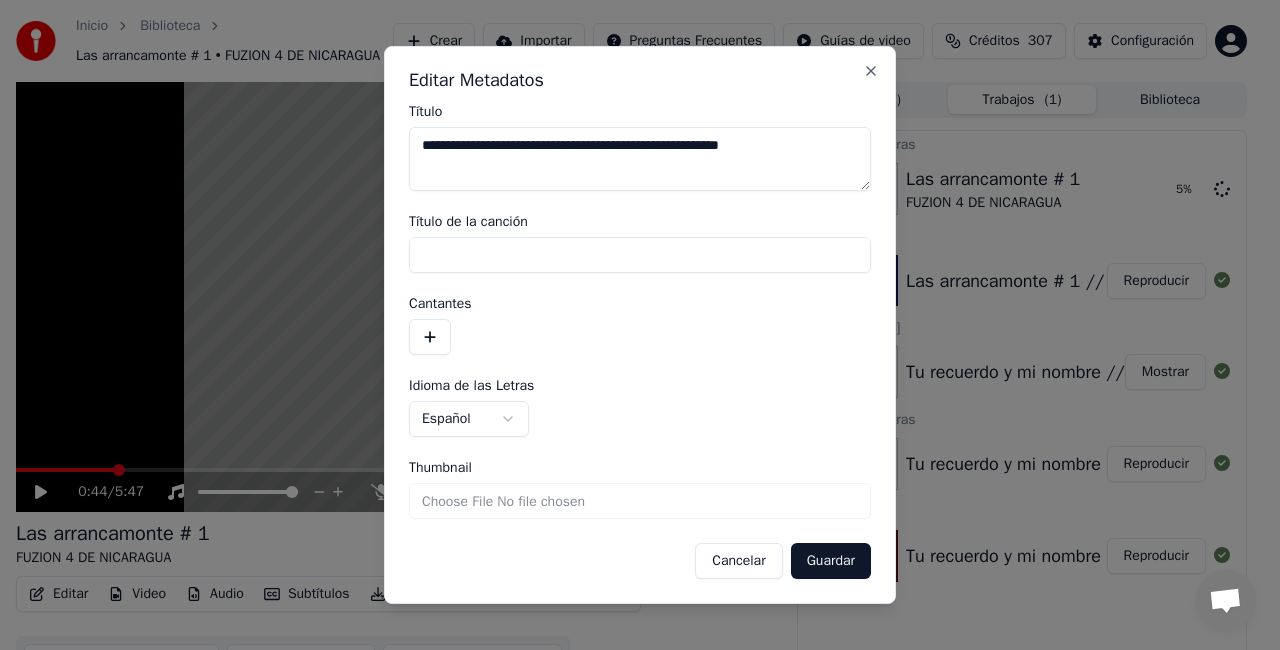 click on "Thumbnail" at bounding box center (640, 501) 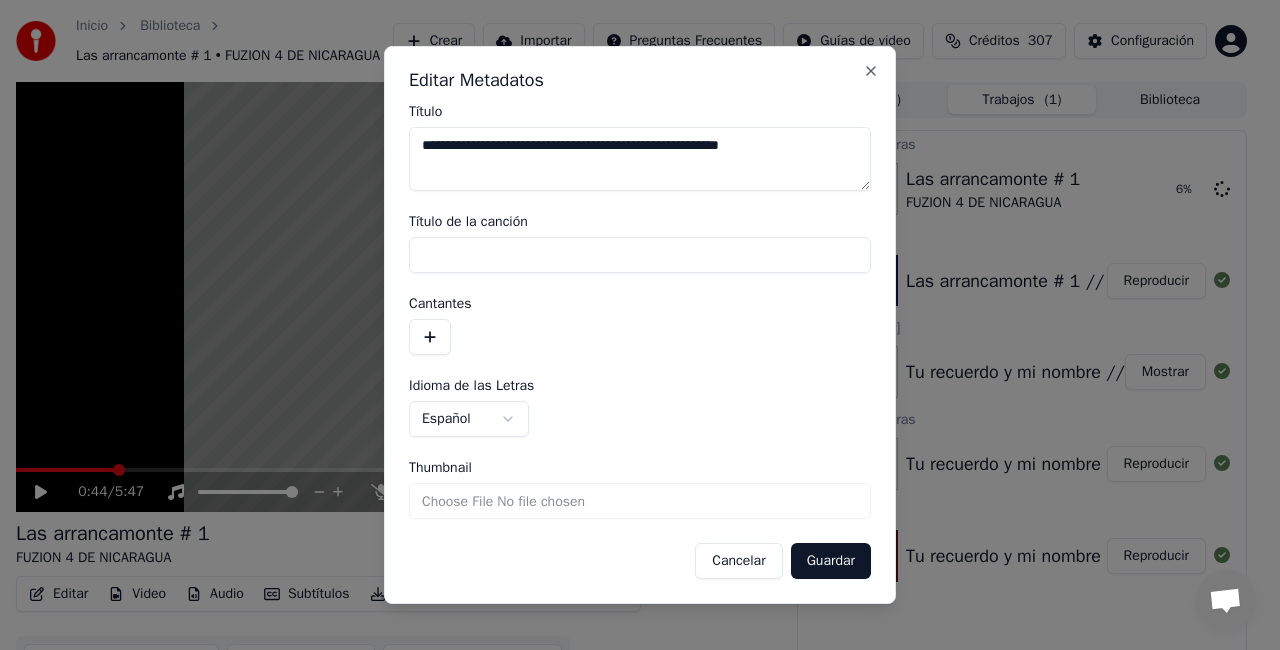 type on "**********" 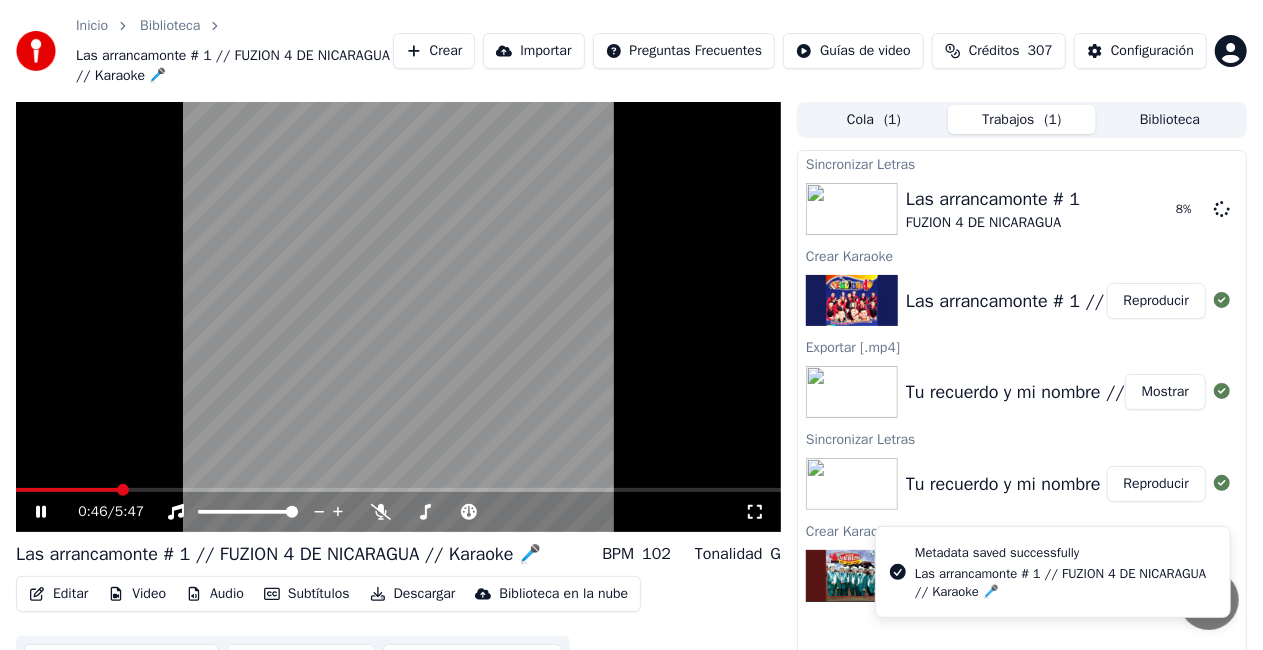 click at bounding box center [398, 317] 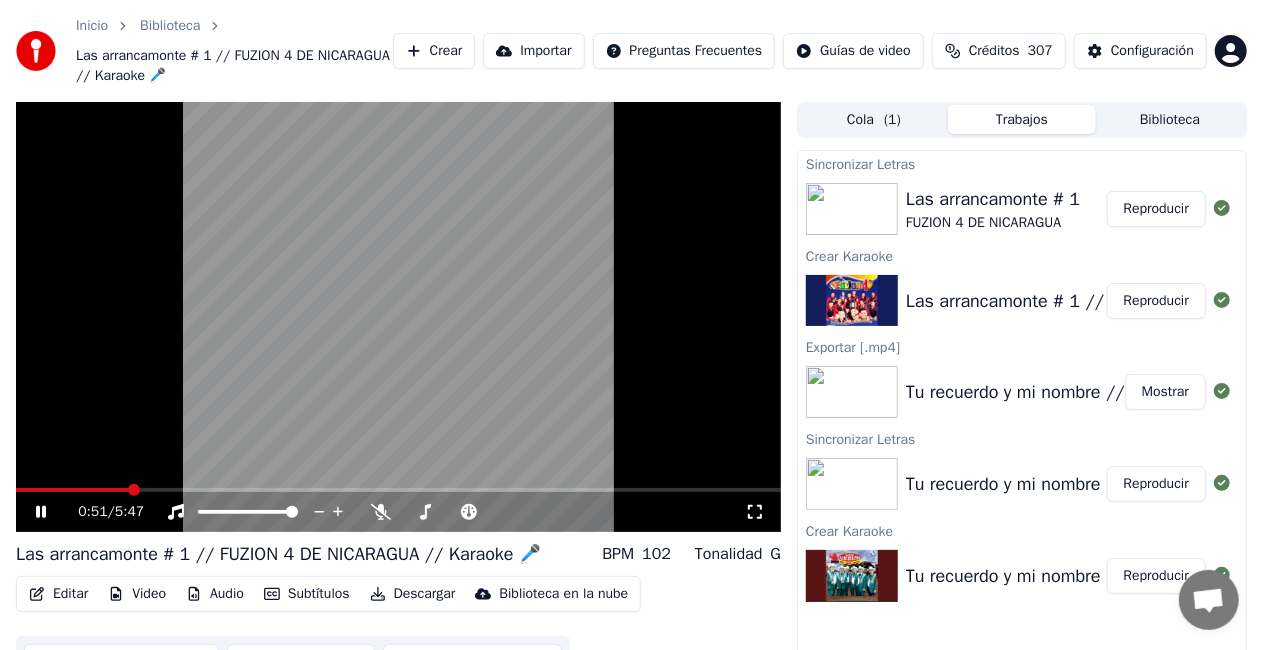 click on "Reproducir" at bounding box center (1156, 209) 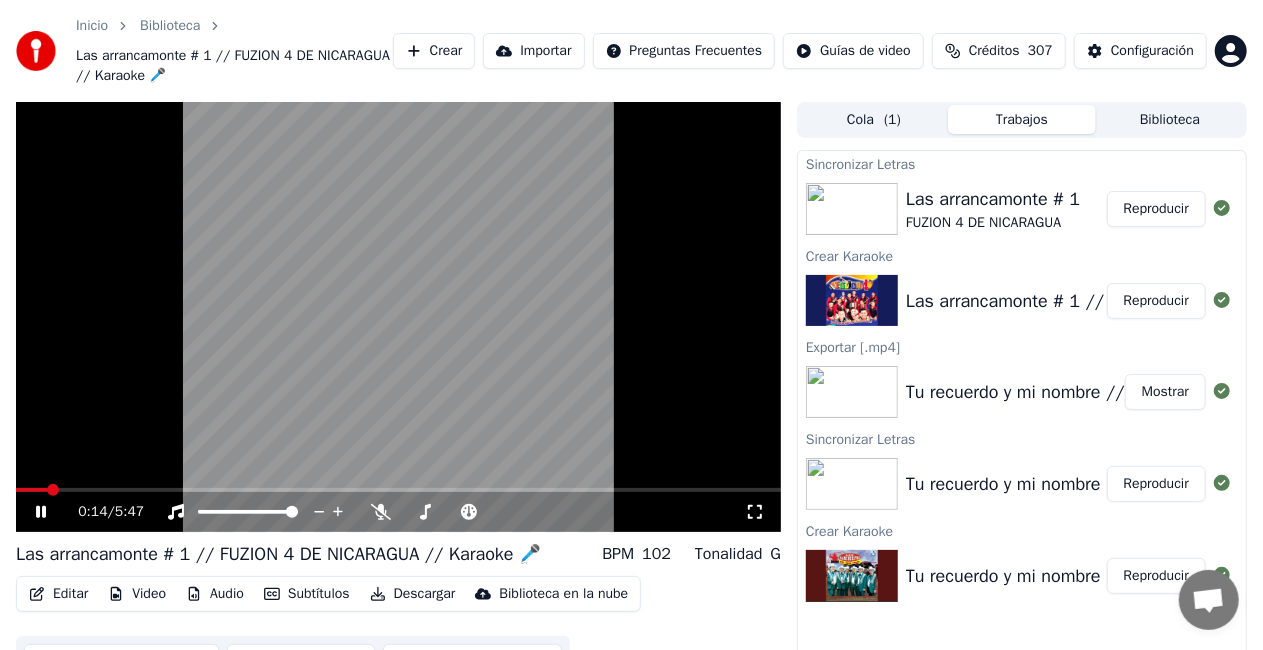 click 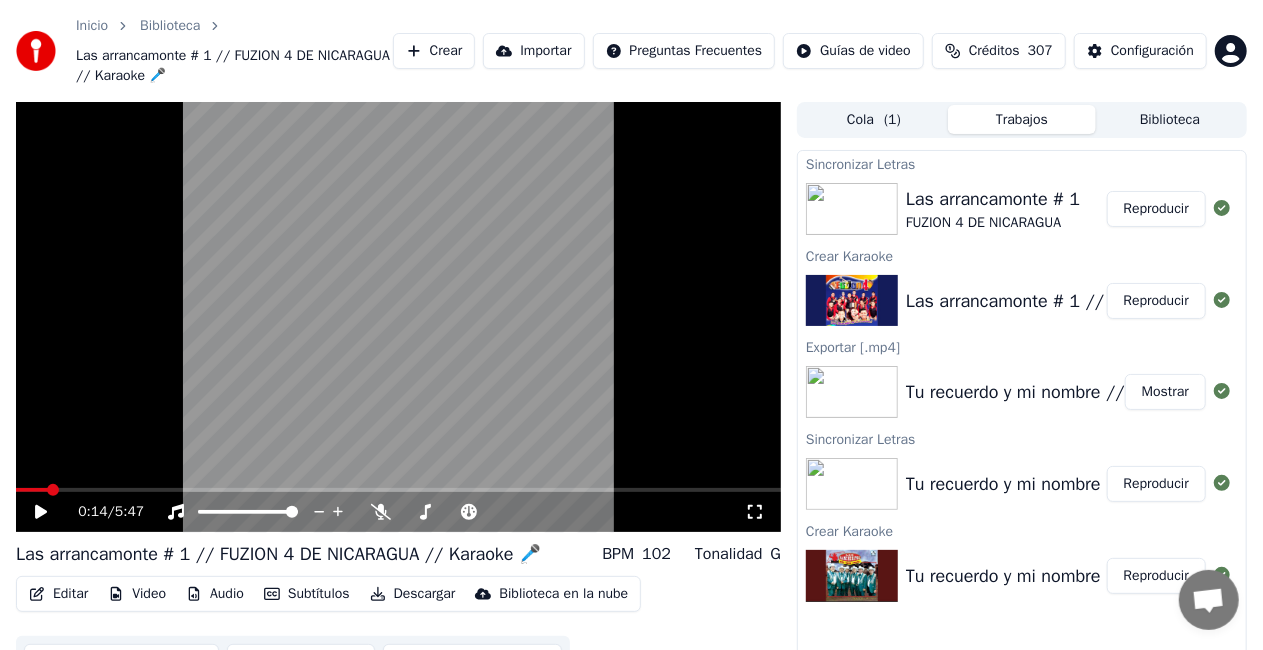 click on "Editar" at bounding box center (58, 594) 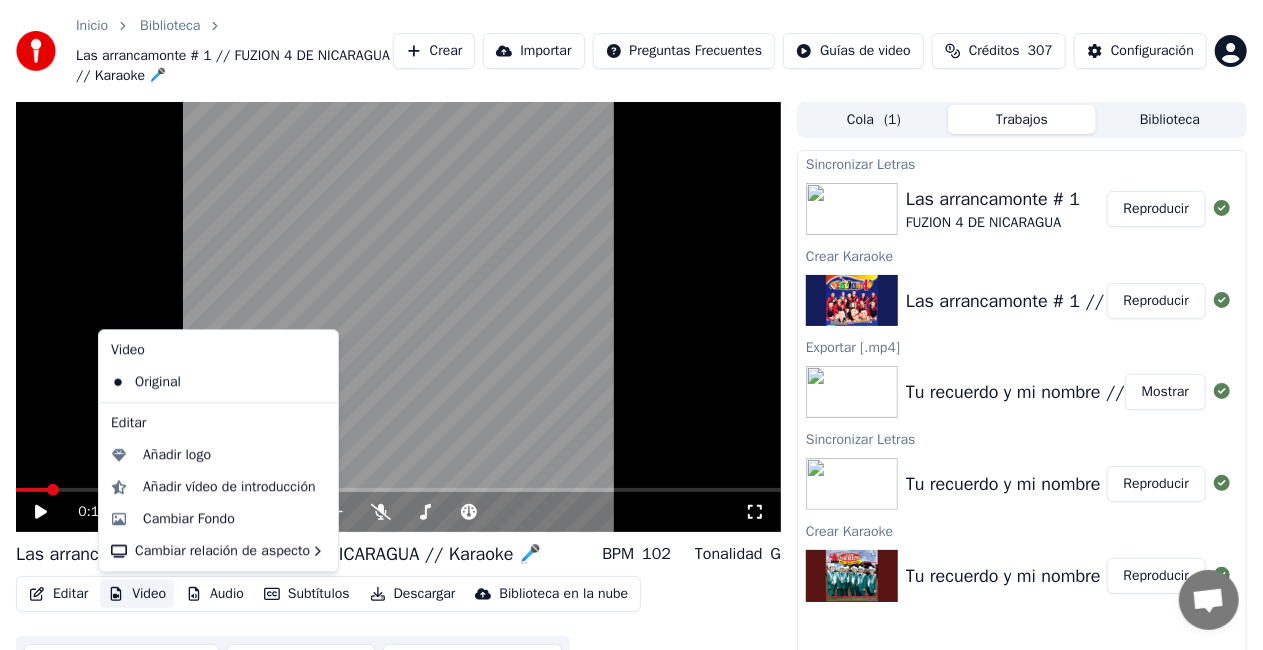 click on "Video" at bounding box center [137, 594] 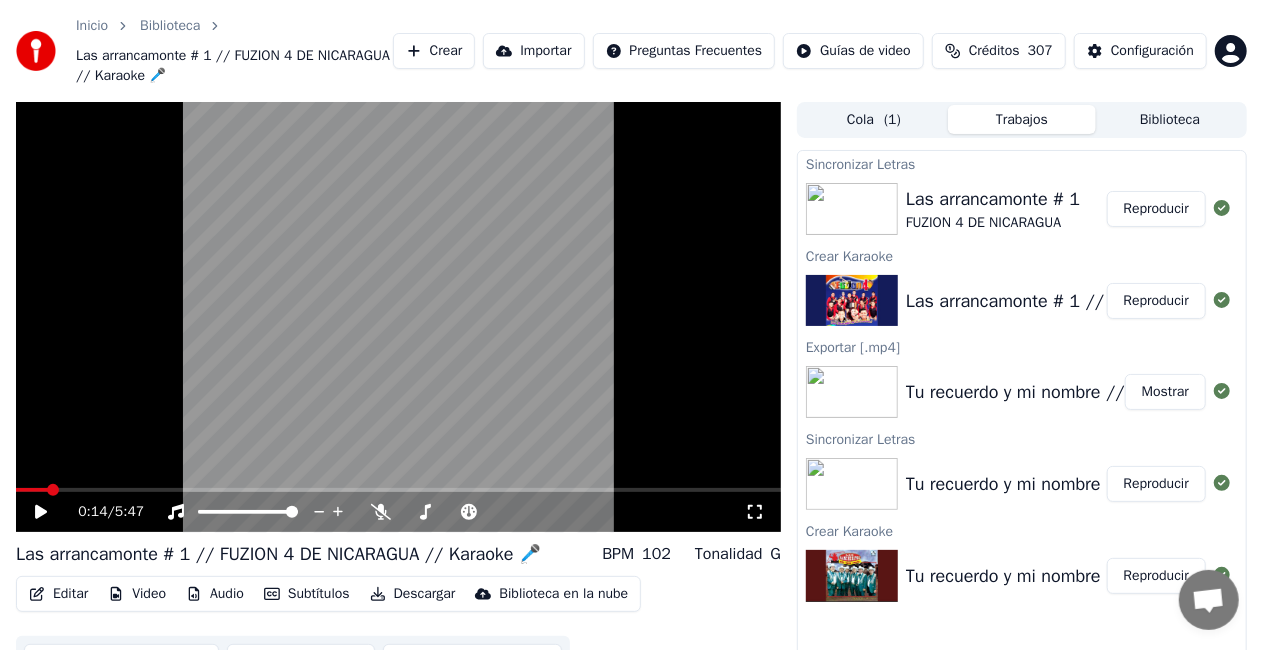 click on "Video" at bounding box center [137, 594] 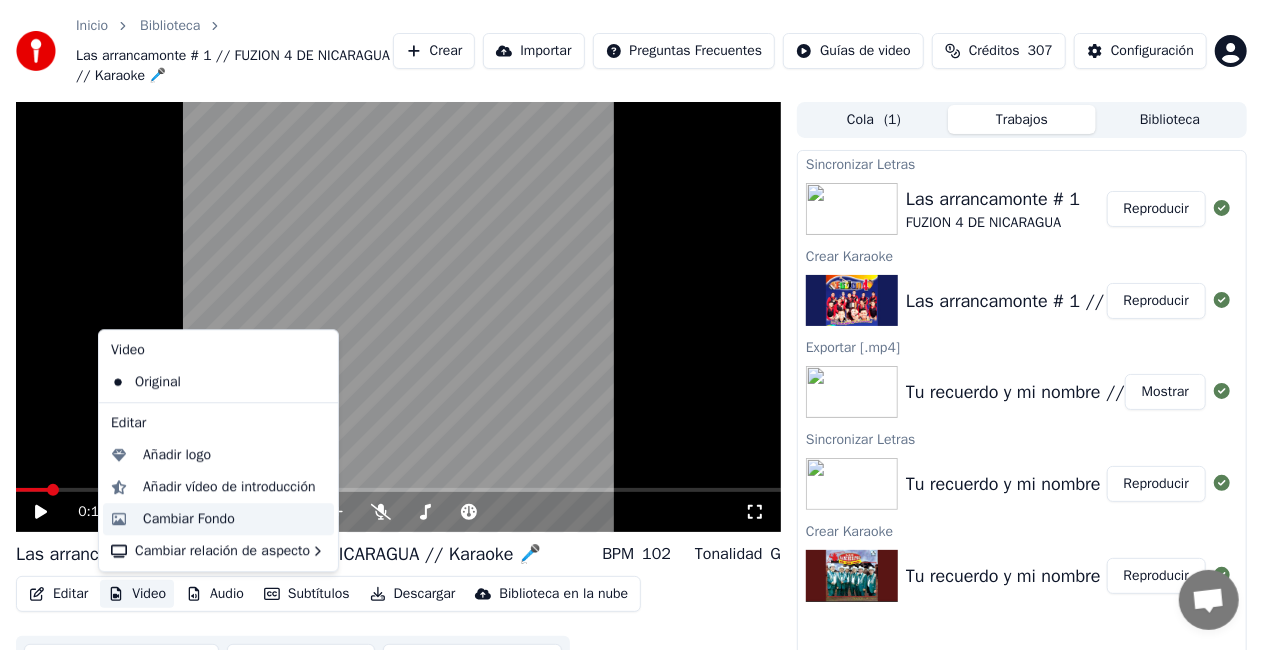 click on "Cambiar Fondo" at bounding box center [189, 519] 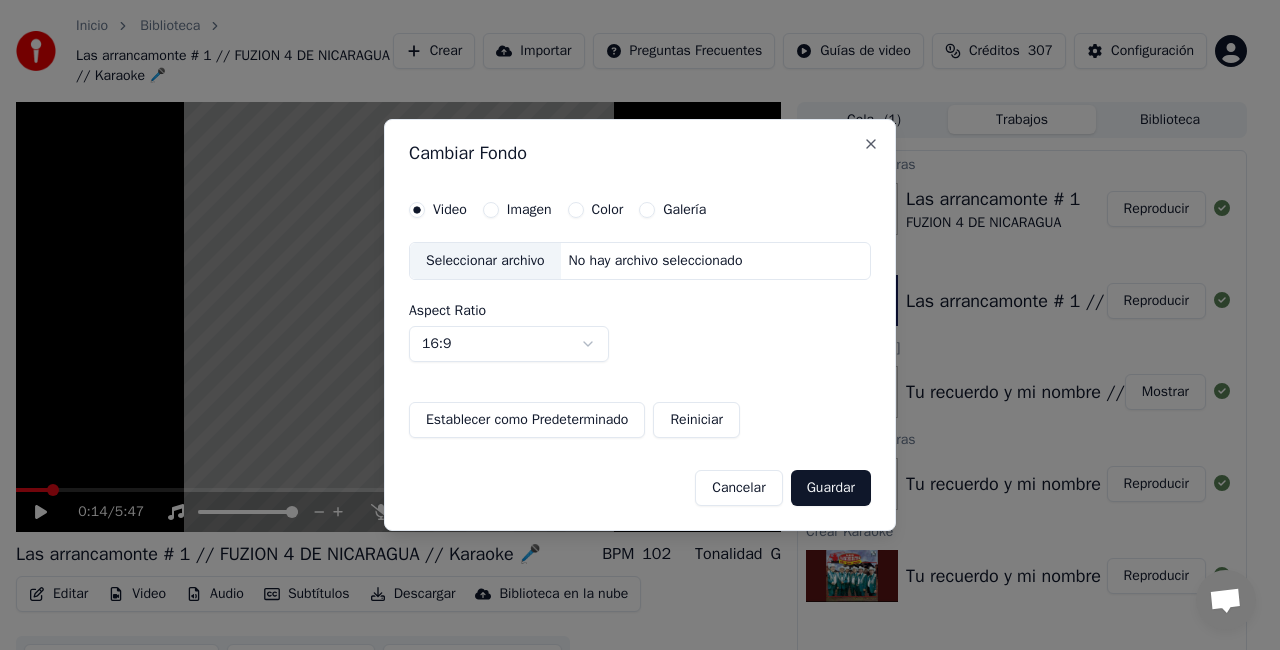 click on "Seleccionar archivo" at bounding box center [485, 261] 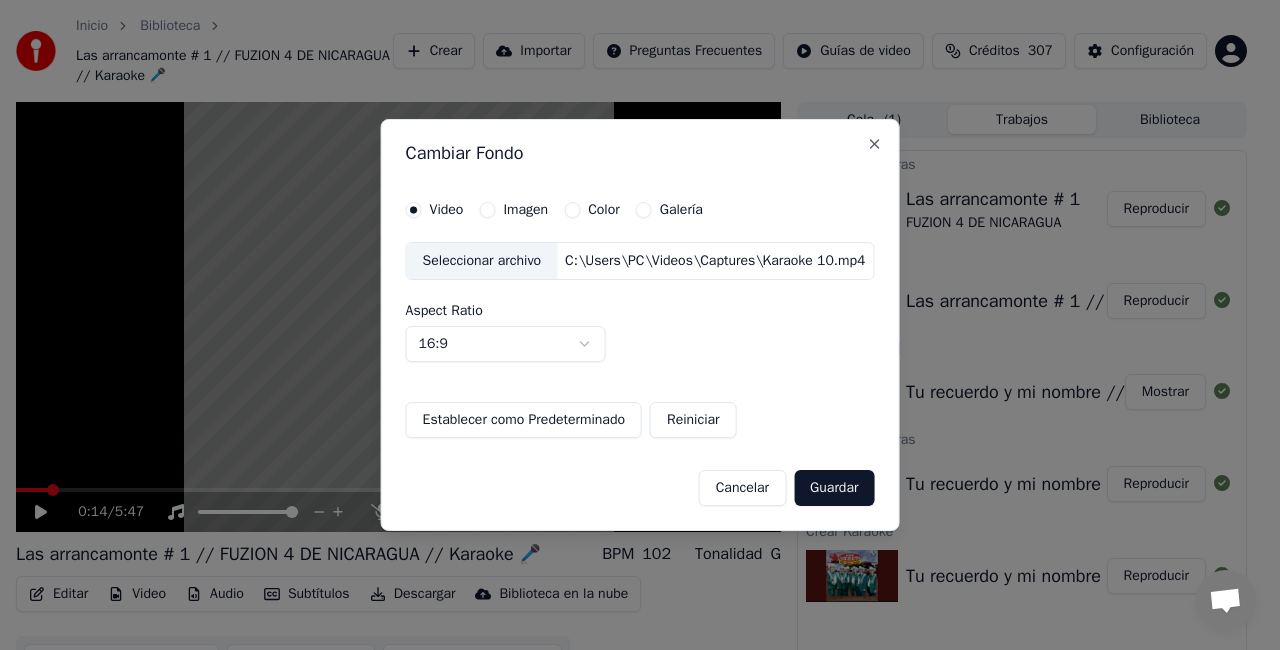 click on "Guardar" at bounding box center [834, 488] 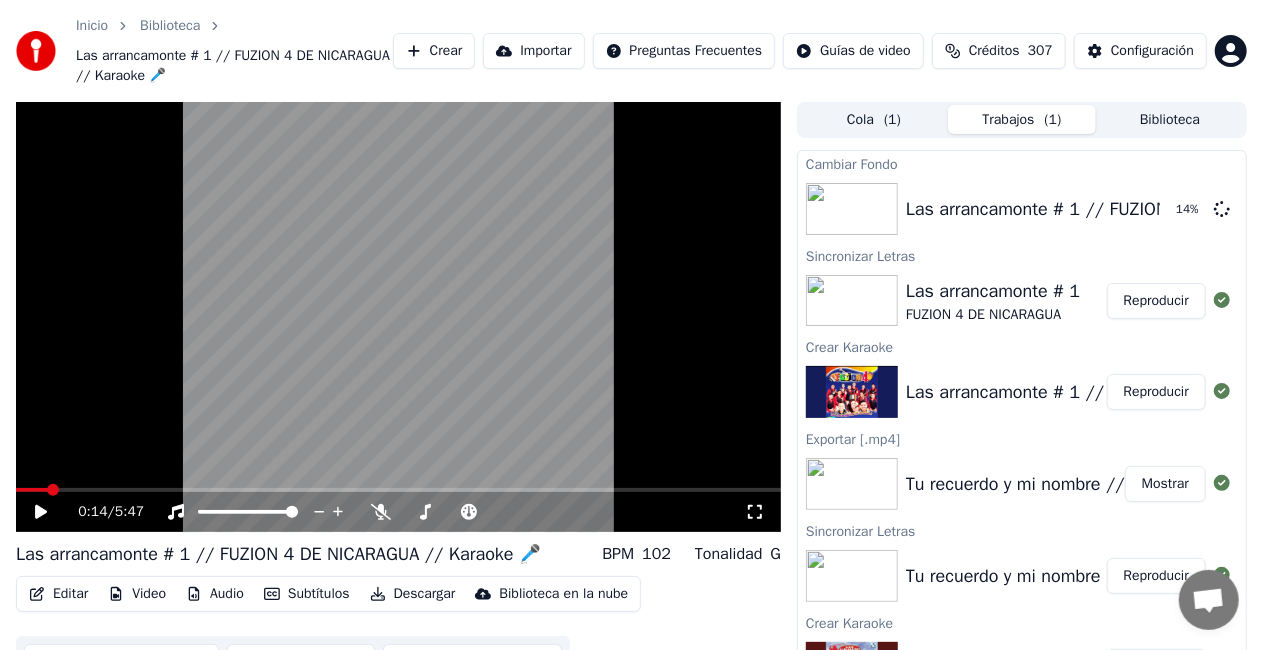 click 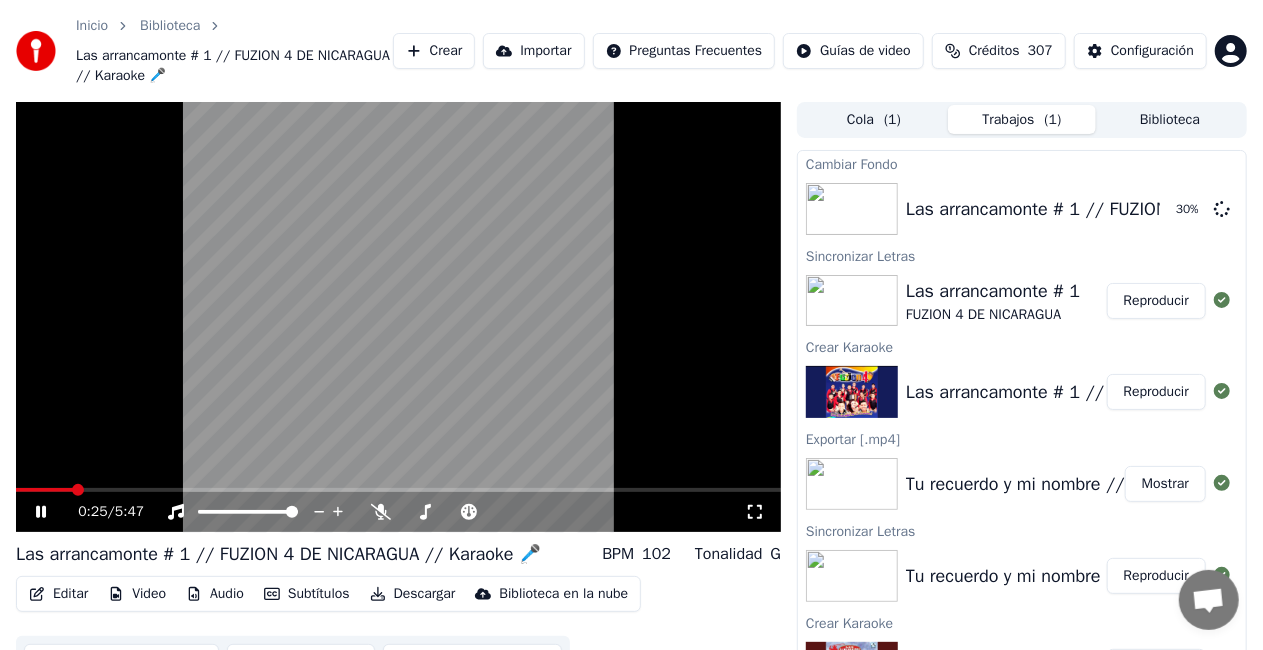 click 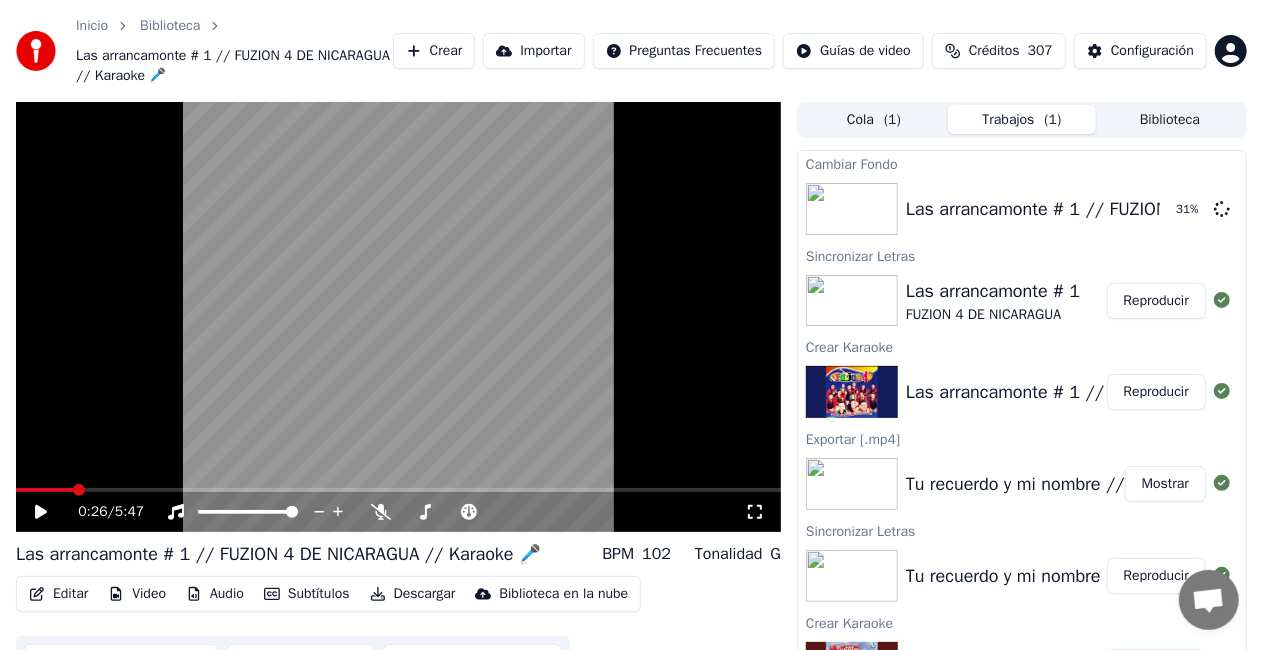 click on "Editar" at bounding box center (58, 594) 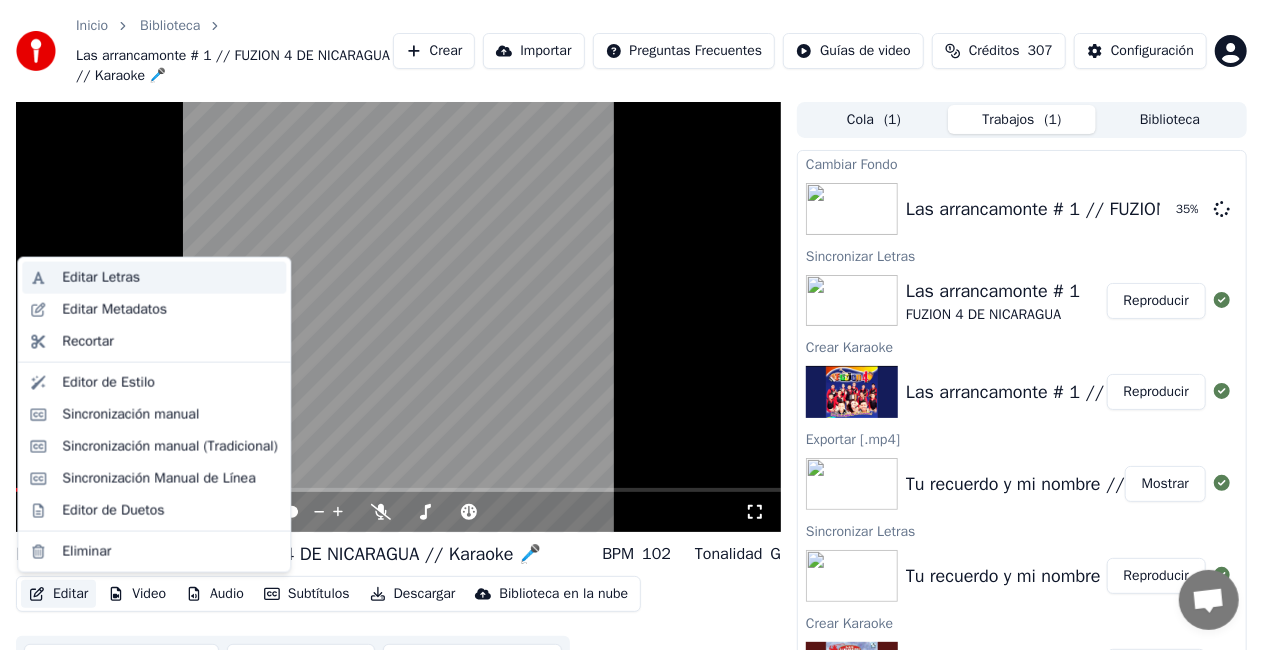 click on "Editar Letras" at bounding box center [170, 278] 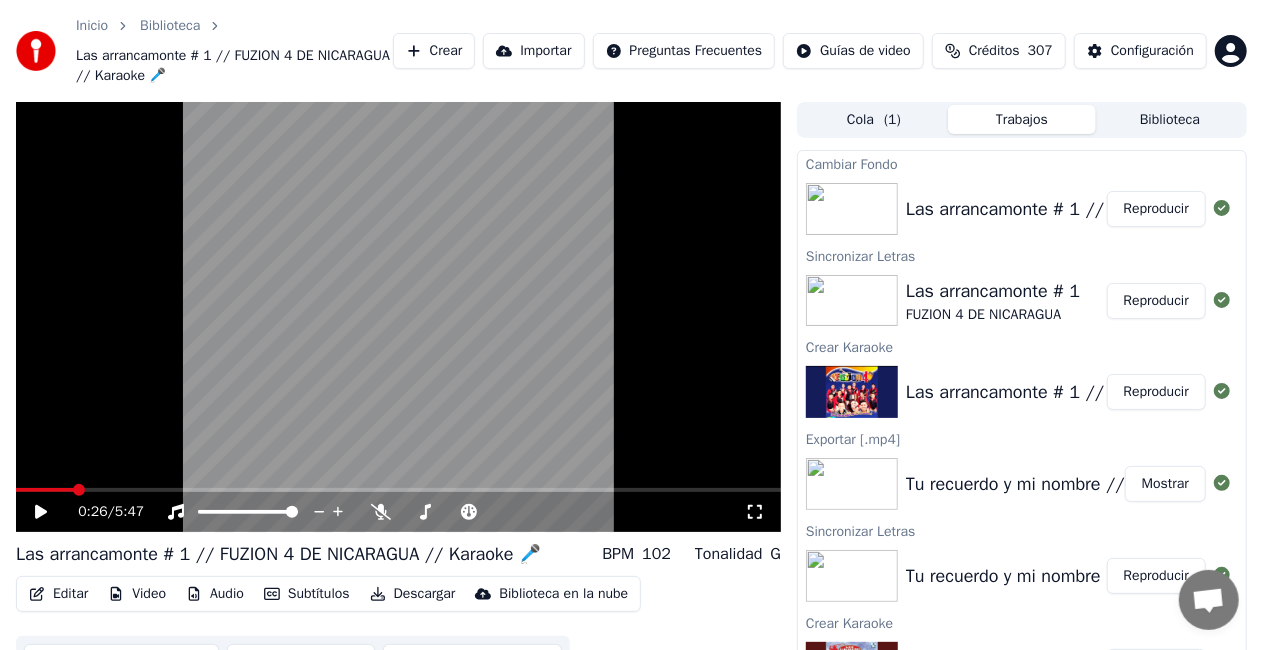 click on "Reproducir" at bounding box center [1156, 209] 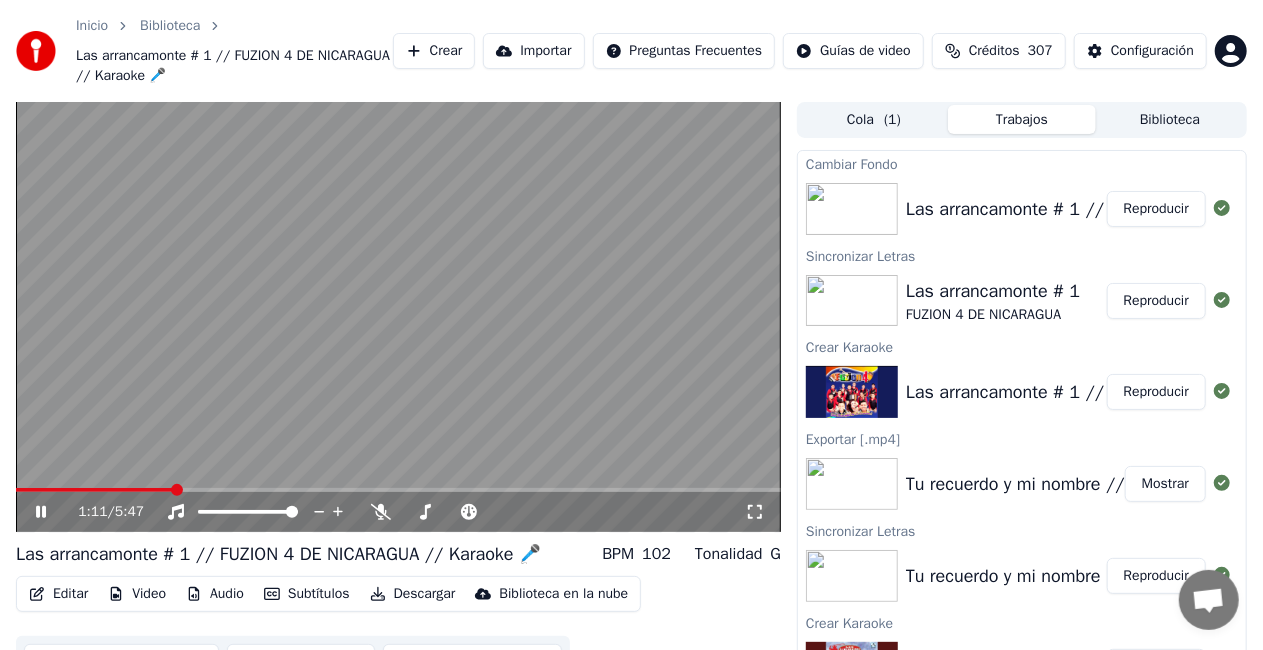 click on "Descargar" at bounding box center [413, 594] 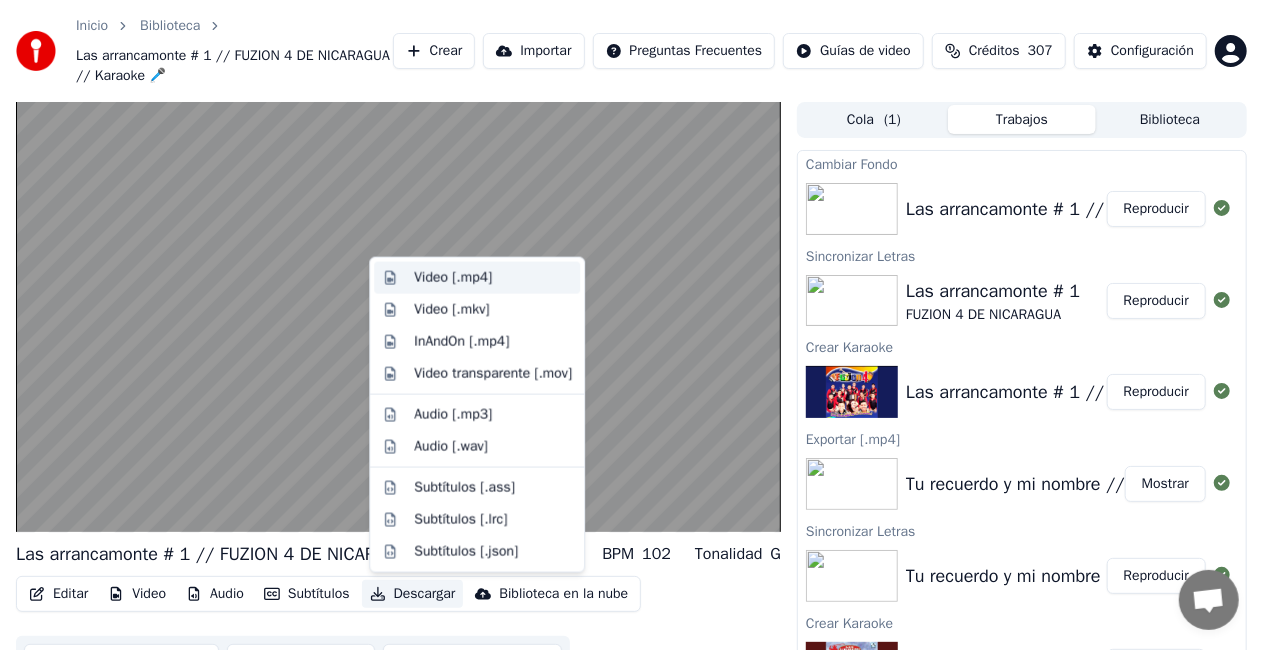 click on "Video [.mp4]" at bounding box center [453, 278] 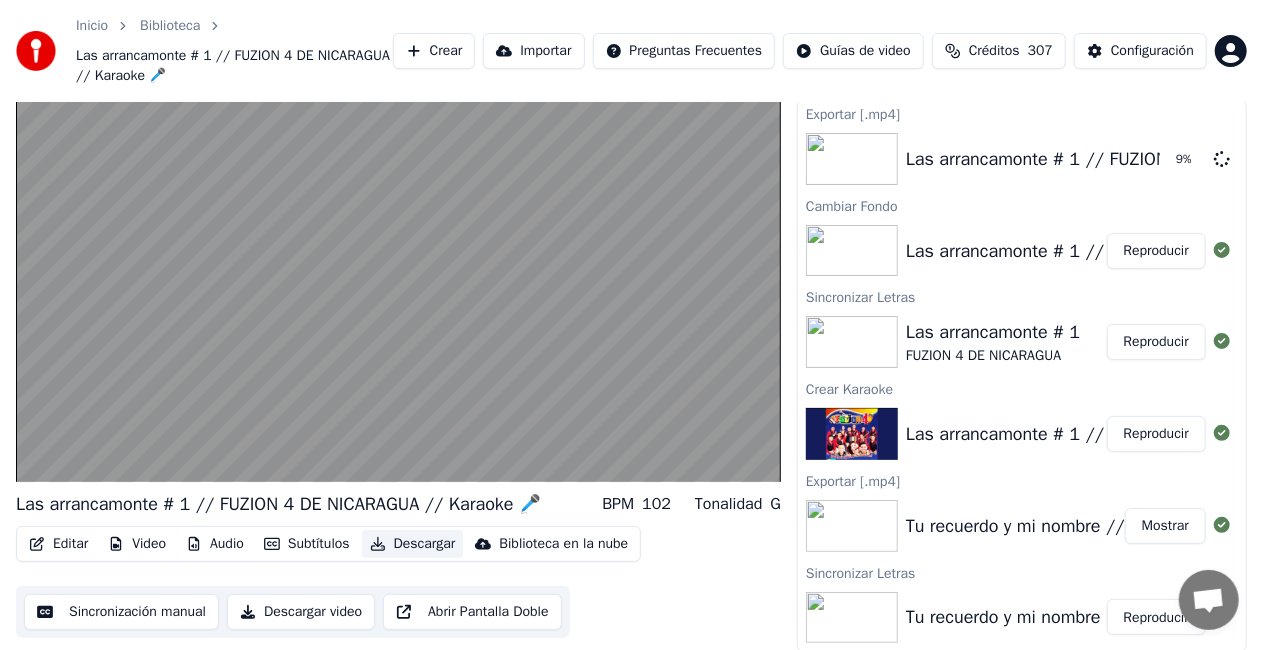 scroll, scrollTop: 52, scrollLeft: 0, axis: vertical 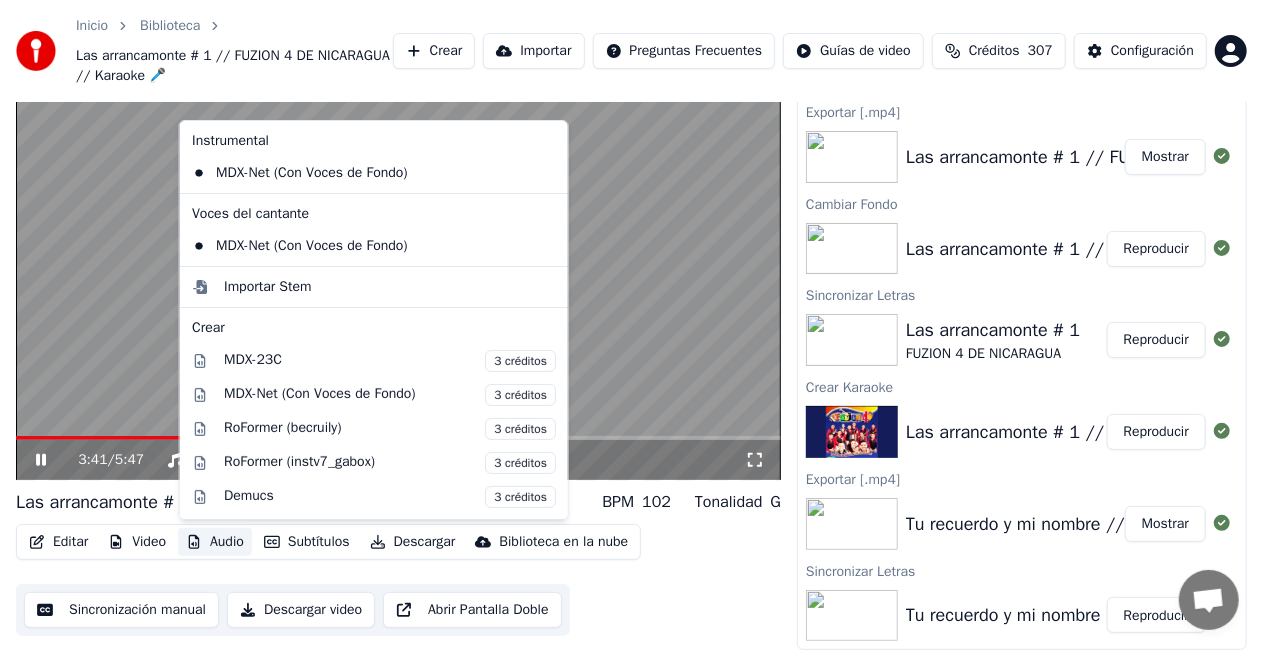 click on "Audio" at bounding box center (215, 542) 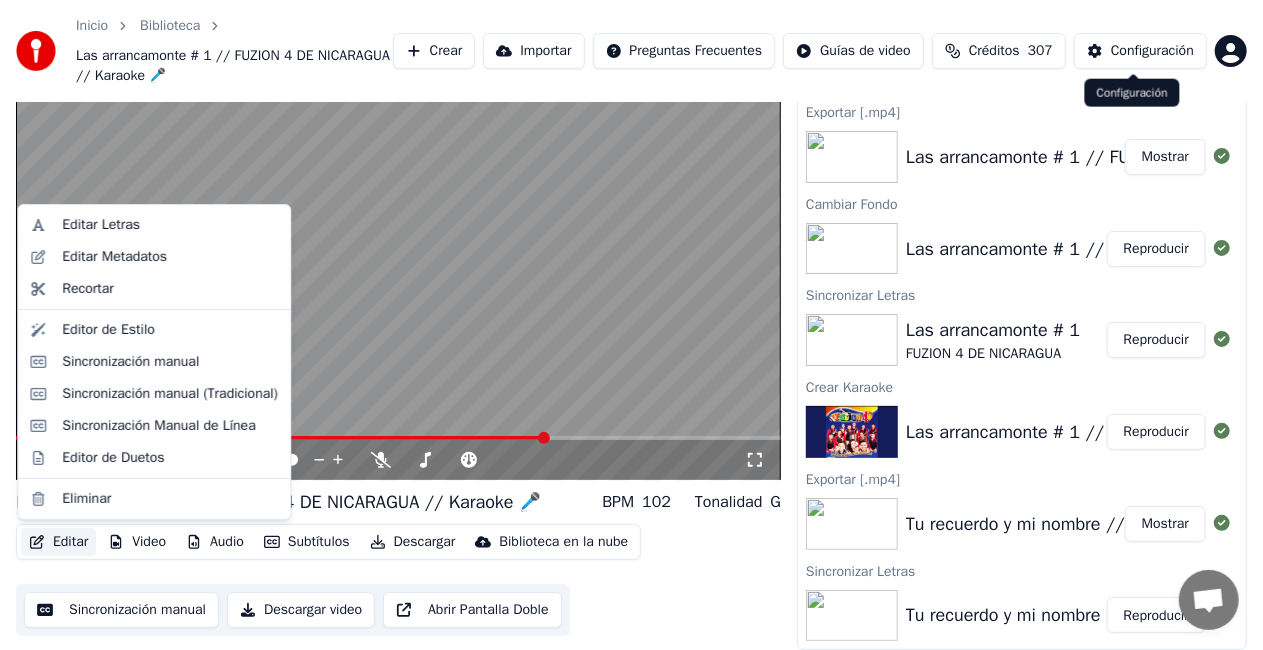 click on "Configuración" at bounding box center (1152, 51) 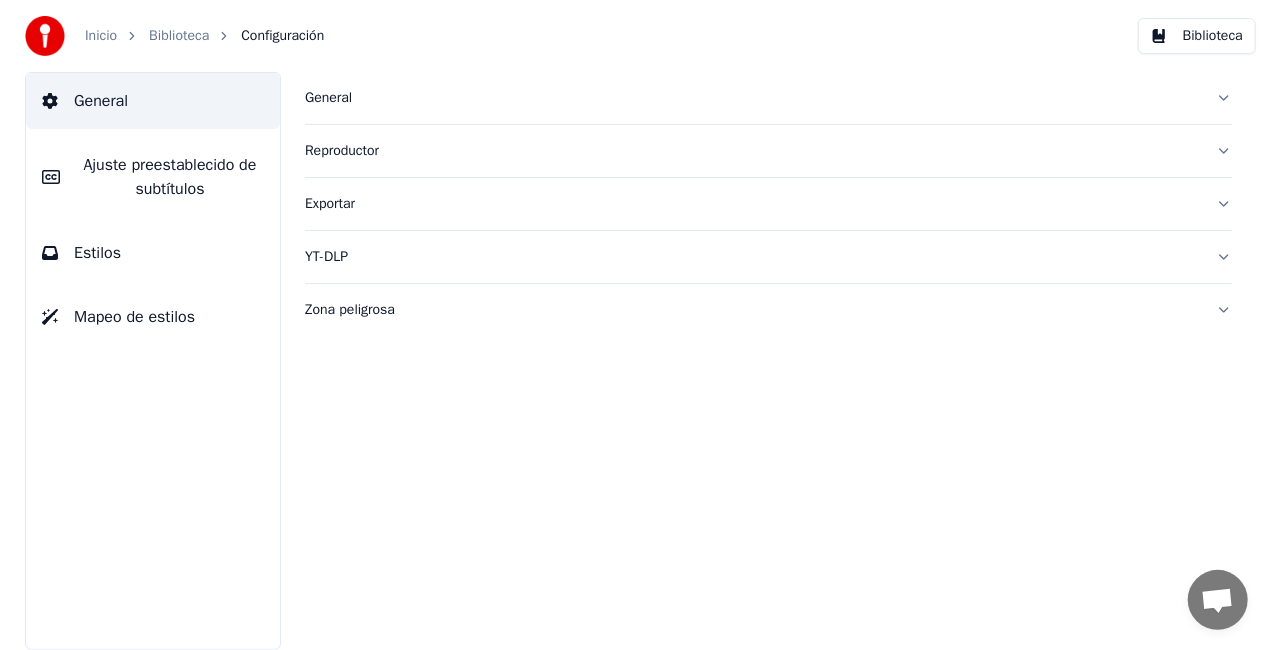scroll, scrollTop: 0, scrollLeft: 0, axis: both 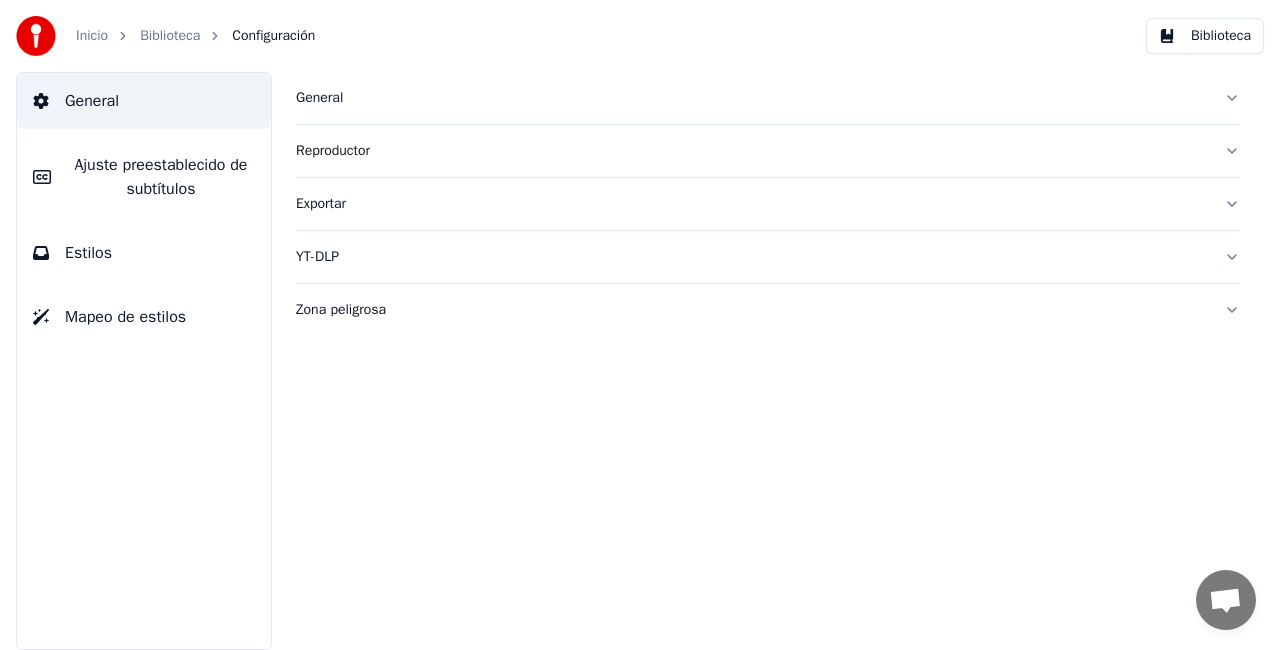 click on "General" at bounding box center (752, 98) 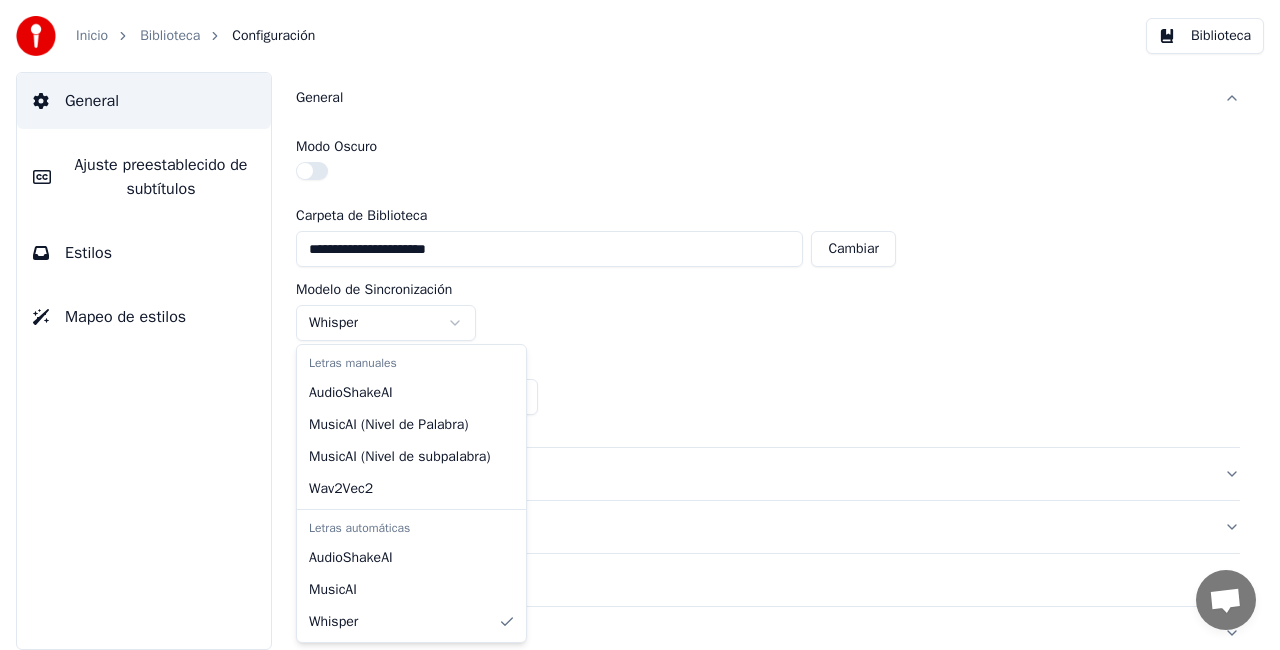 click on "**********" at bounding box center [640, 325] 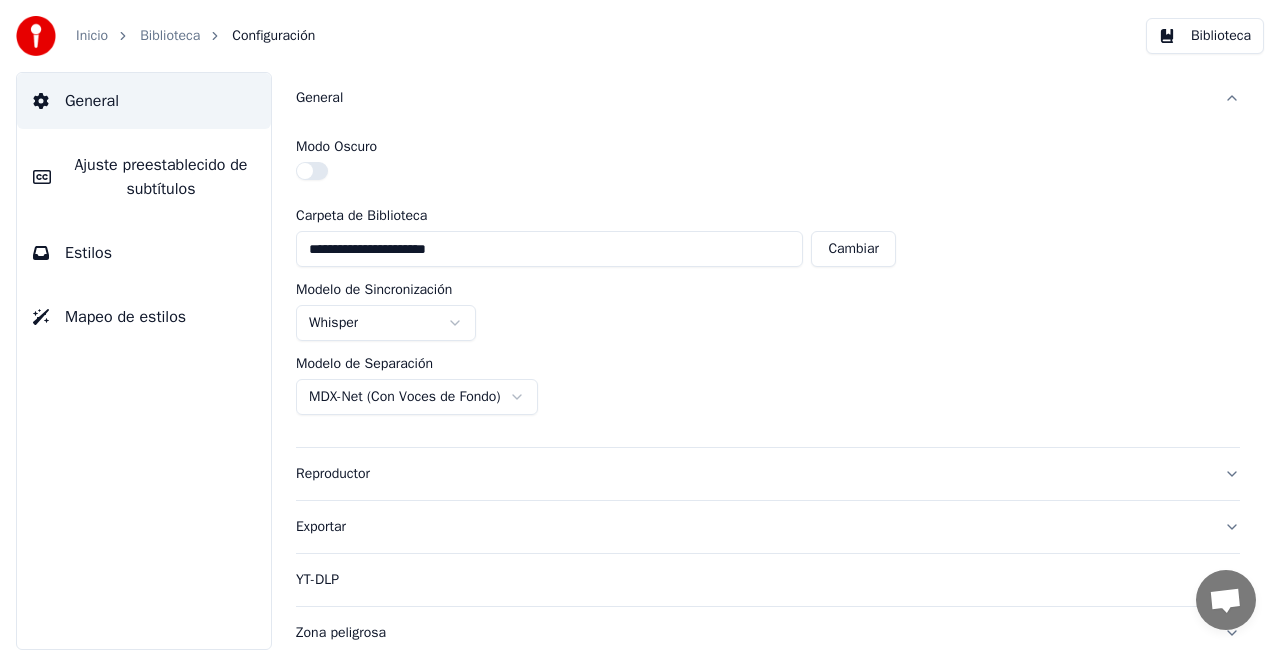 click on "**********" at bounding box center (640, 325) 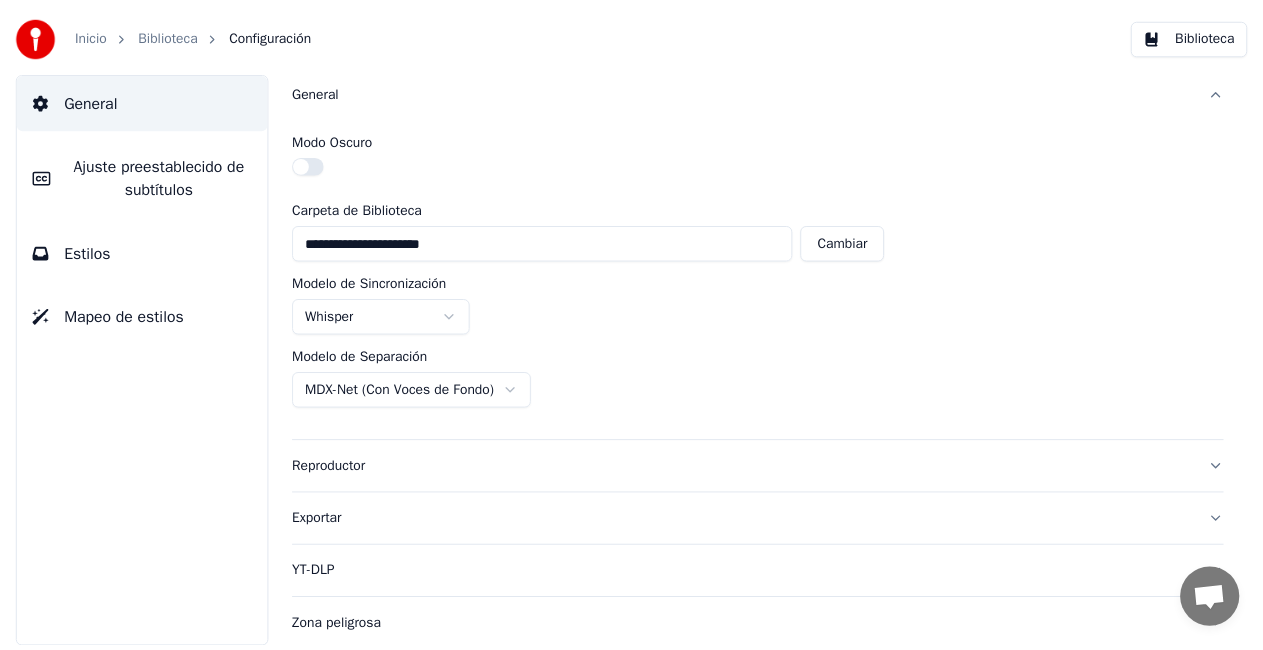 scroll, scrollTop: 8, scrollLeft: 0, axis: vertical 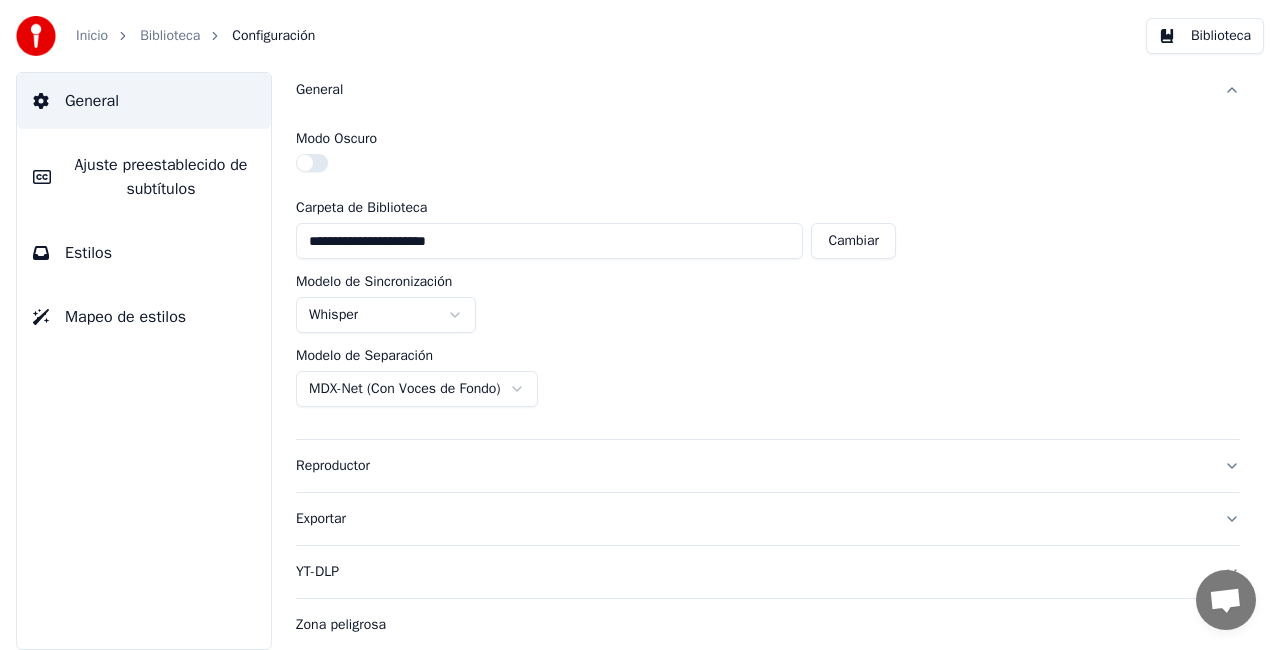 click on "Biblioteca" at bounding box center (170, 36) 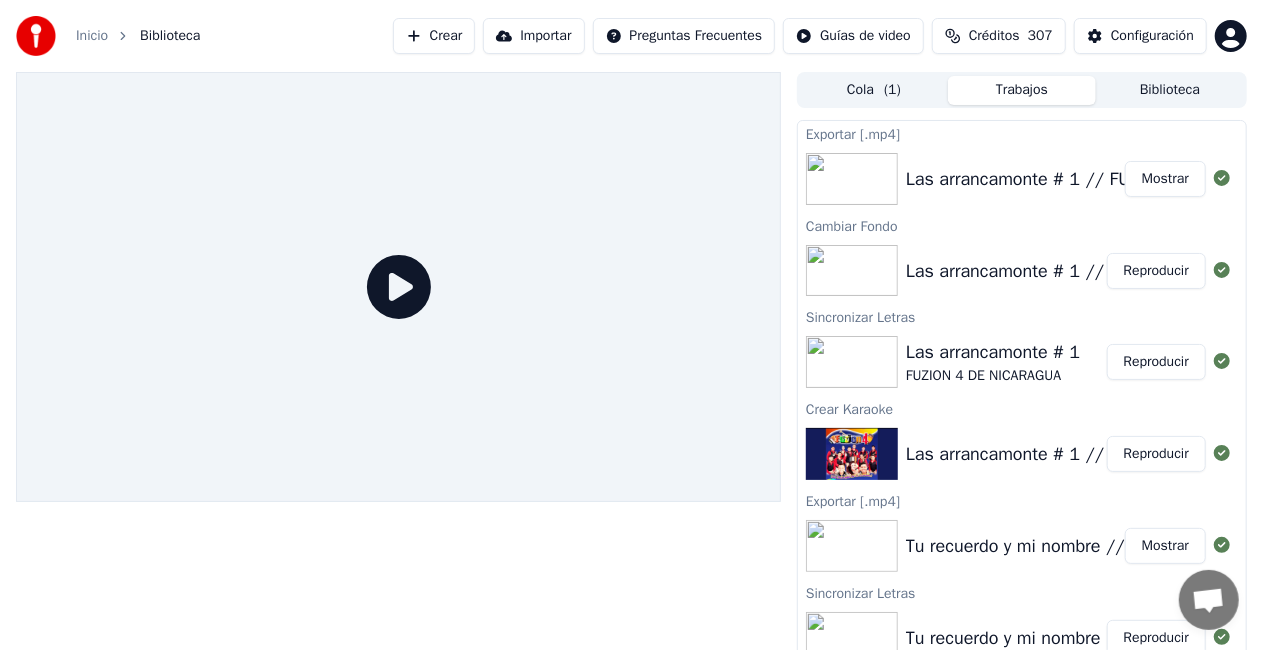 click at bounding box center (398, 287) 